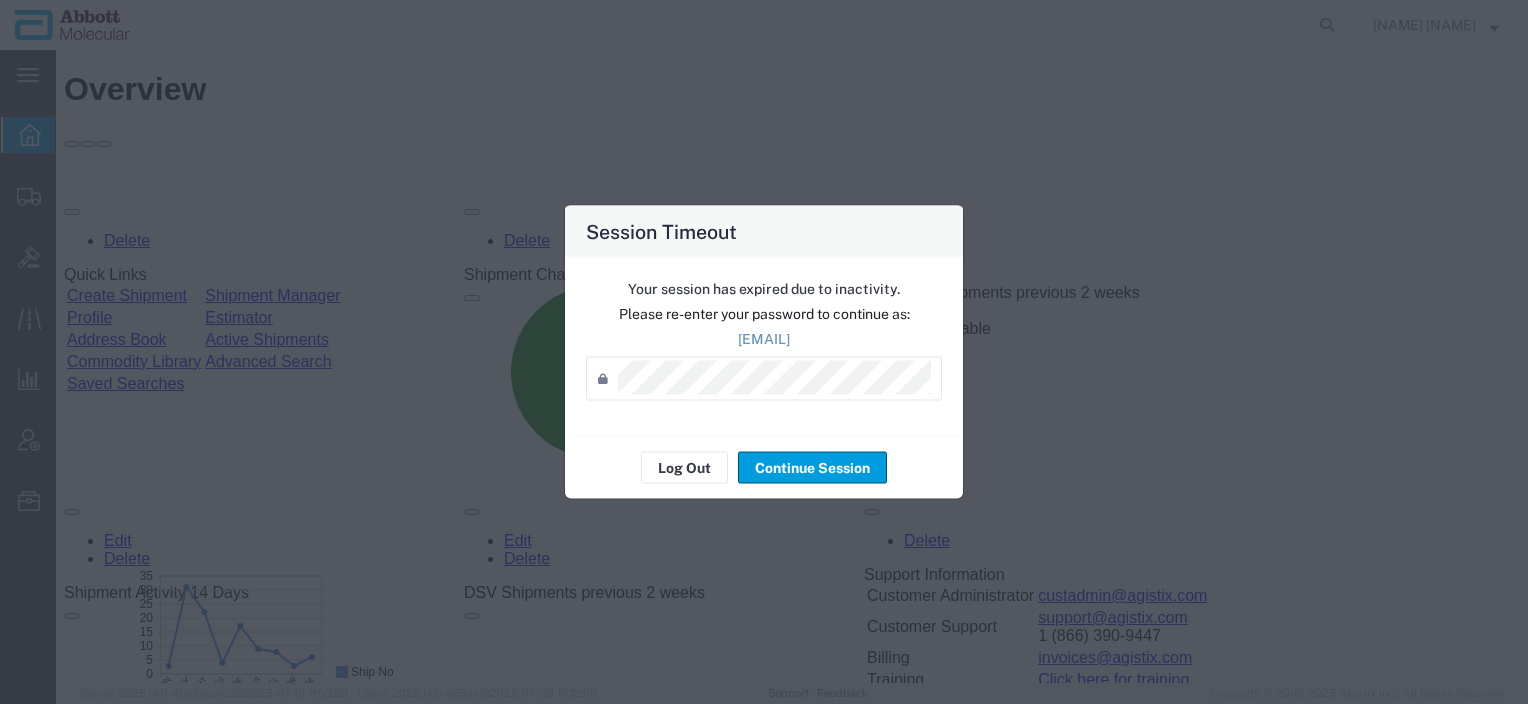 scroll, scrollTop: 0, scrollLeft: 0, axis: both 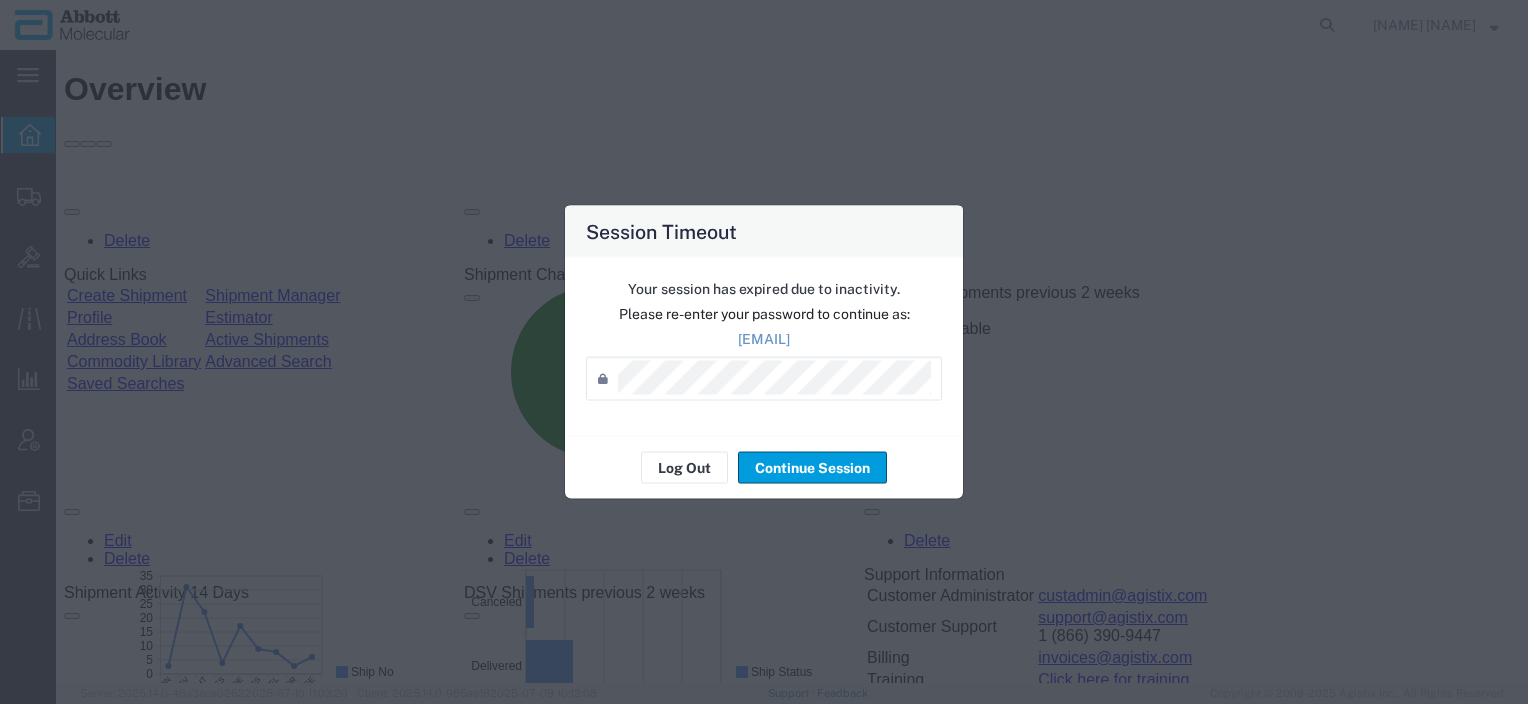 click on "Your session has expired due to inactivity.   Please re-enter your password to continue as:  [EMAIL]  Password  *" 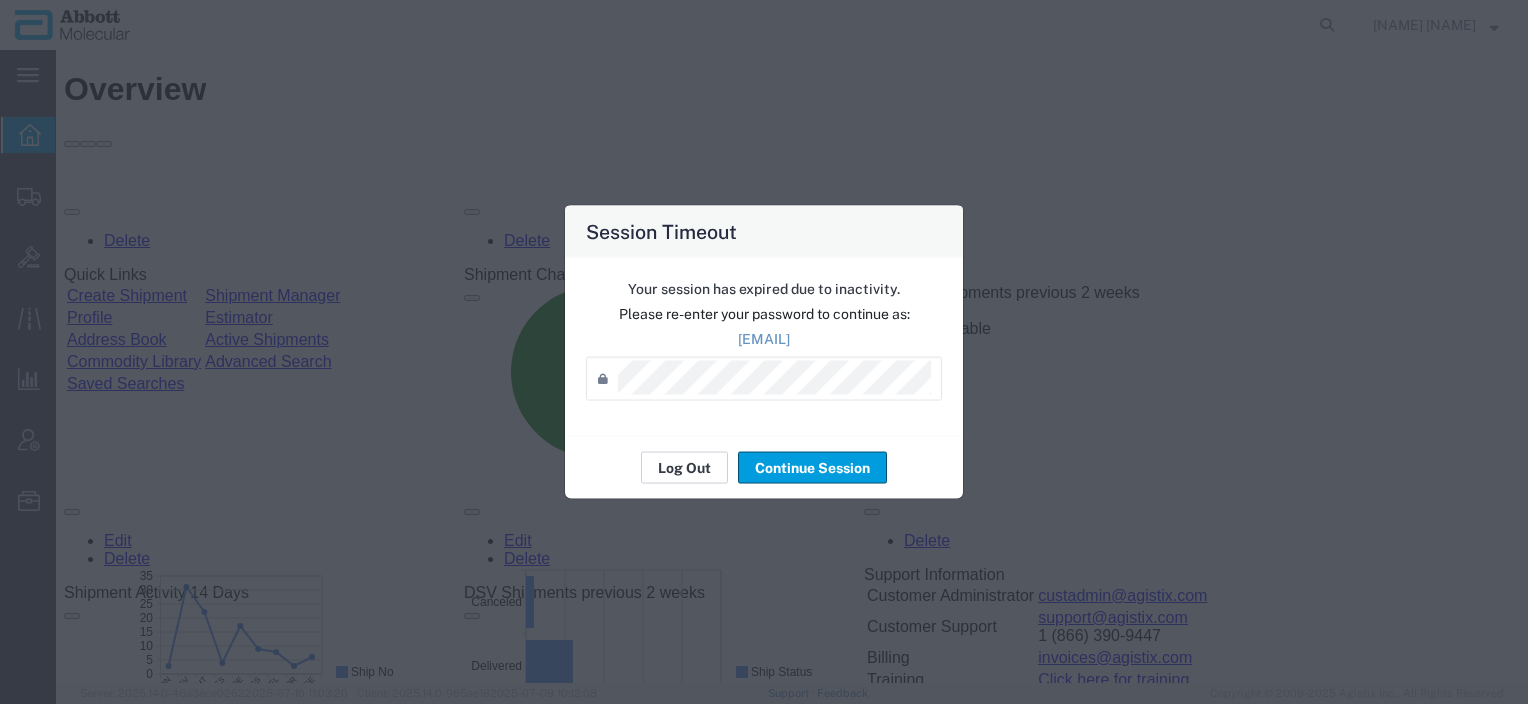 click on "Log Out" 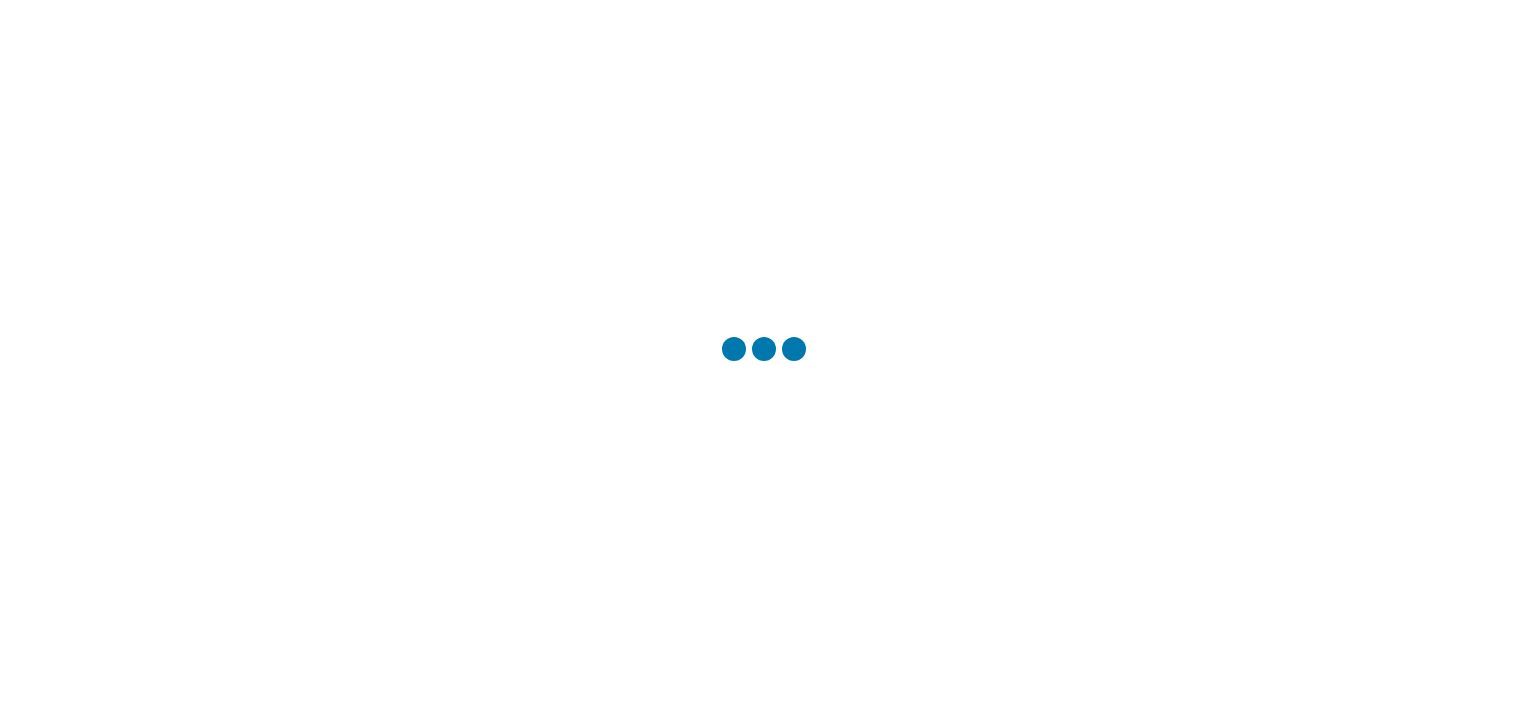 scroll, scrollTop: 0, scrollLeft: 0, axis: both 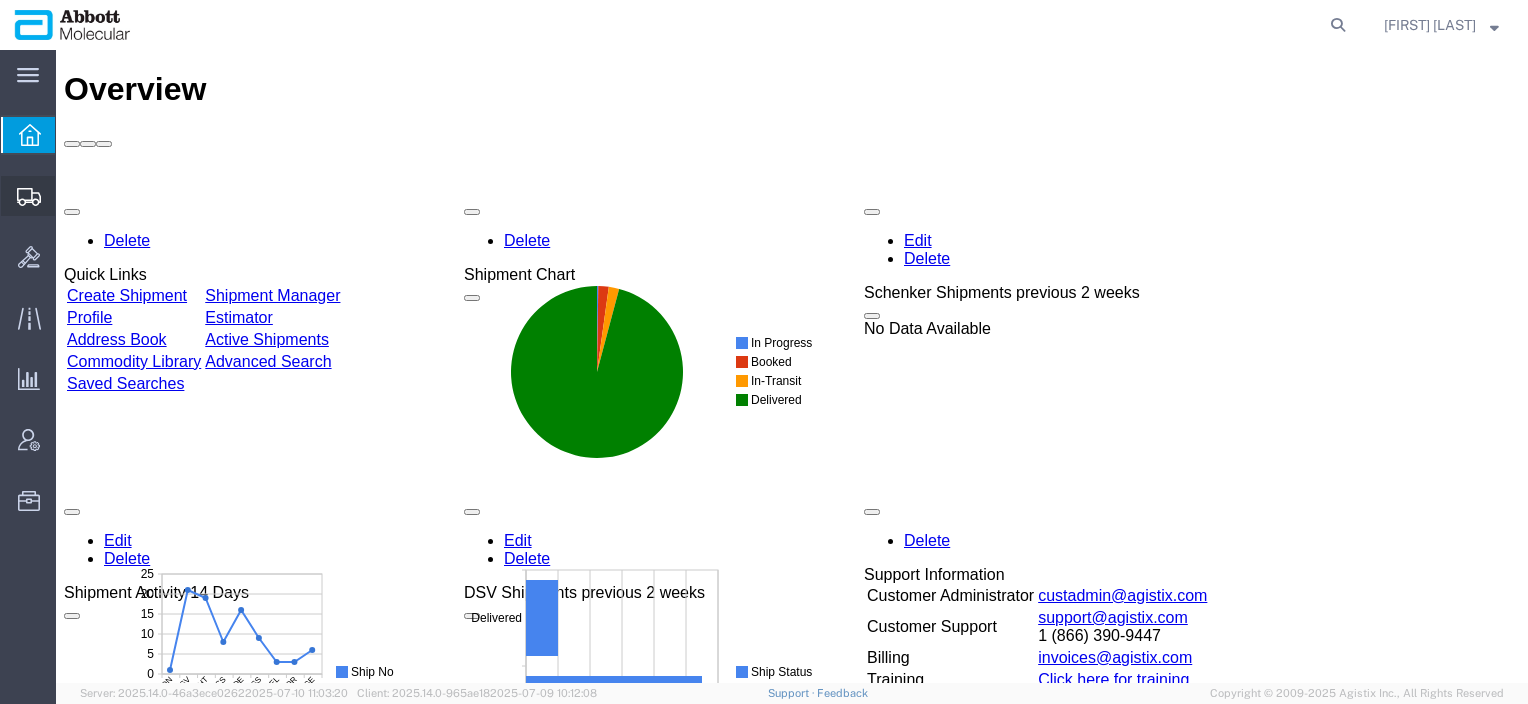click on "Create from Template" 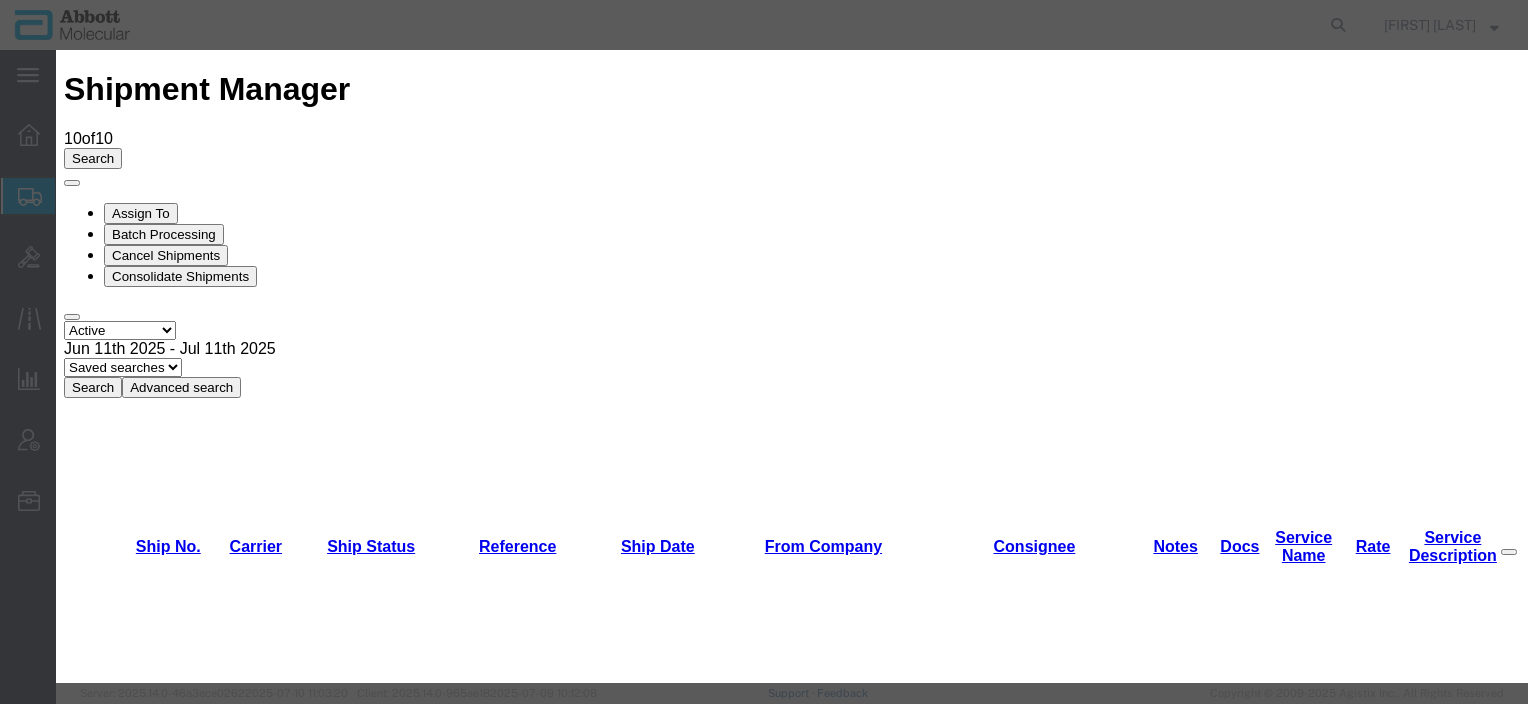 scroll, scrollTop: 1376, scrollLeft: 0, axis: vertical 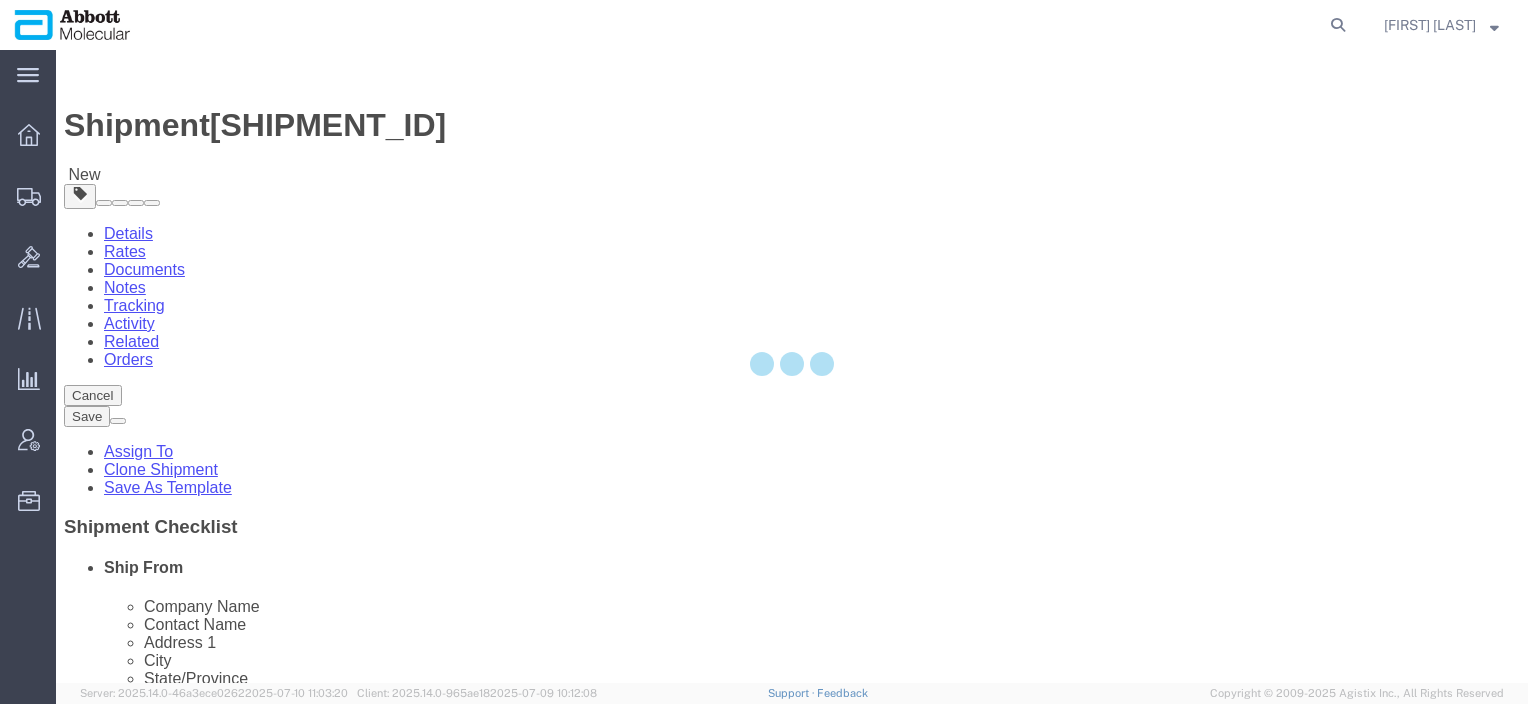 select on "48454" 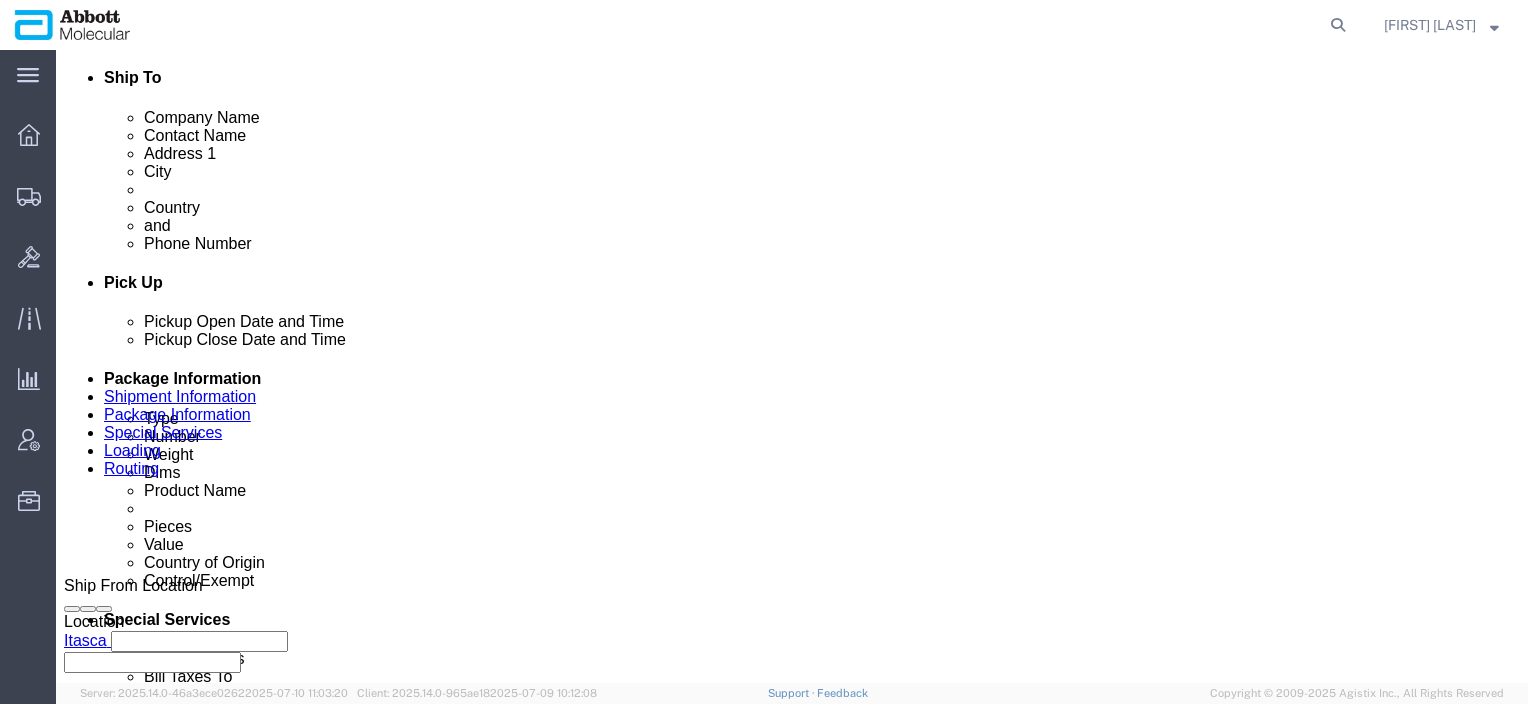scroll, scrollTop: 1174, scrollLeft: 0, axis: vertical 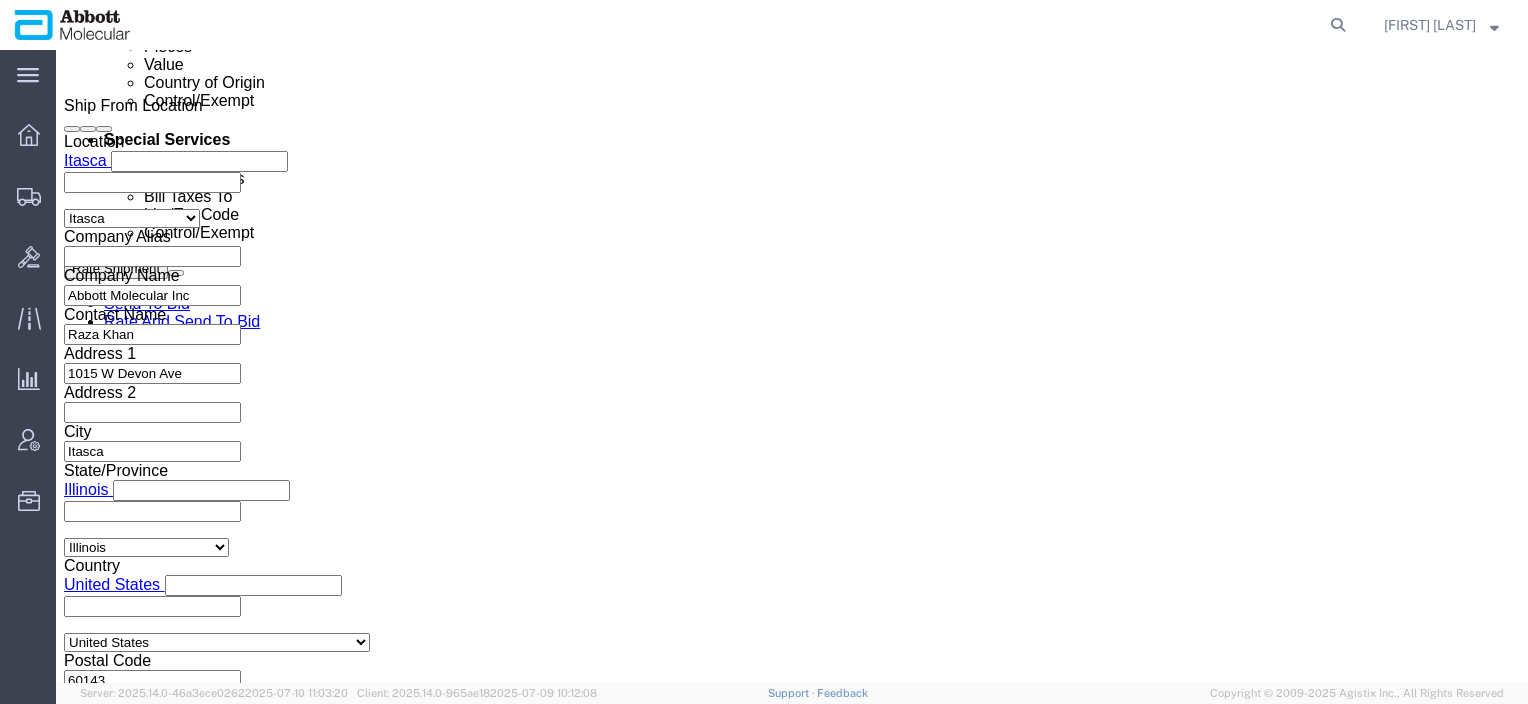 click 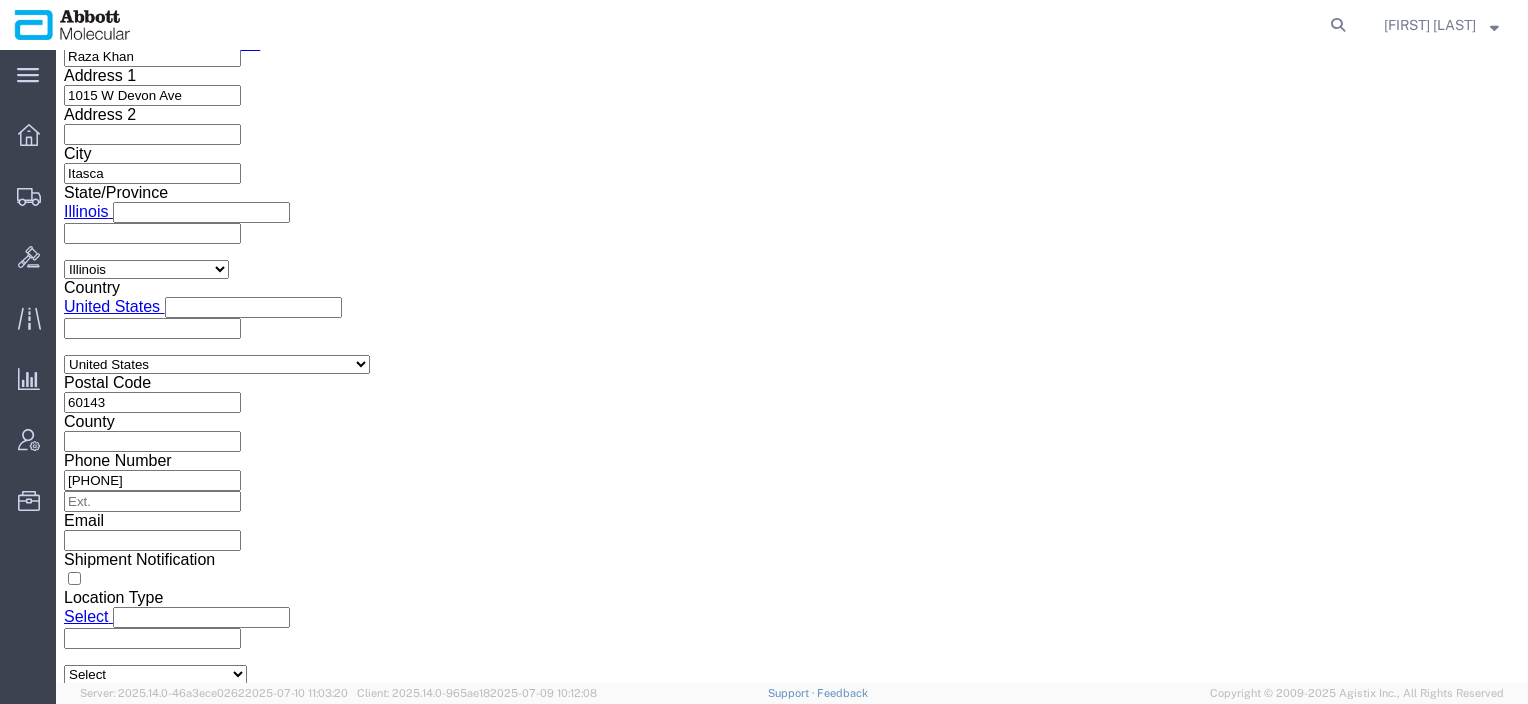 type on "[NUMBER]" 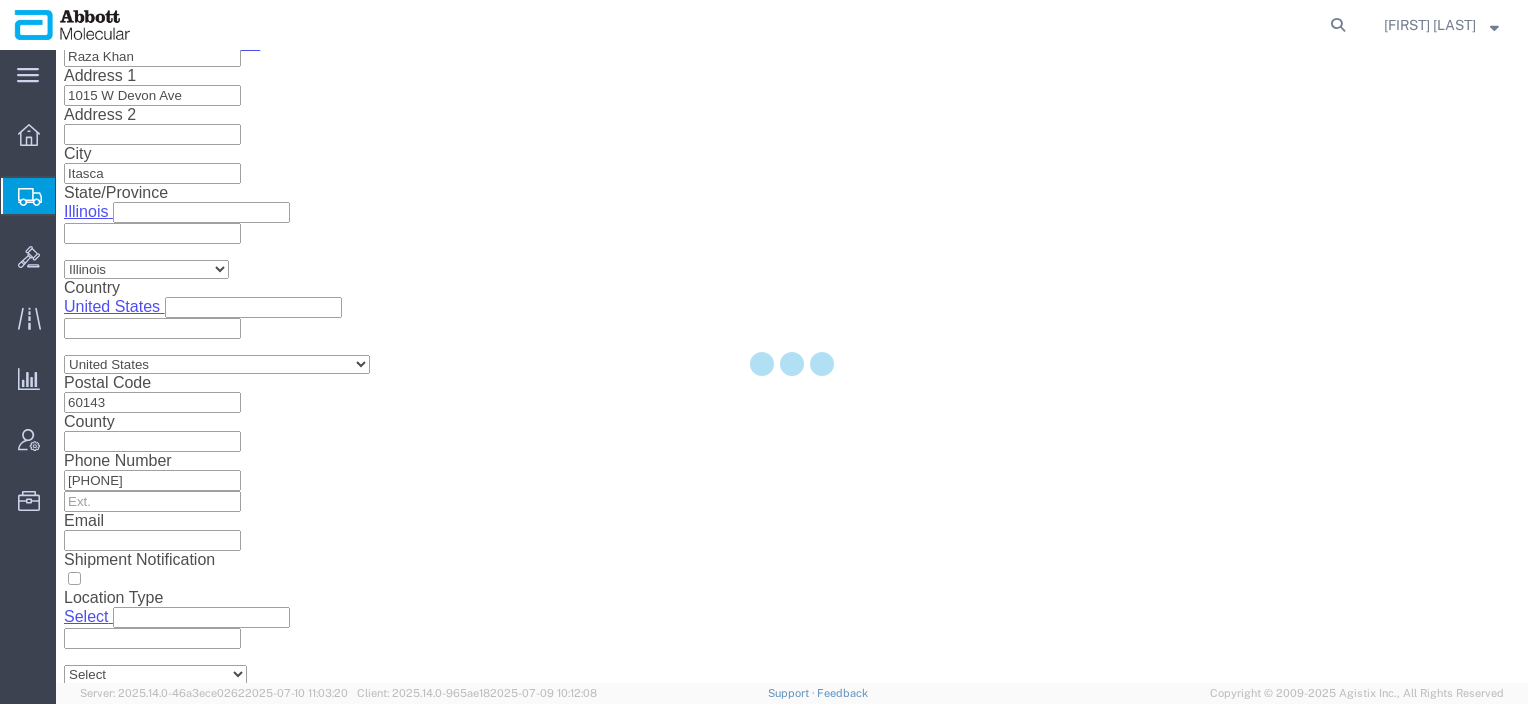 type 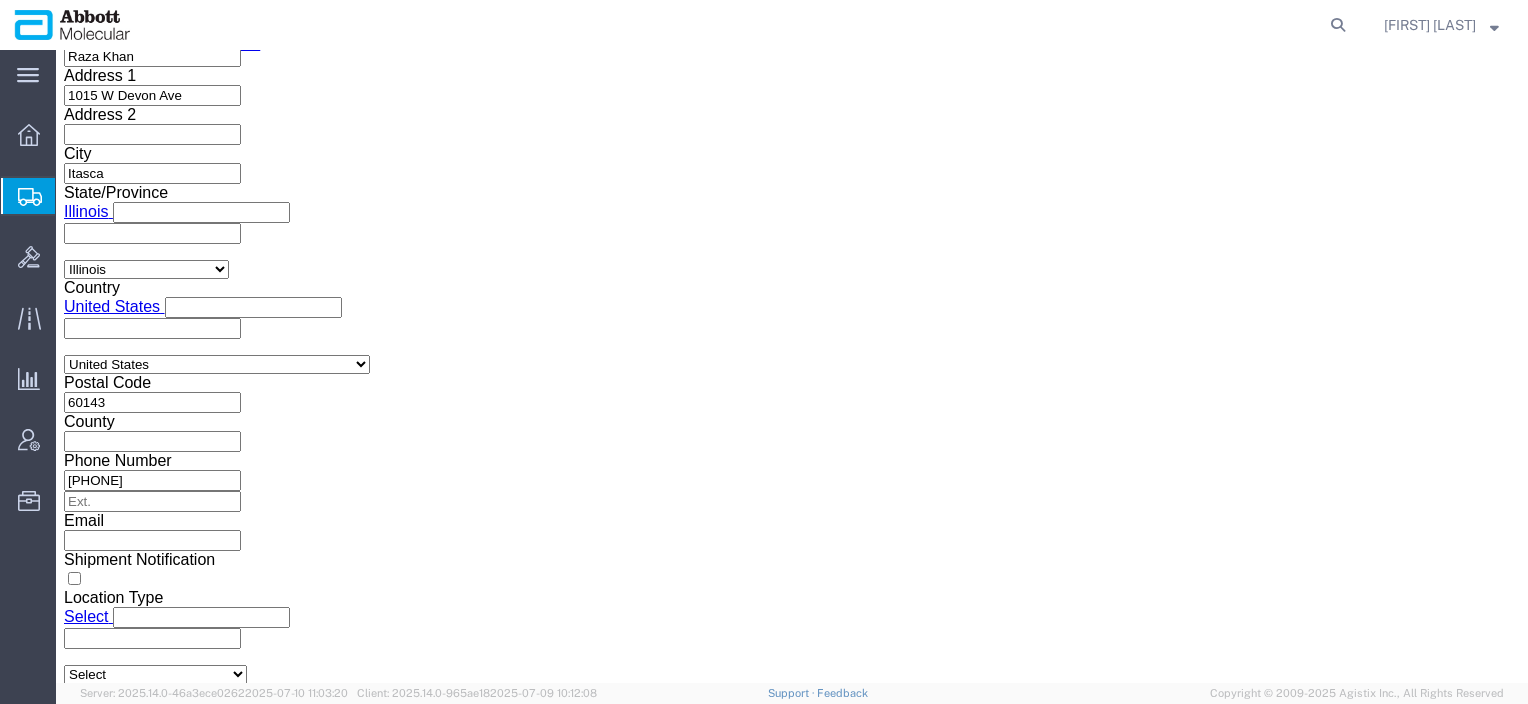 scroll, scrollTop: 41, scrollLeft: 0, axis: vertical 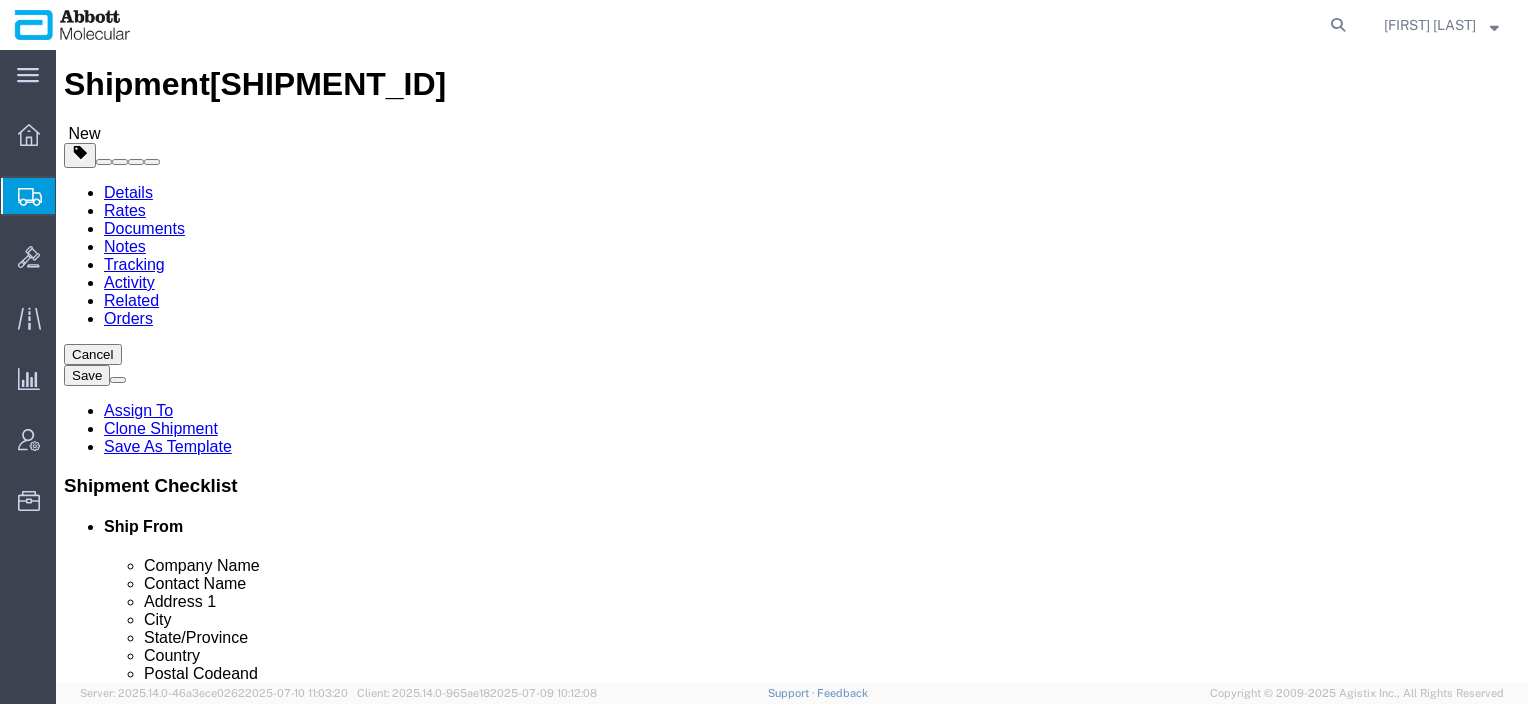 click on "Select Box (B) Box (C) Box (D) Cardboard Box(es) Crate (Instrument) Crate(s) Envelope Pallet (Component) Pallet Shipper Pallet(s) Oversized (Not Stackable) Pallet(s) Oversized (Stackable) Pallet(s) Standard (Not Stackable) Pallet(s) Standard (Stackable) Your Packaging" 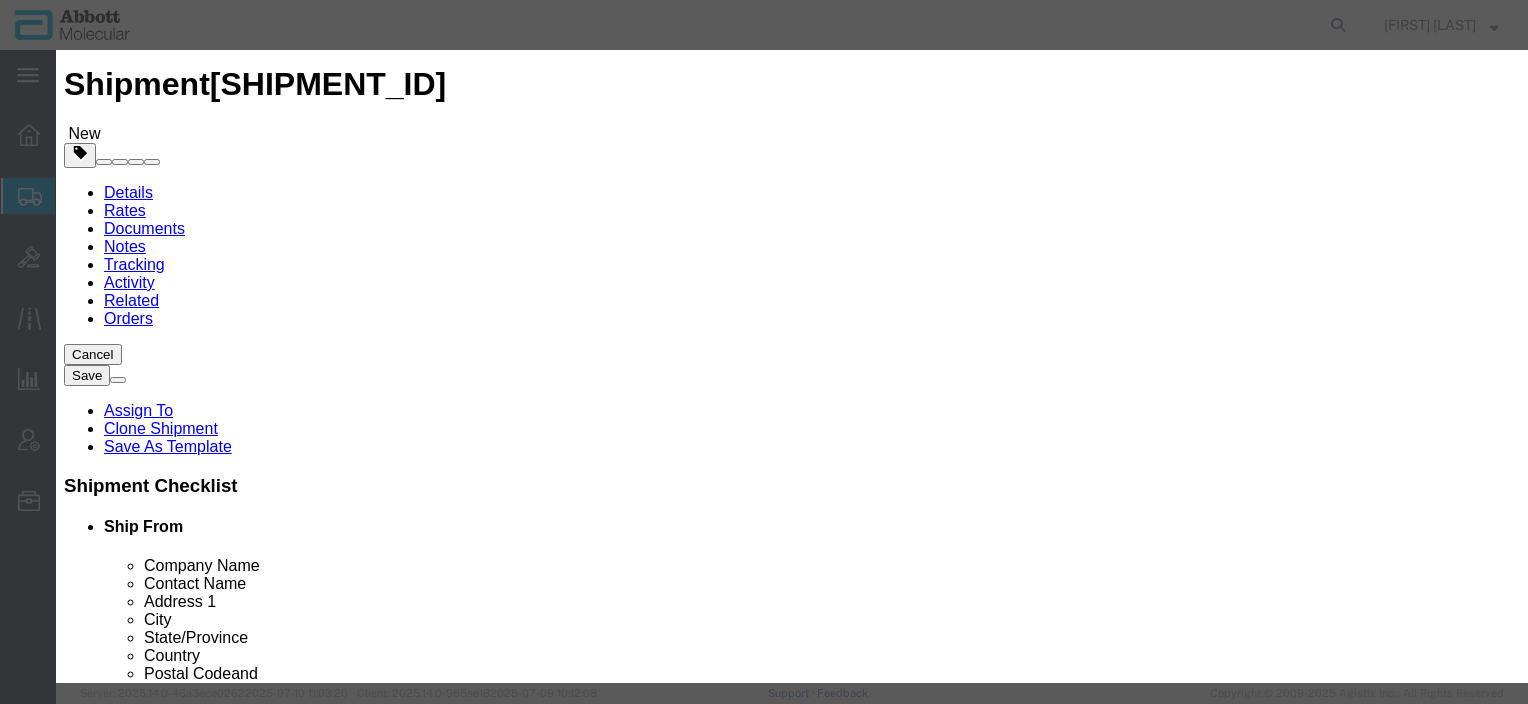 click 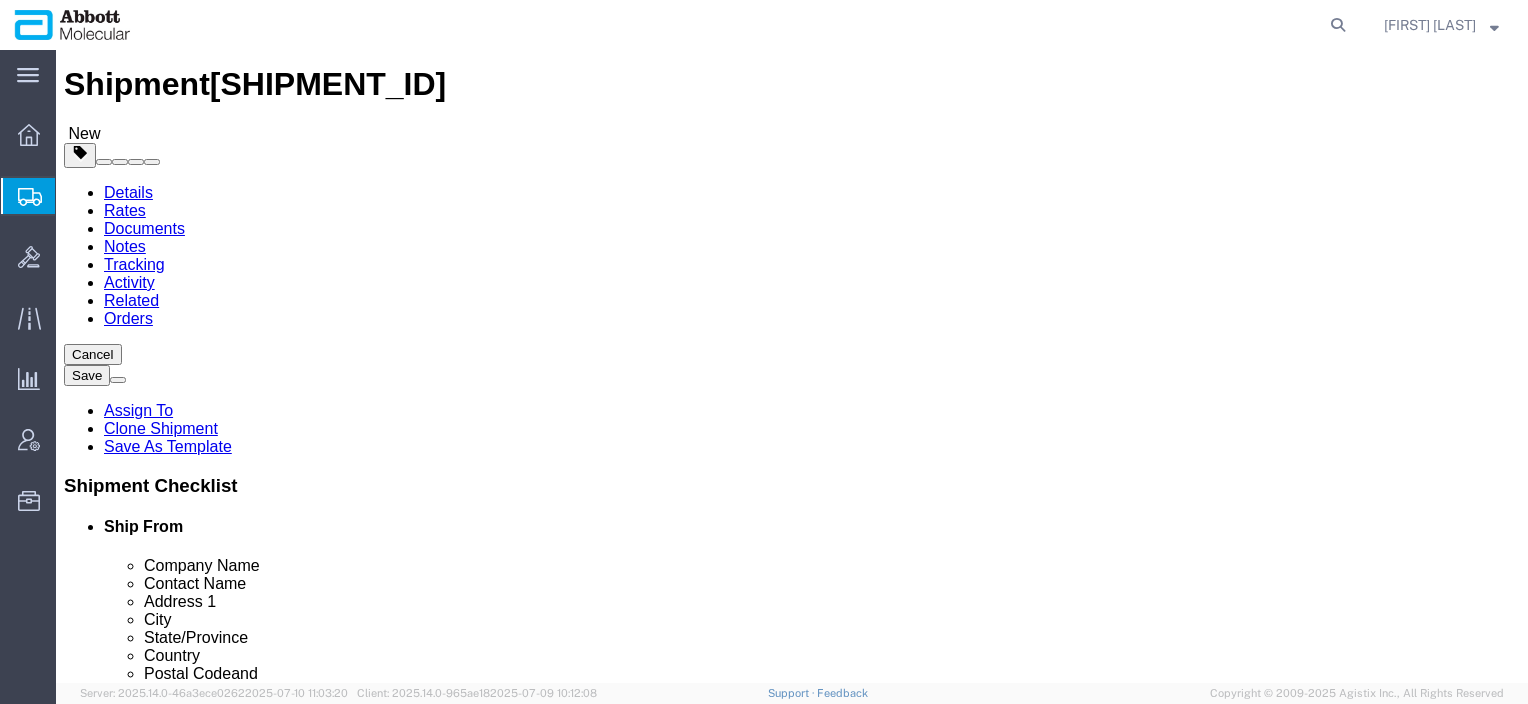 scroll, scrollTop: 298, scrollLeft: 0, axis: vertical 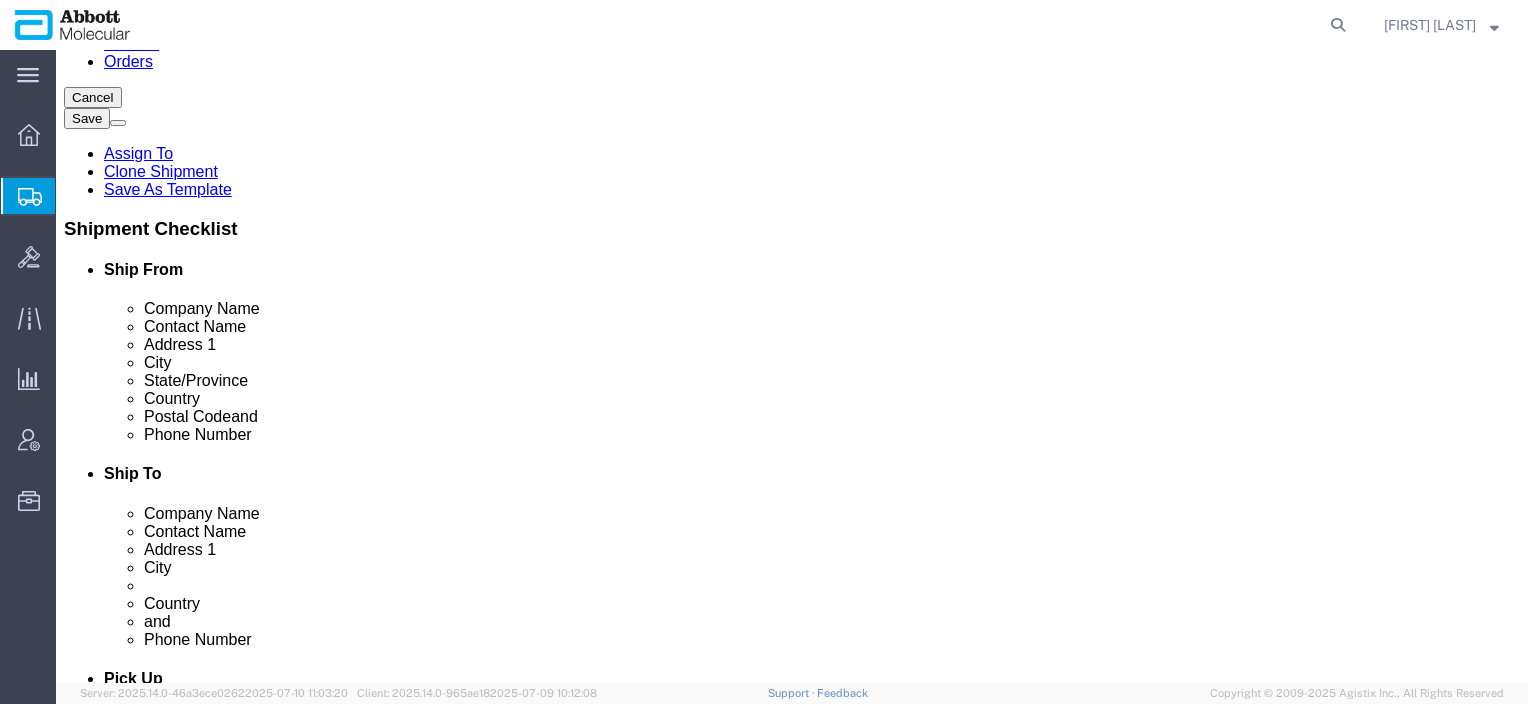 click on "Continue" 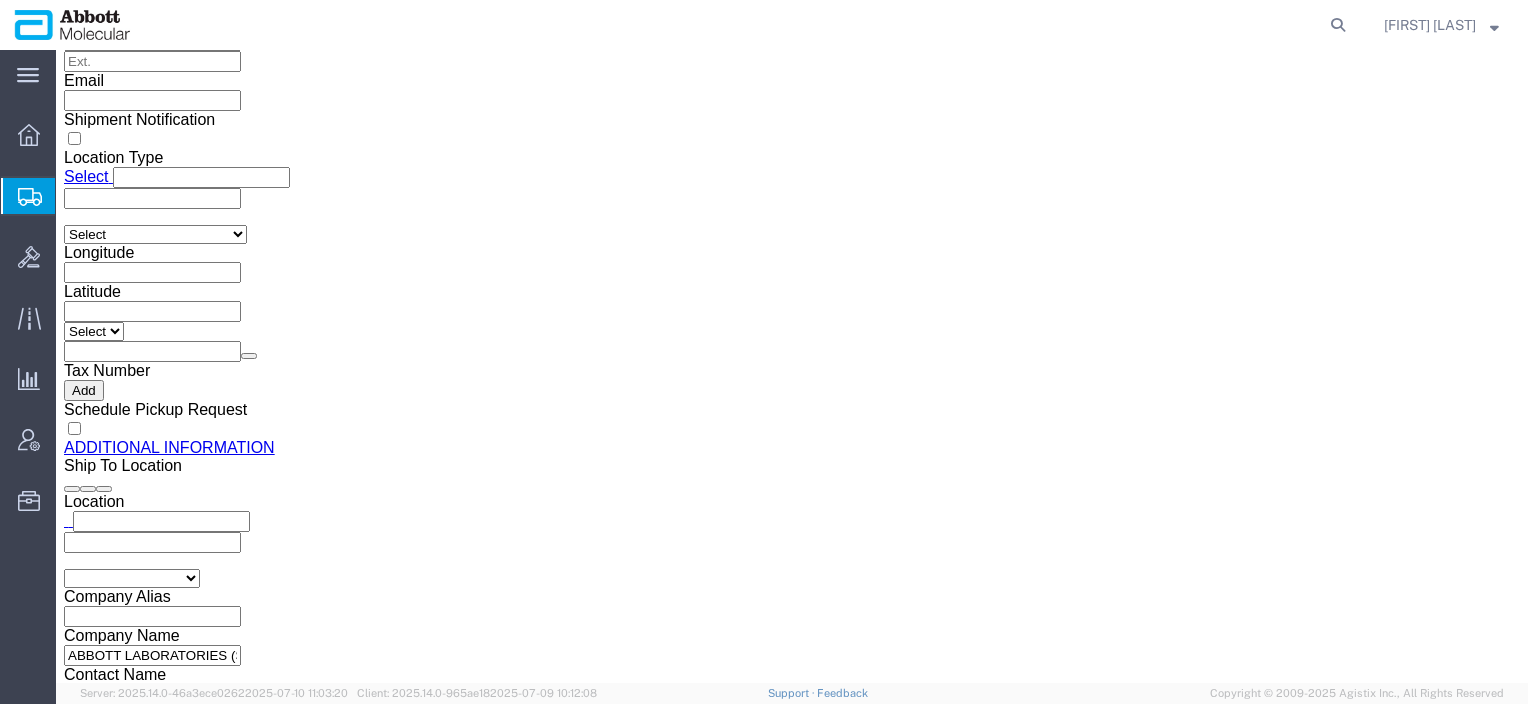 click on "Upload" 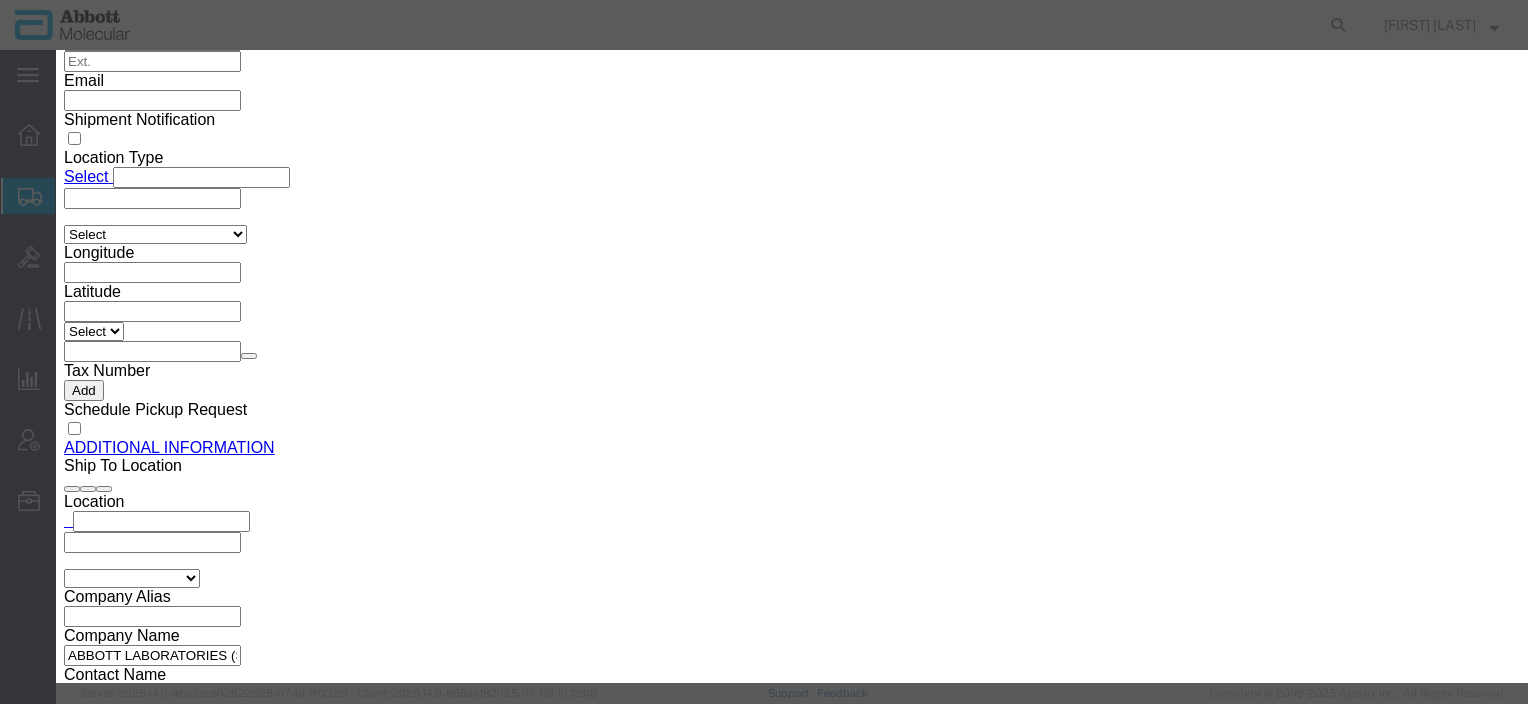 click on "Browse" 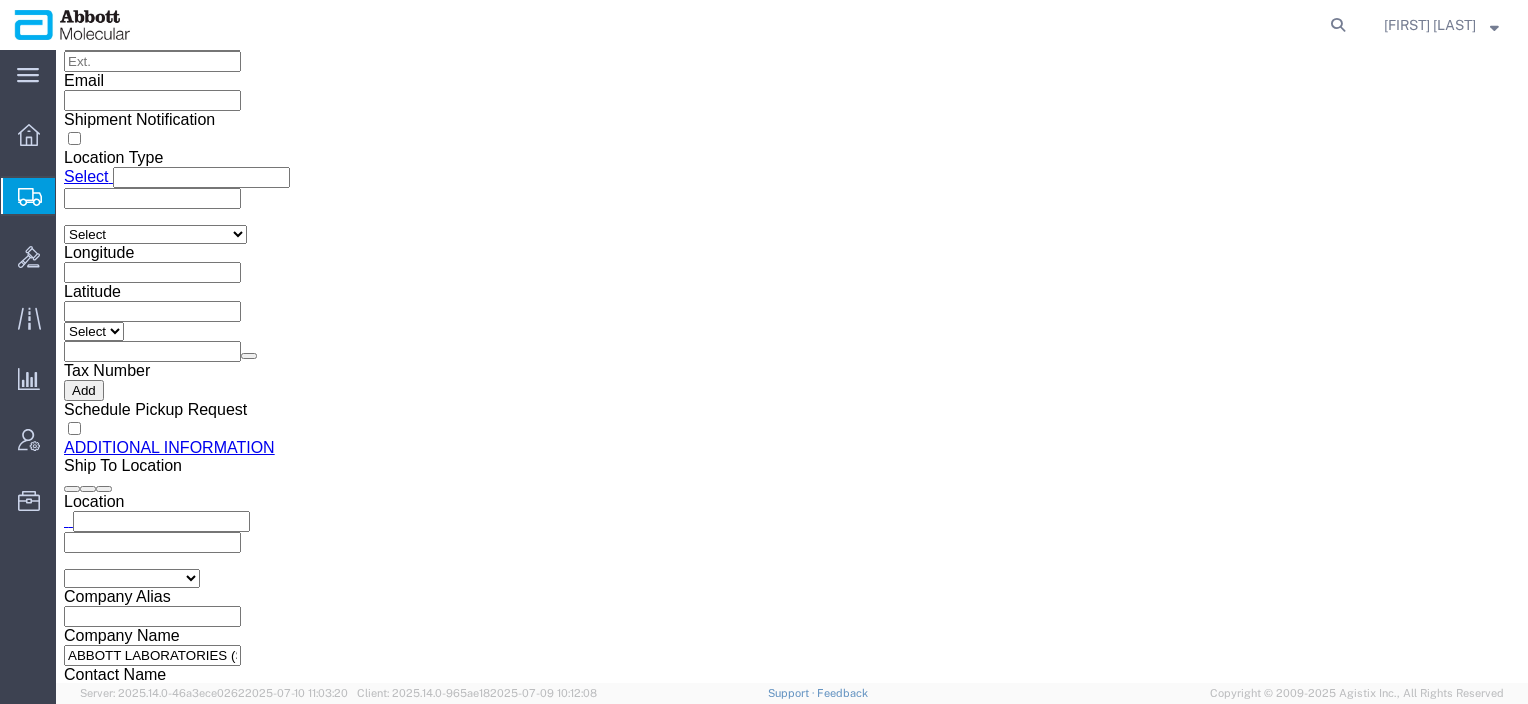 click on "Rate Shipment" 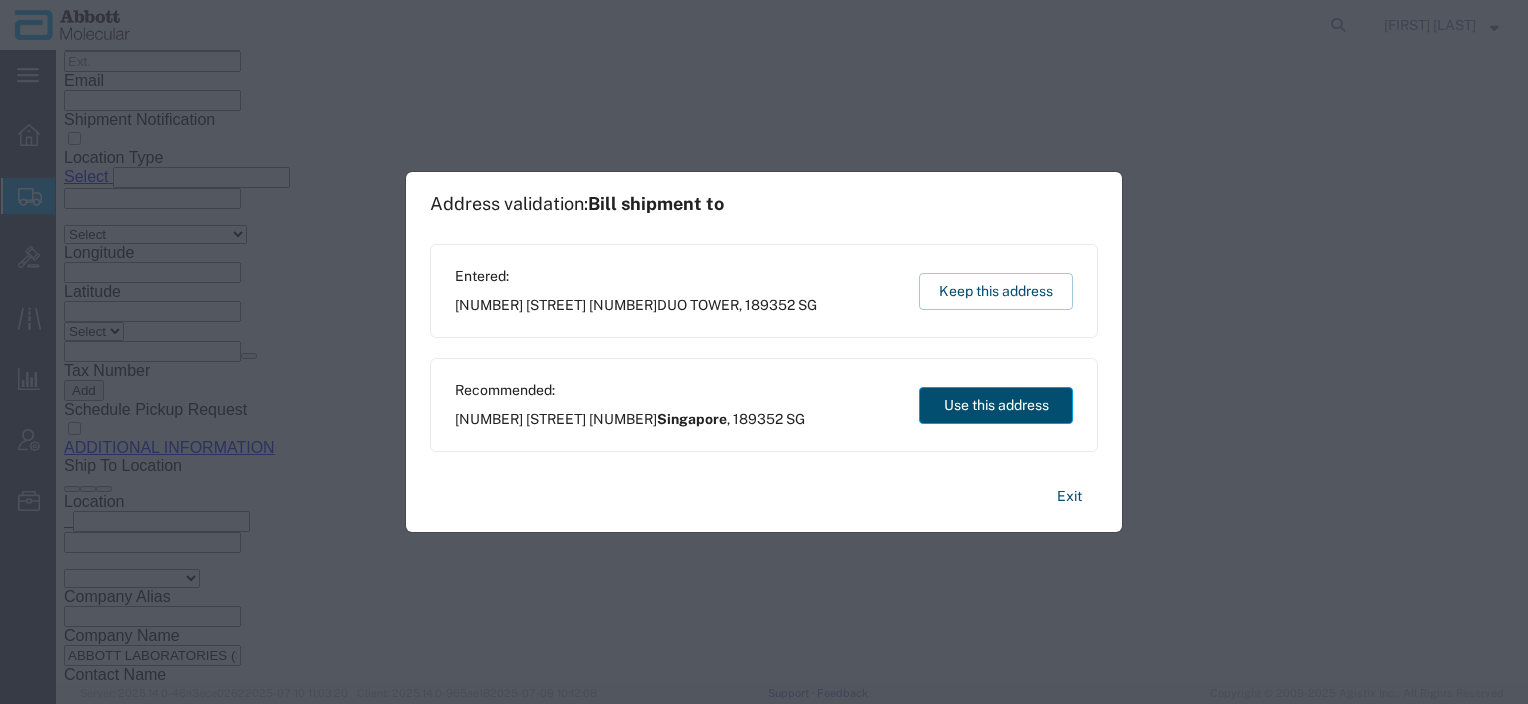click on "Use this address" 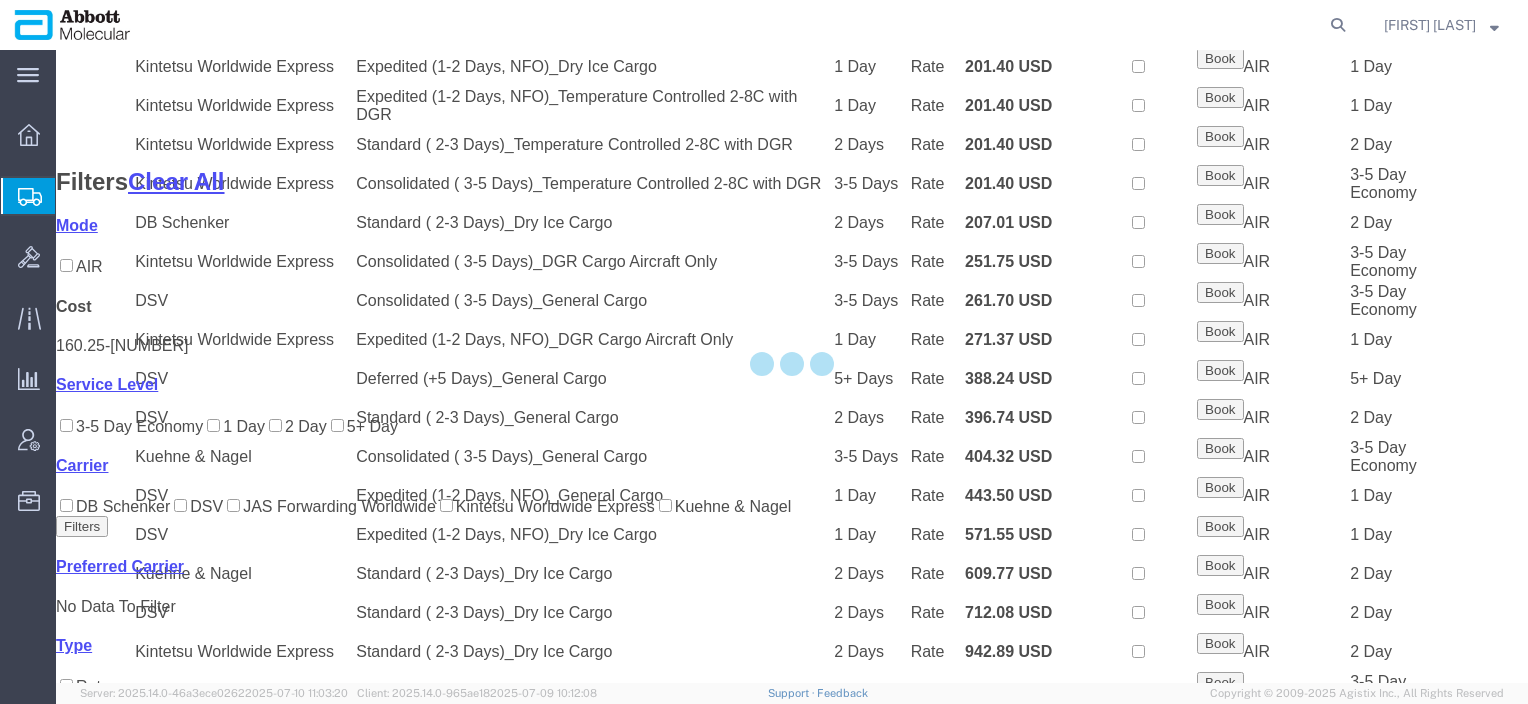 scroll, scrollTop: 792, scrollLeft: 0, axis: vertical 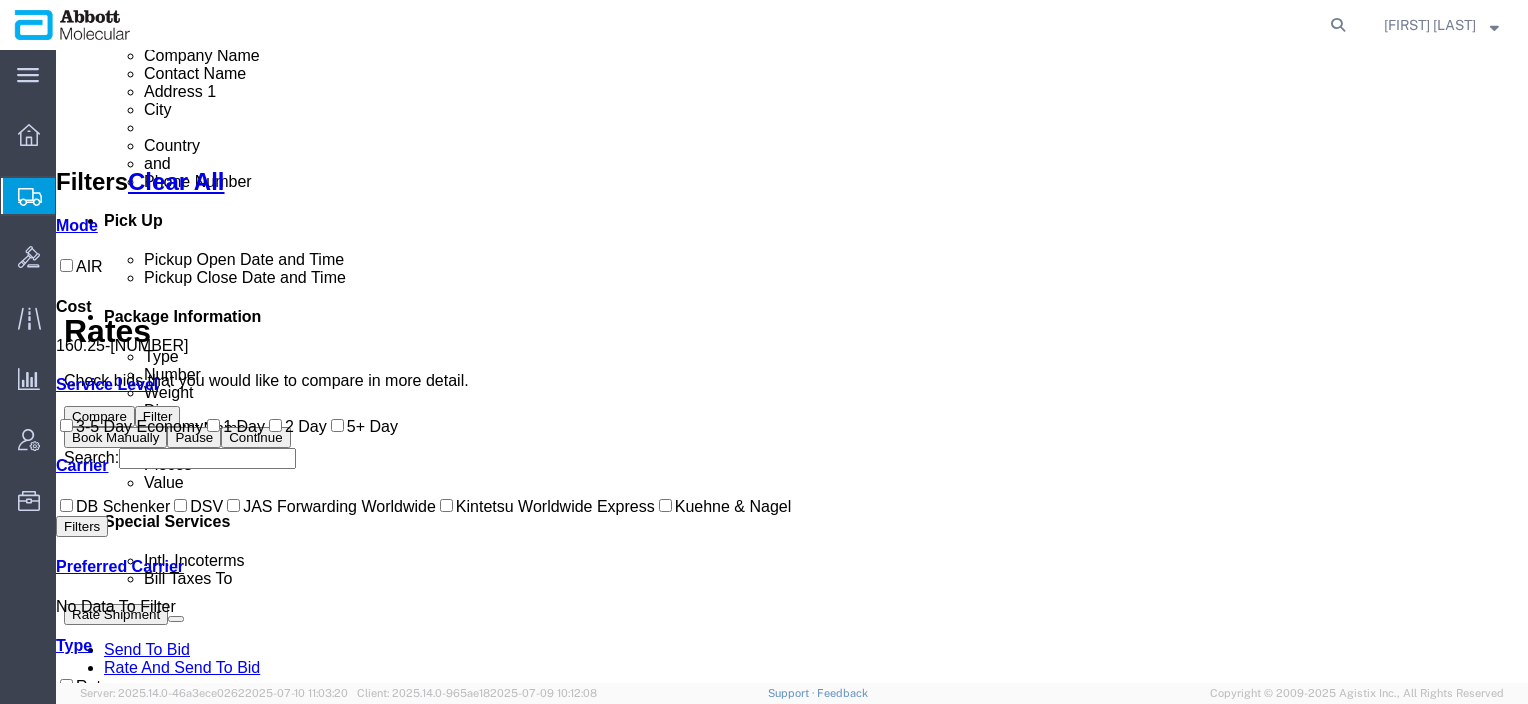 click on "Kintetsu Worldwide Express" at bounding box center [545, 506] 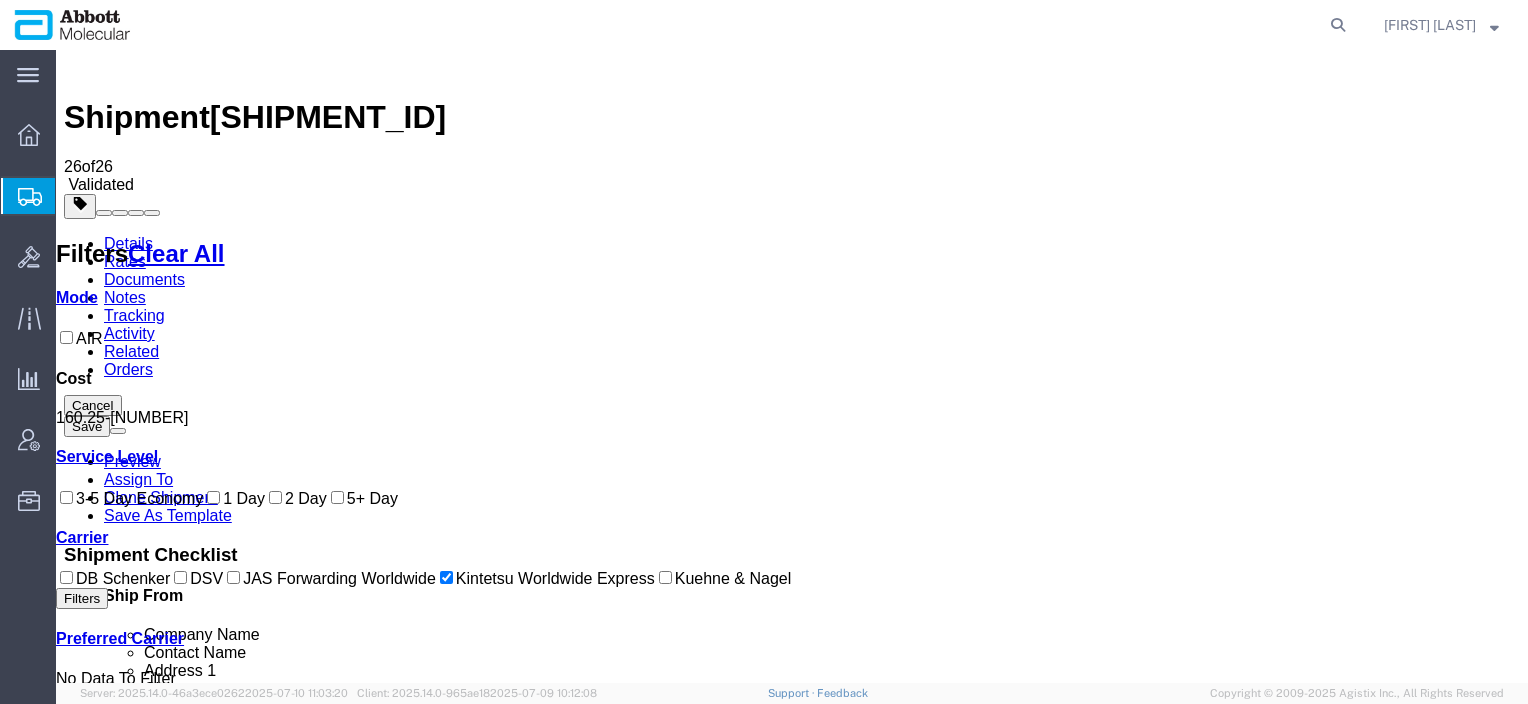 scroll, scrollTop: 0, scrollLeft: 0, axis: both 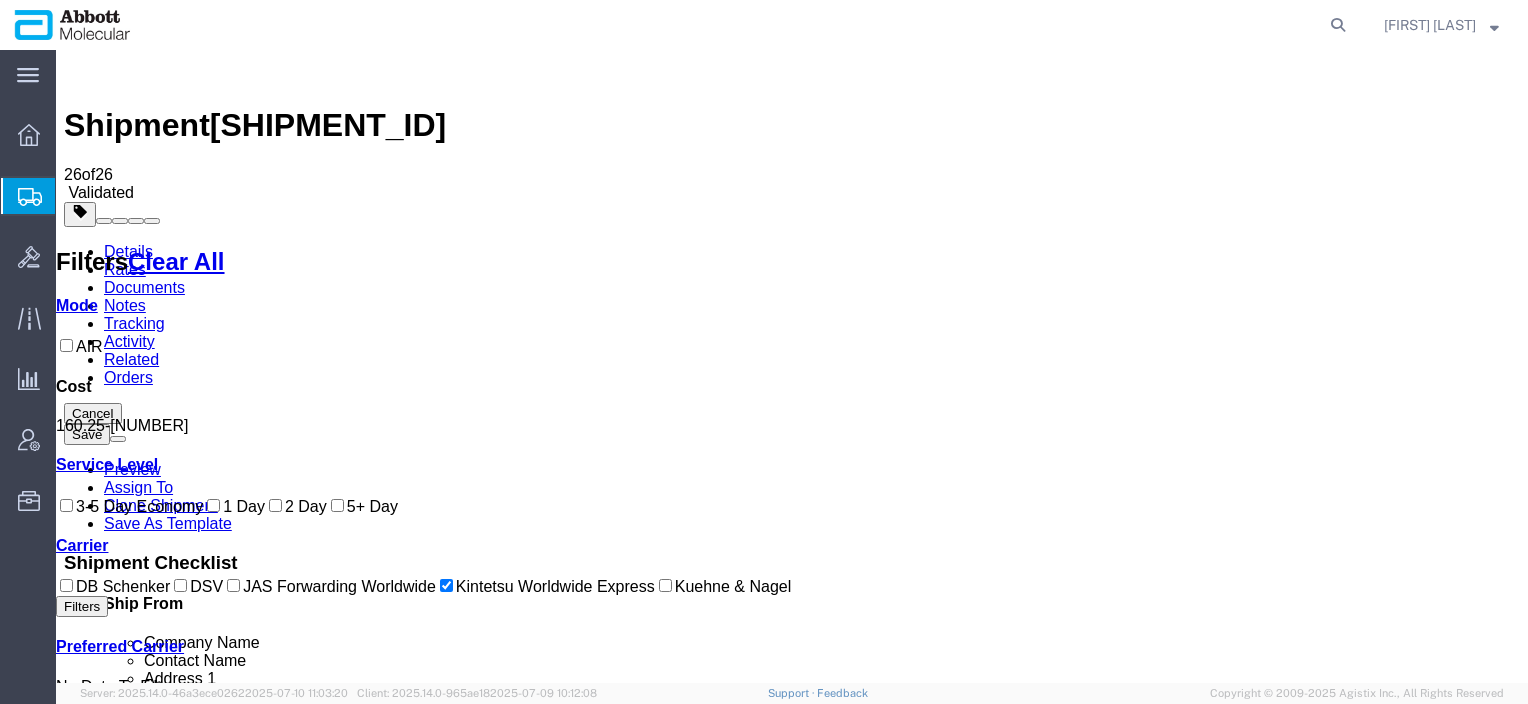 drag, startPoint x: 437, startPoint y: 247, endPoint x: 403, endPoint y: 260, distance: 36.40055 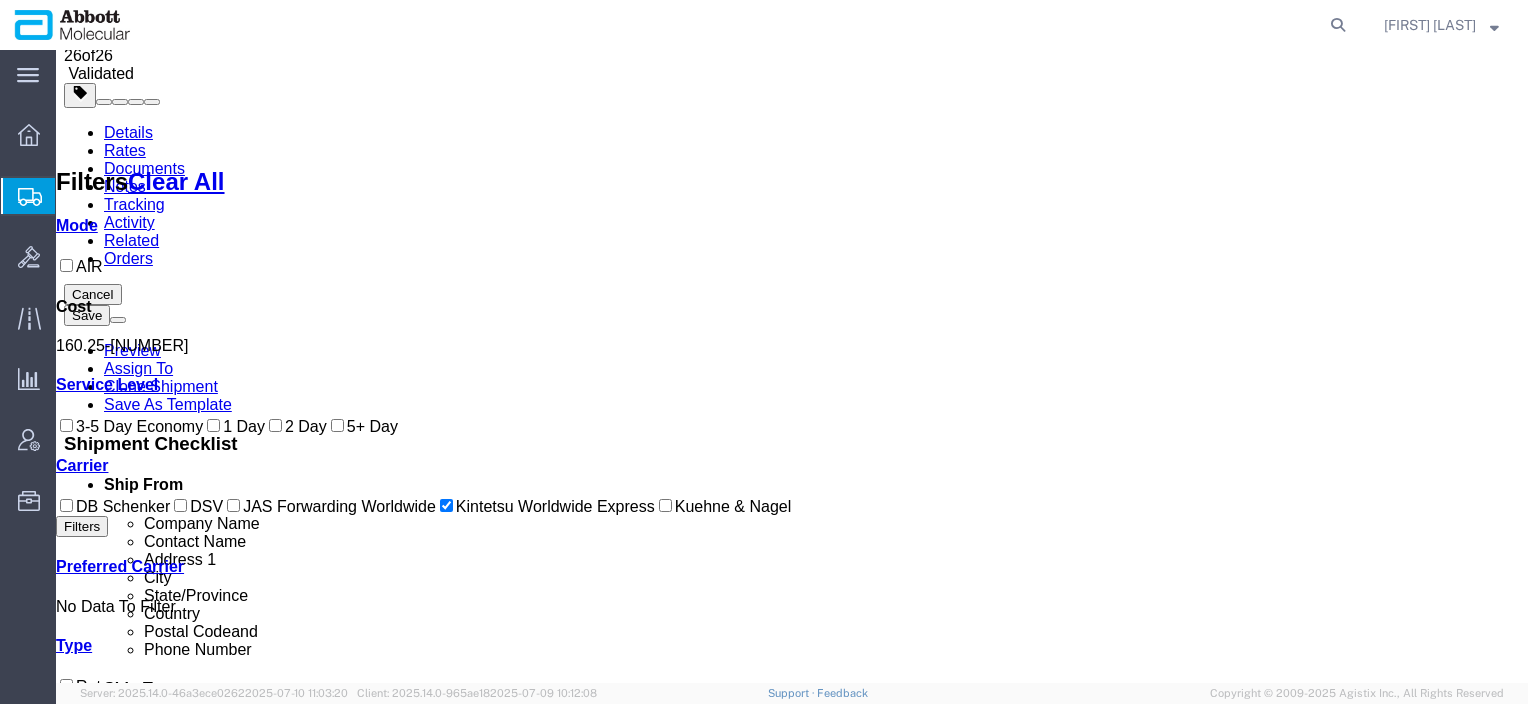 click on "Book" at bounding box center [1220, 2051] 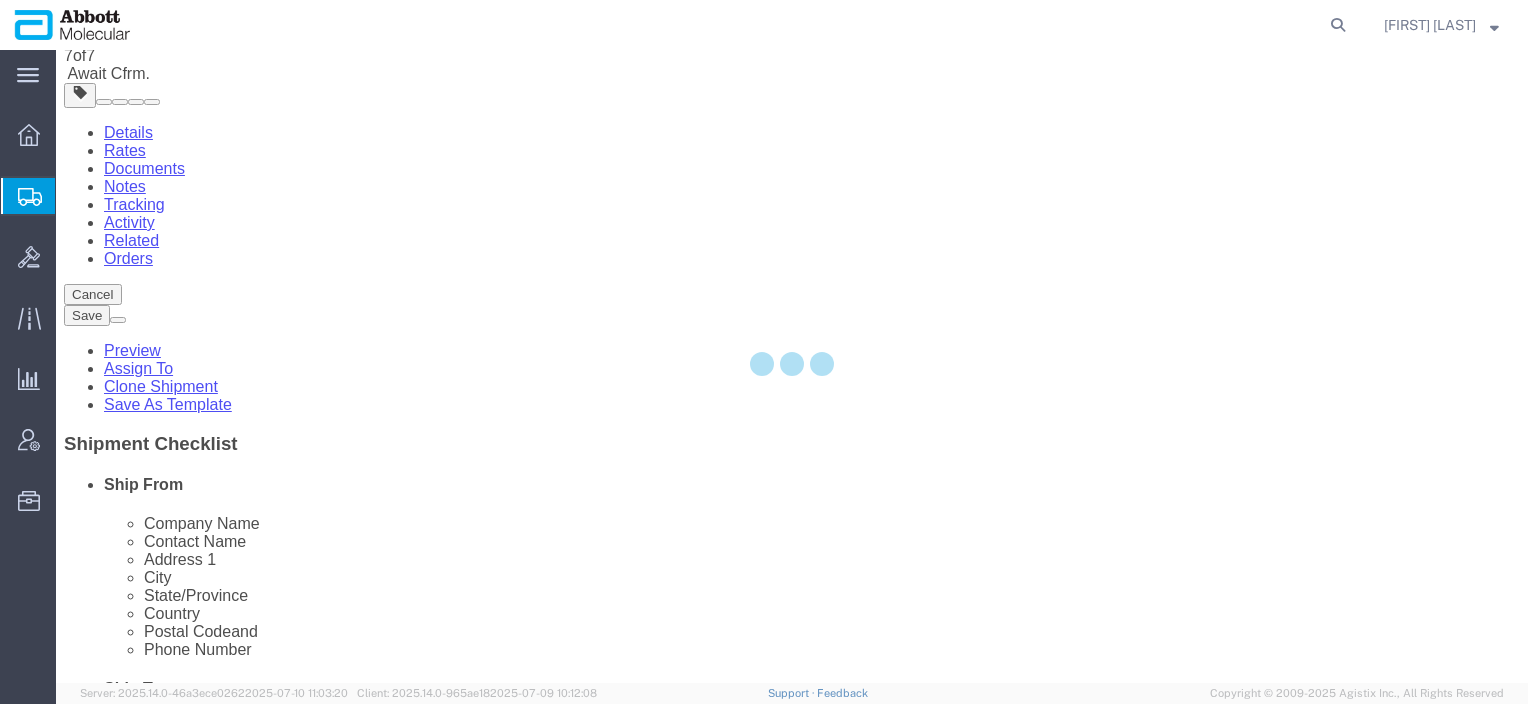 scroll, scrollTop: 0, scrollLeft: 0, axis: both 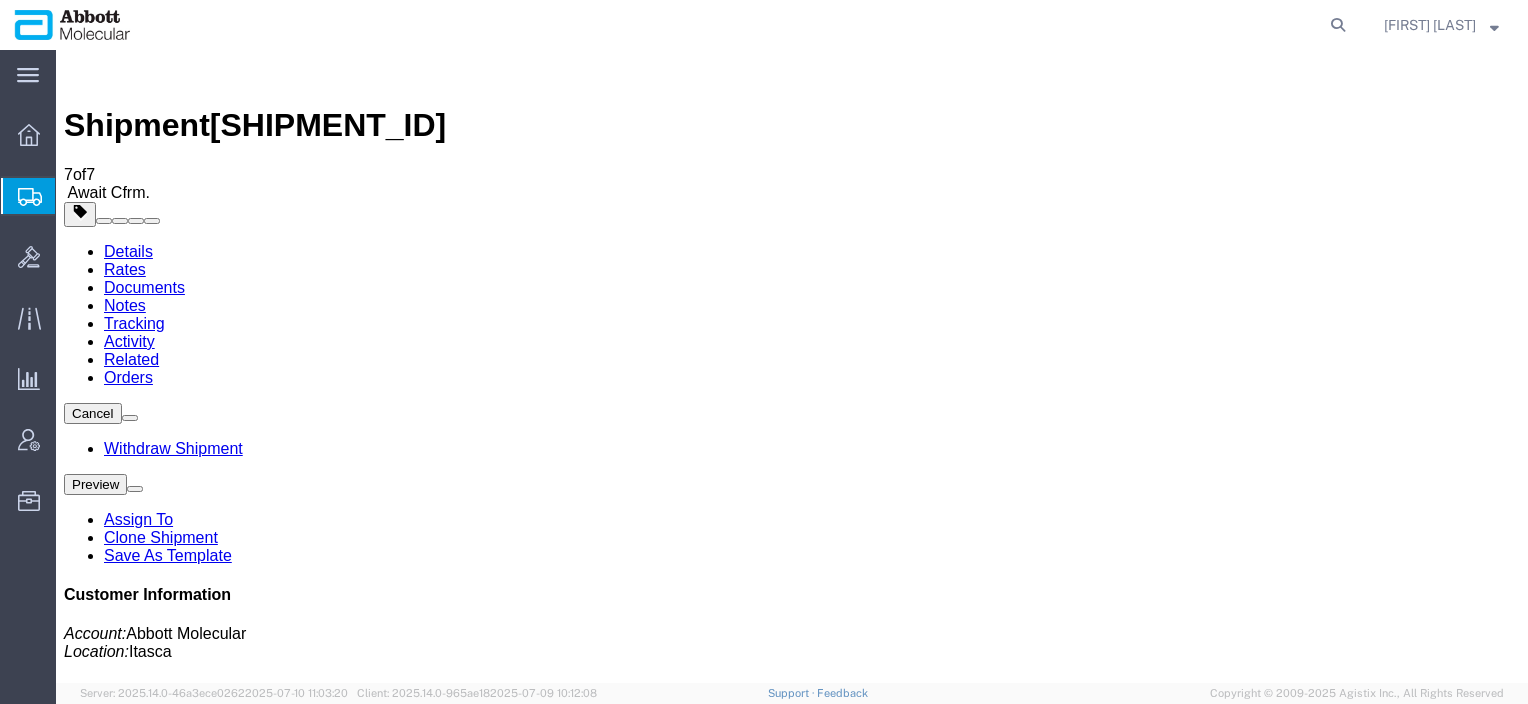 click on "[SHIPMENT_ID]" at bounding box center [328, 125] 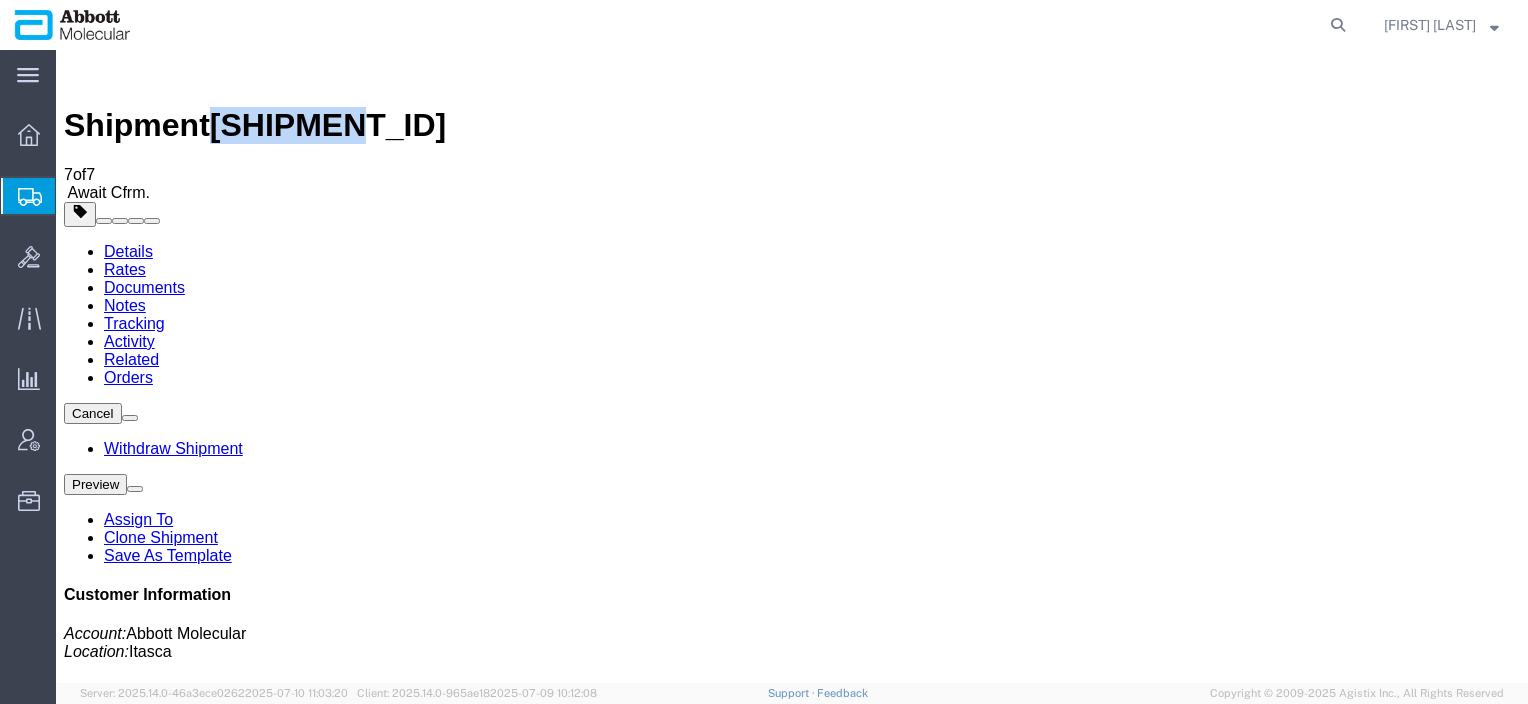 click on "[SHIPMENT_ID]" at bounding box center [328, 125] 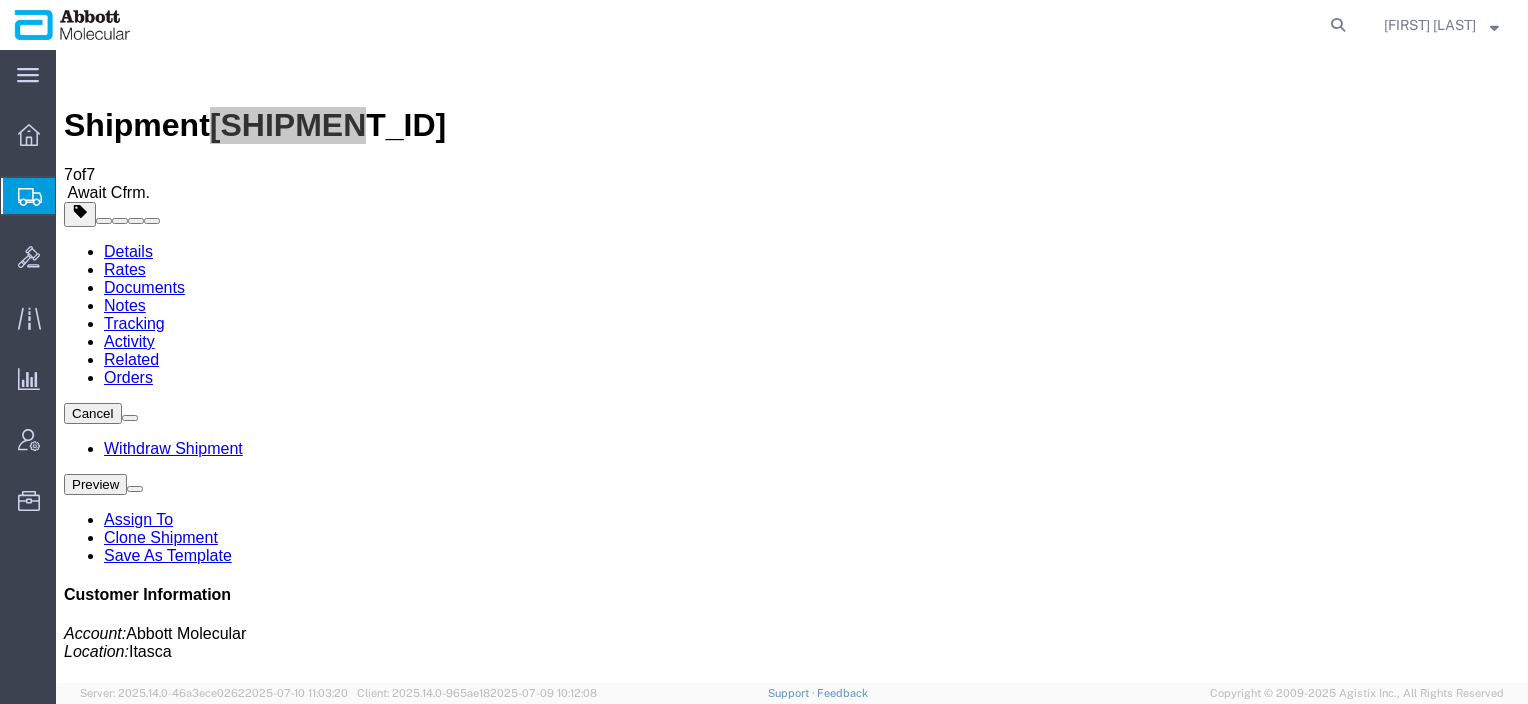 click on "Create from Template" 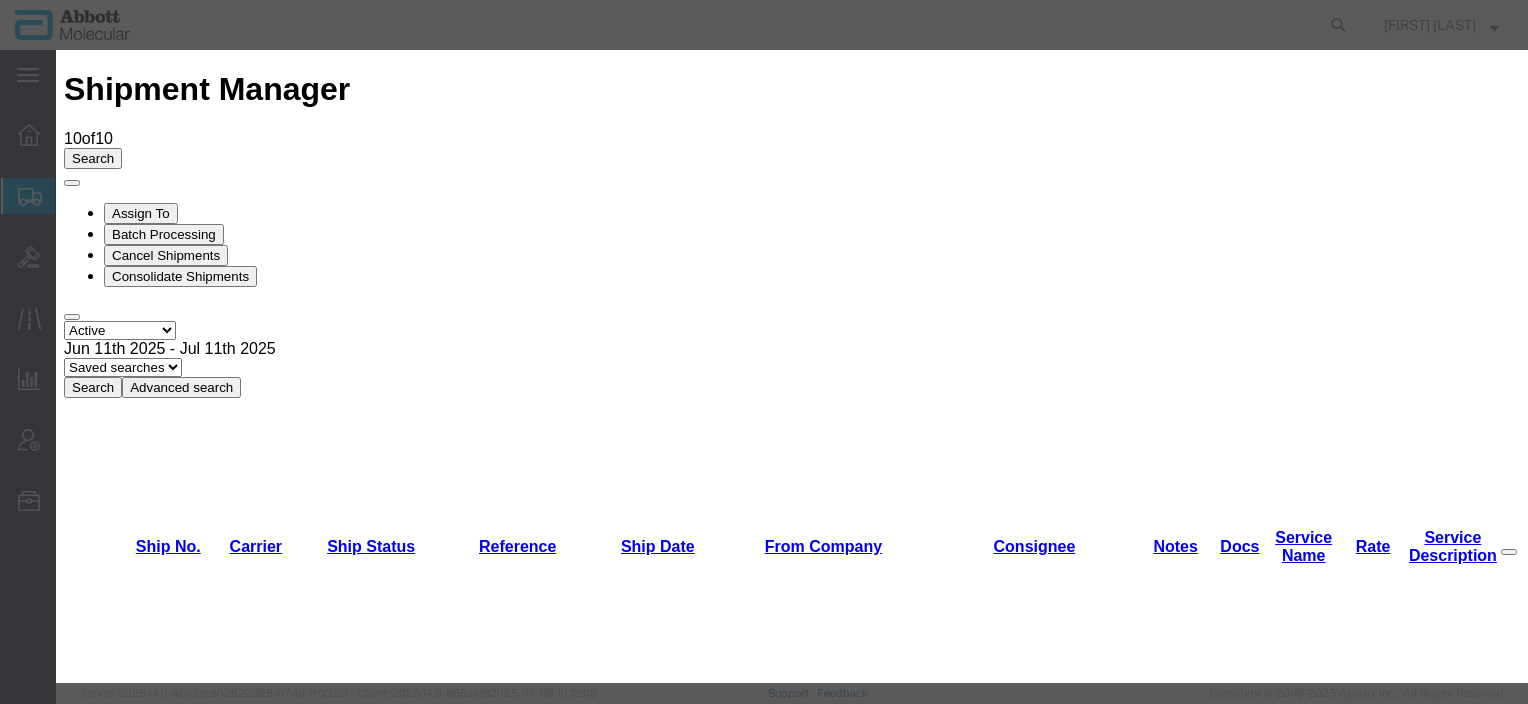 scroll, scrollTop: 1000, scrollLeft: 0, axis: vertical 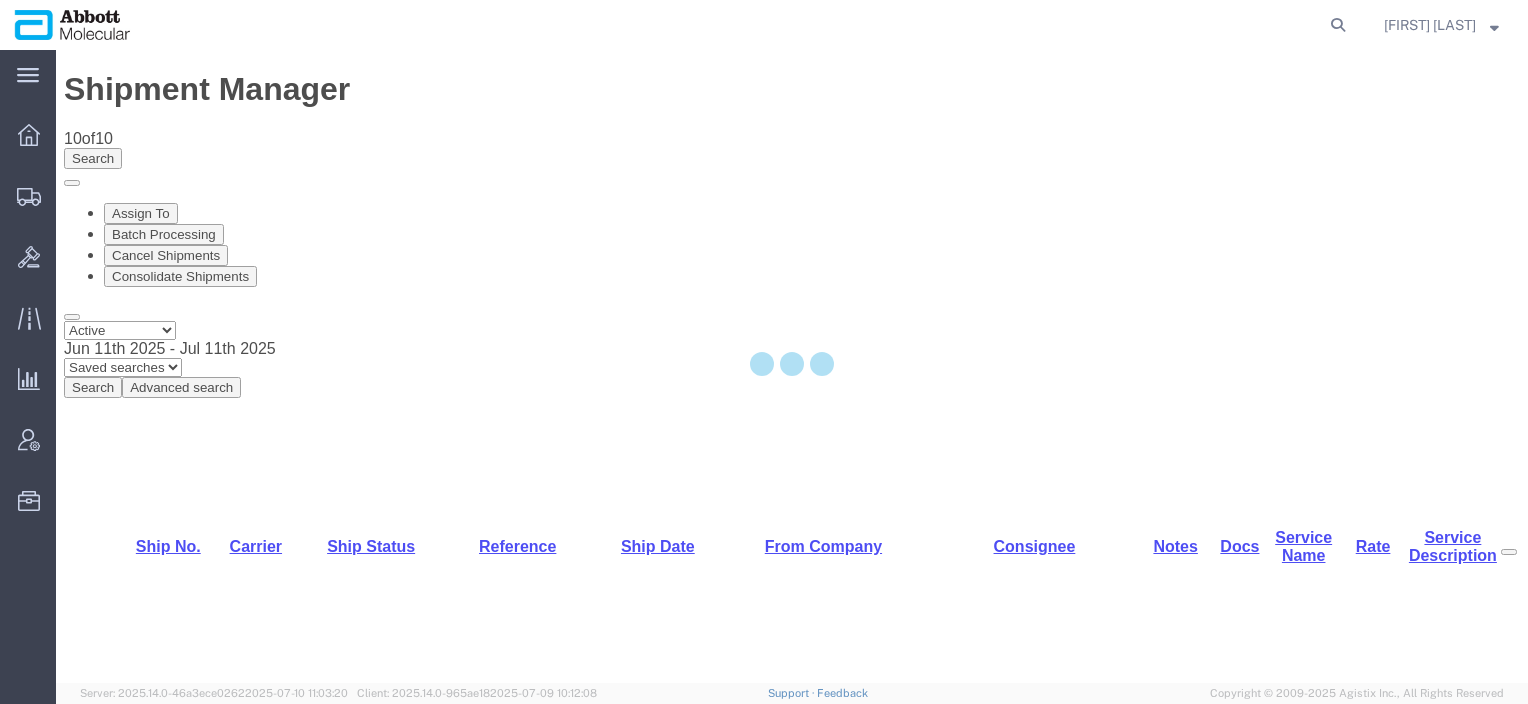 select on "48454" 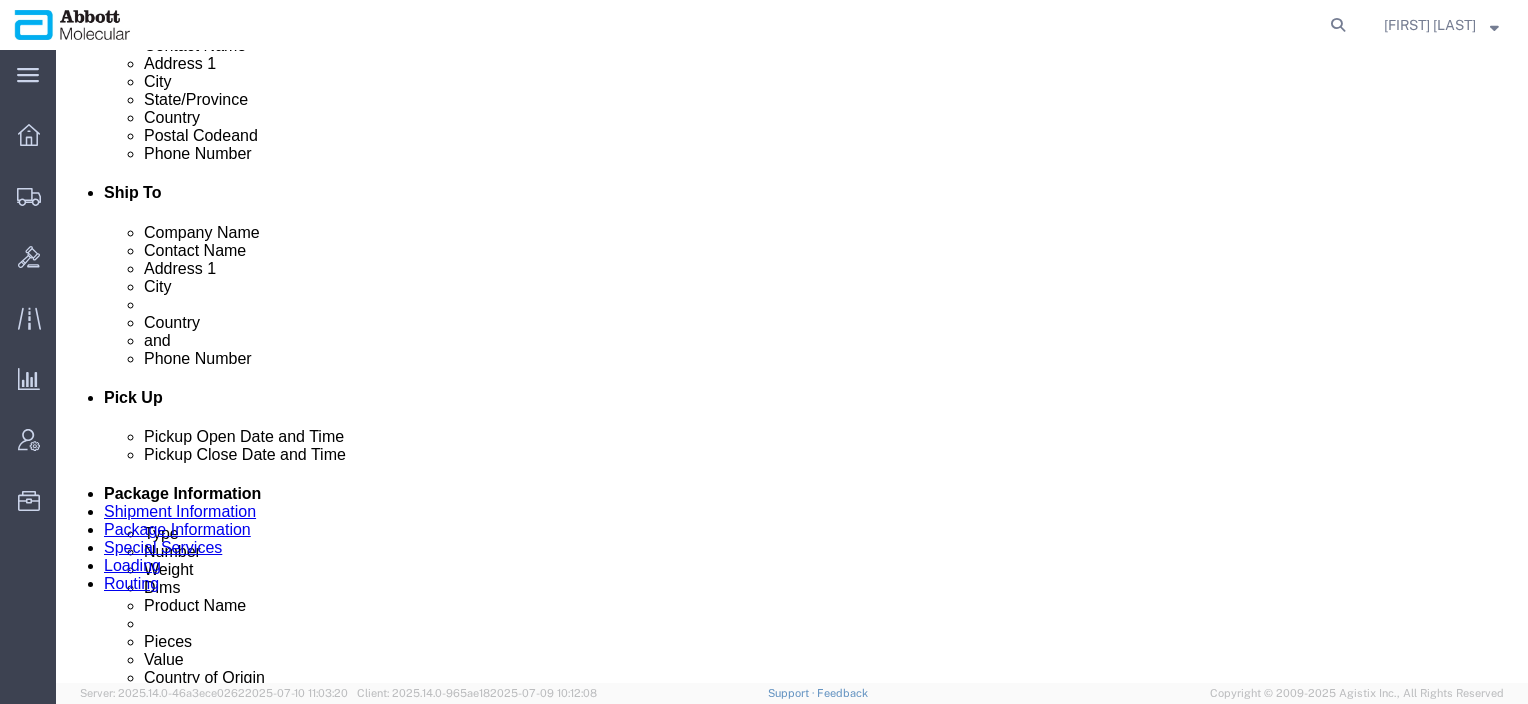 scroll, scrollTop: 1203, scrollLeft: 0, axis: vertical 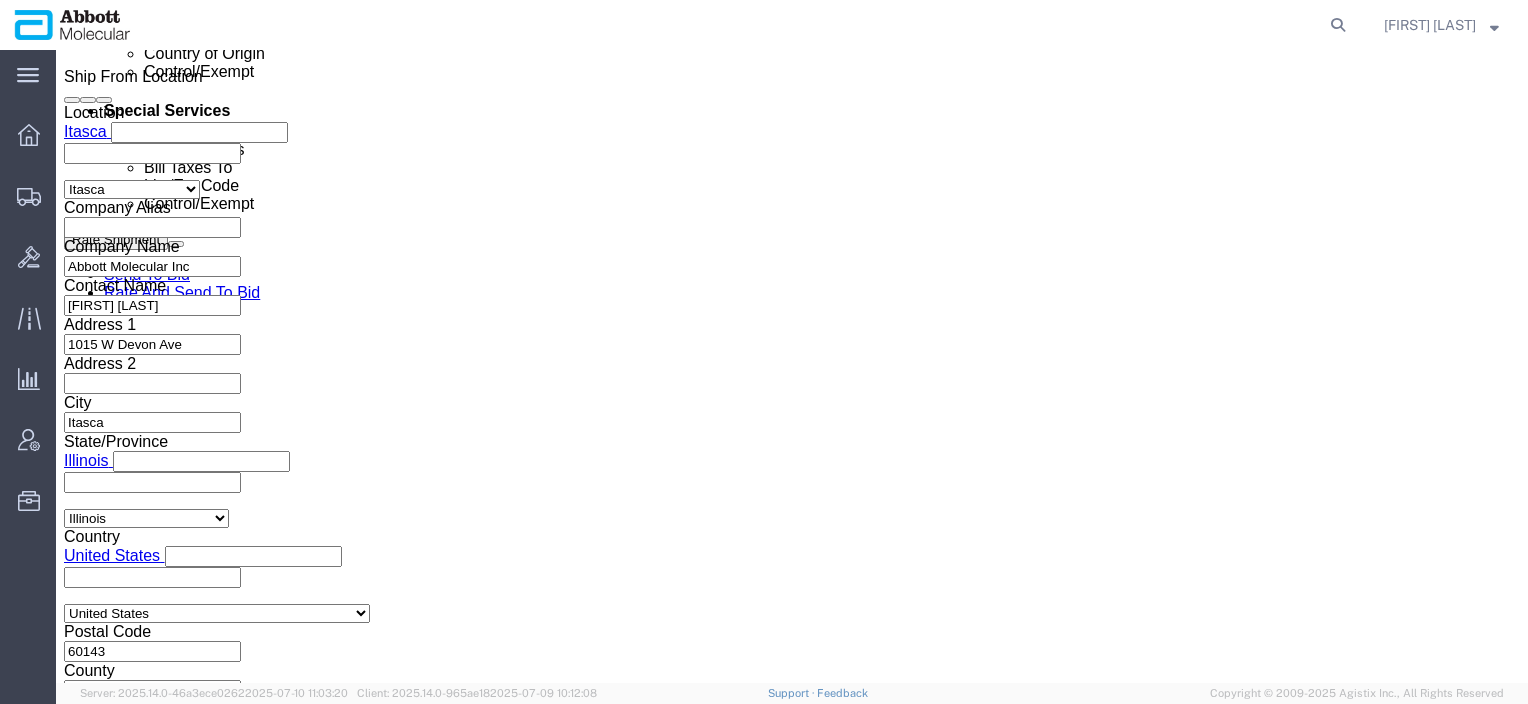 click on "Add reference" 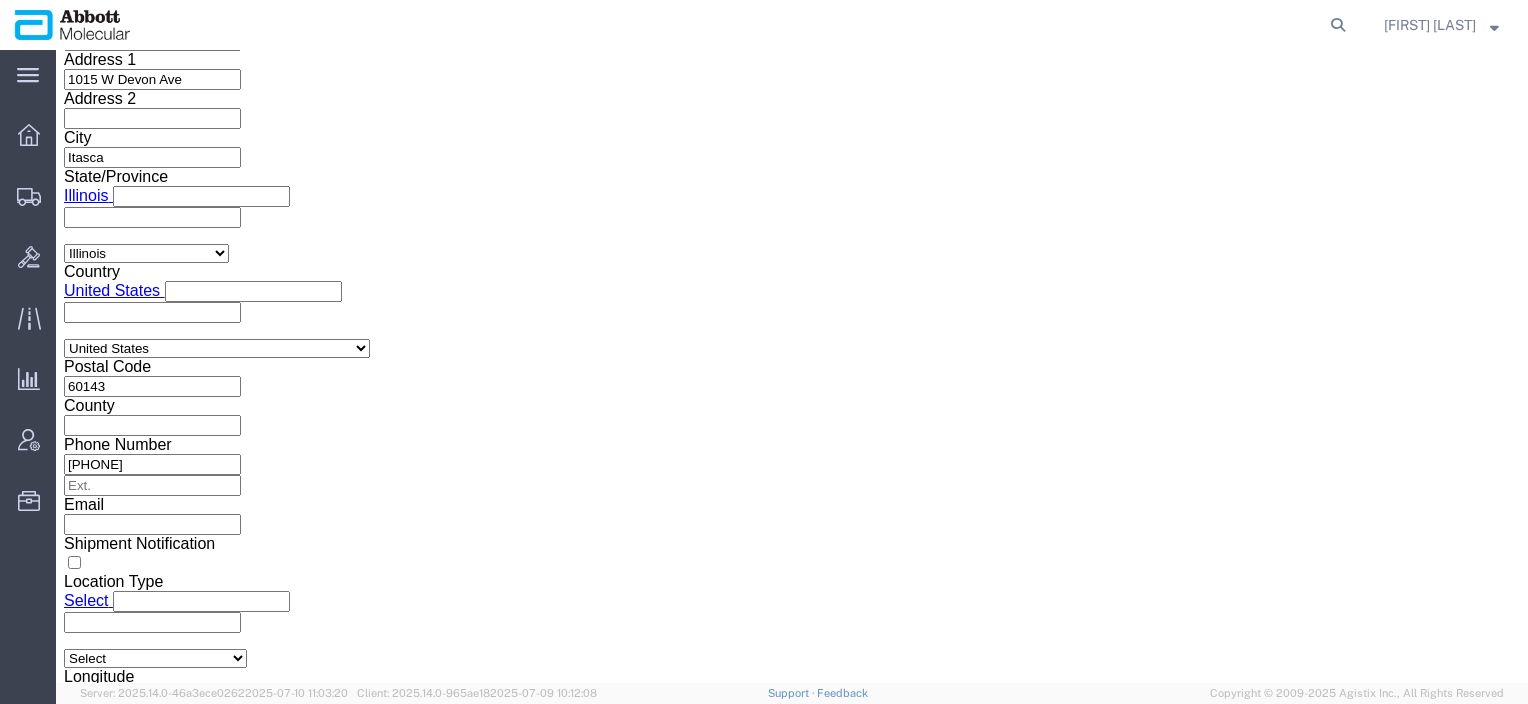 scroll, scrollTop: 1567, scrollLeft: 0, axis: vertical 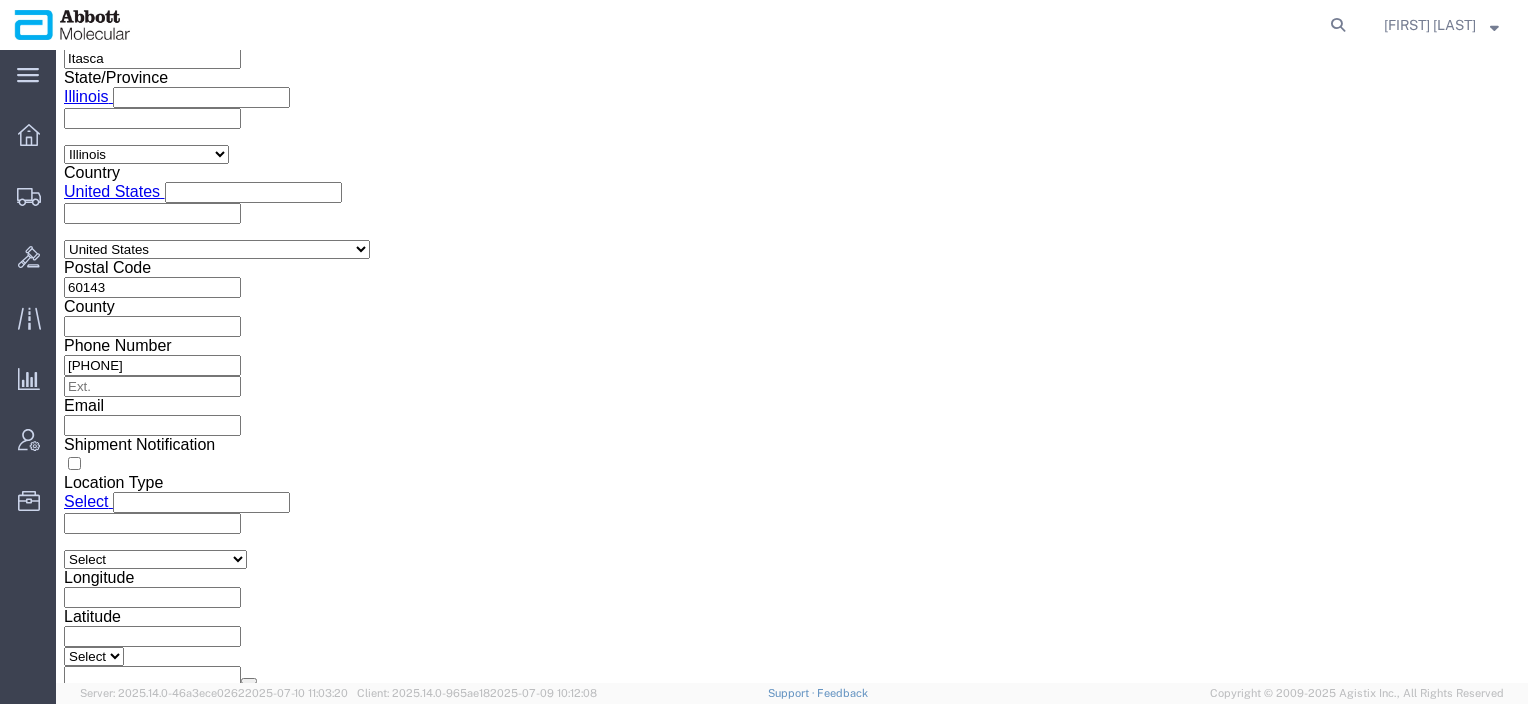 click on "Continue" 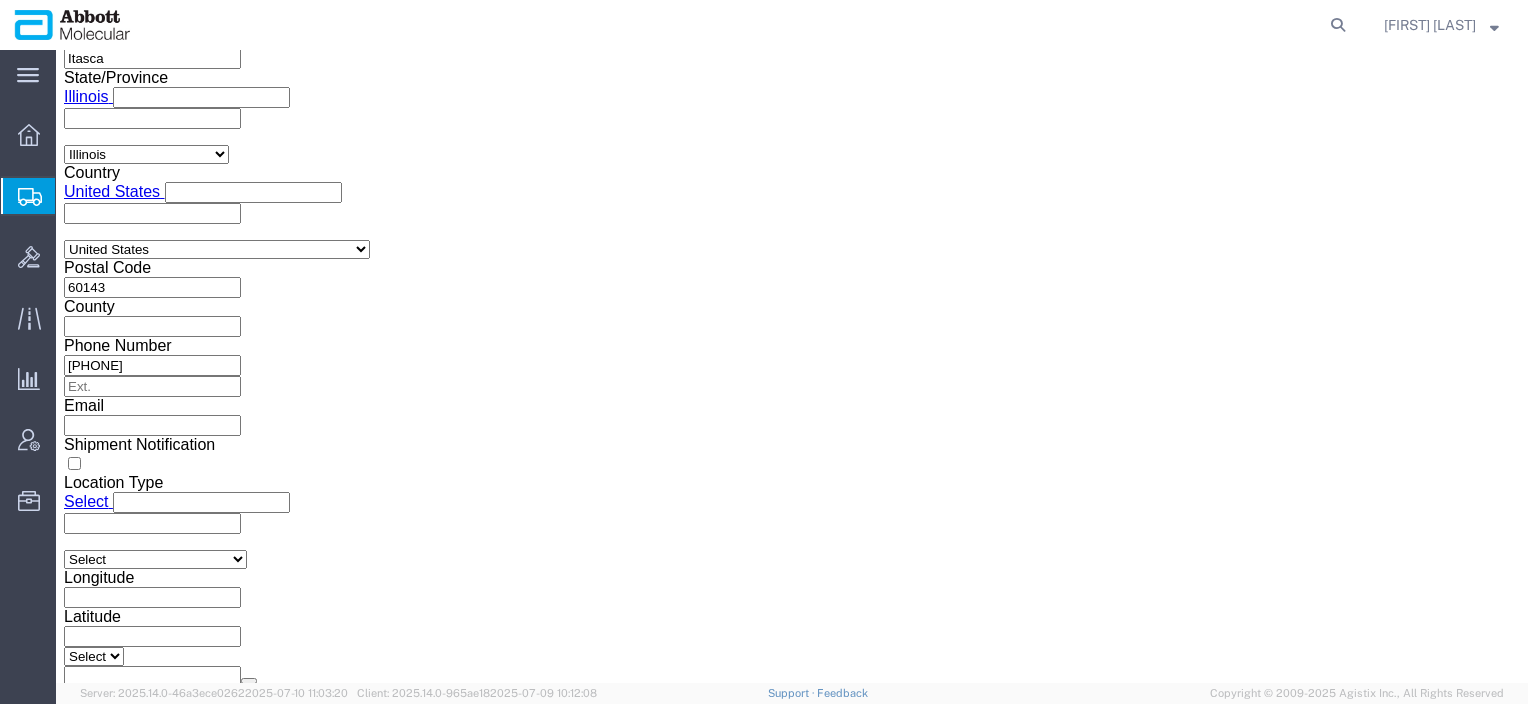 scroll, scrollTop: 41, scrollLeft: 0, axis: vertical 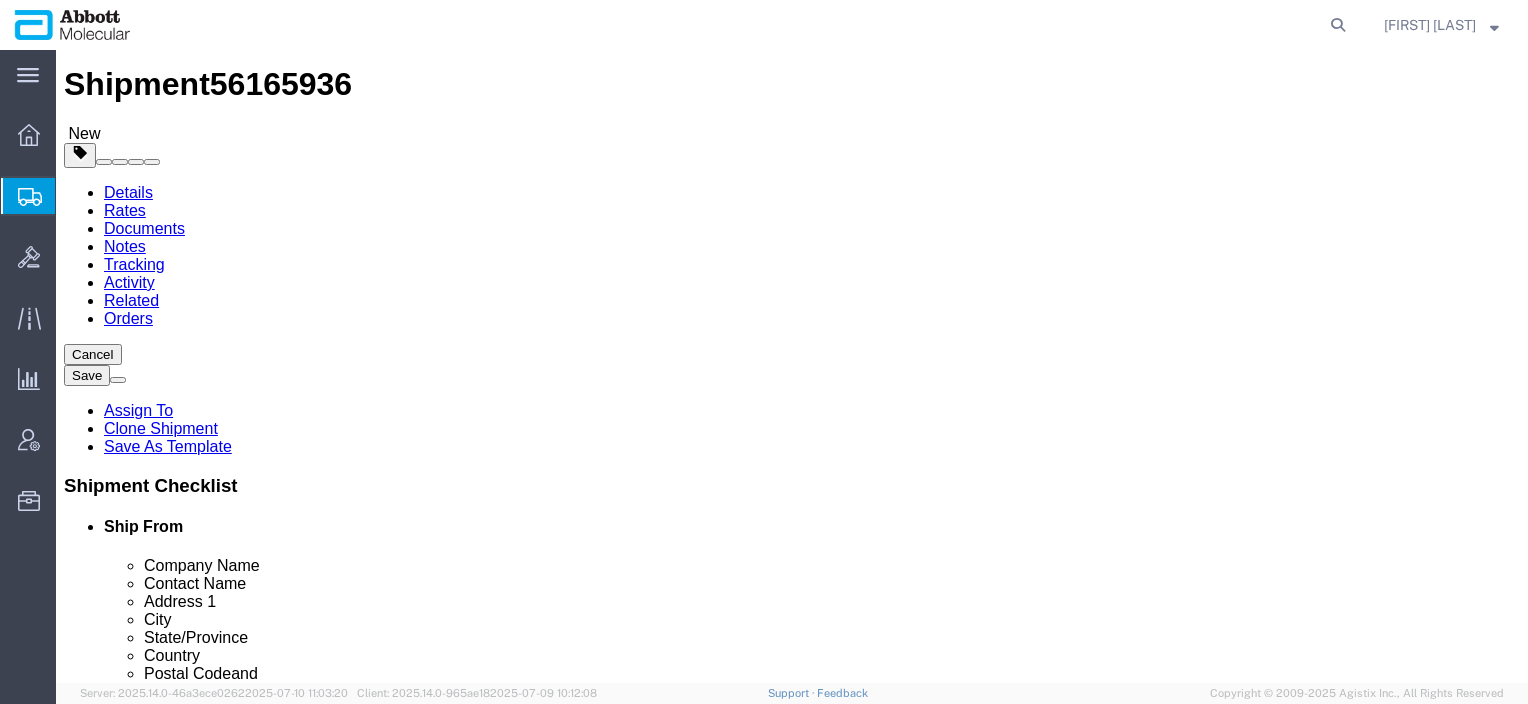 click on "Add Package" 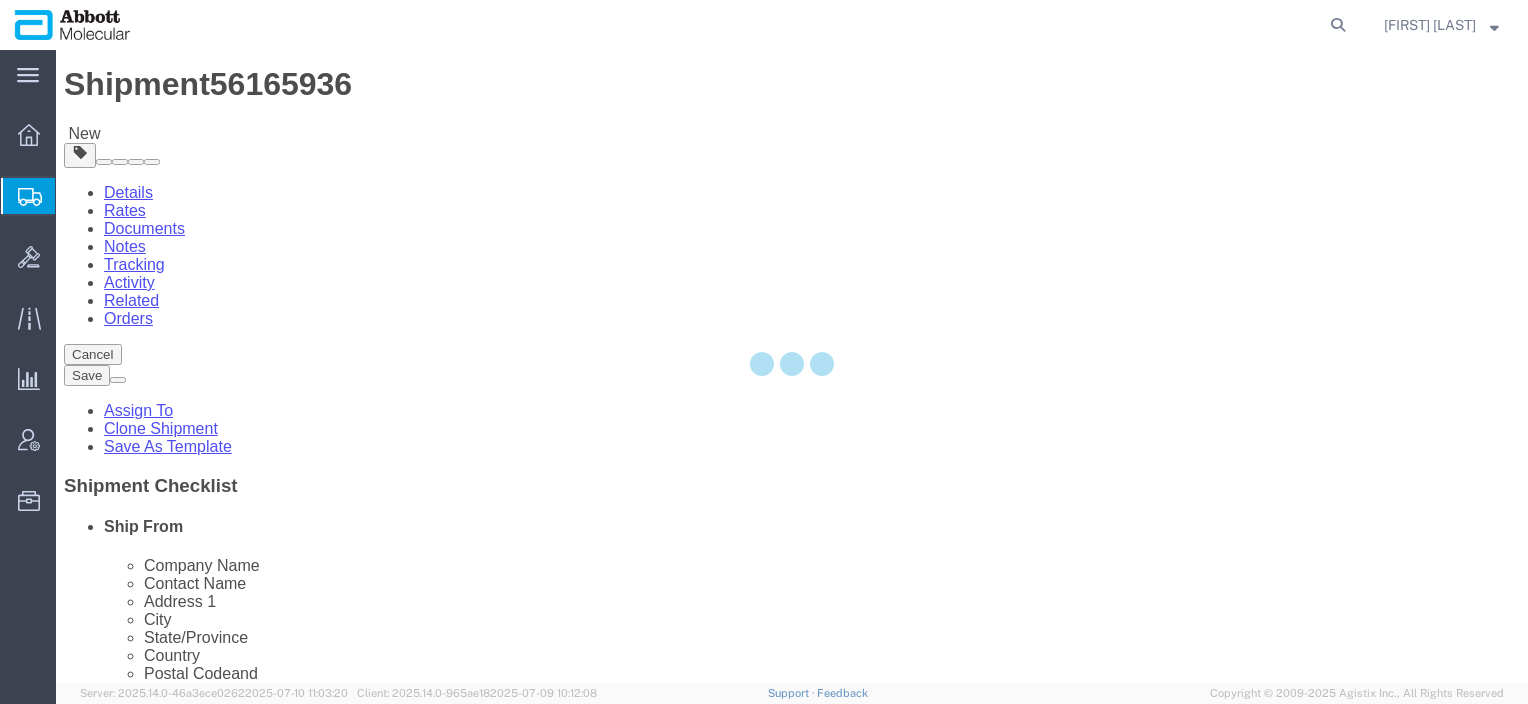 select on "CBOX" 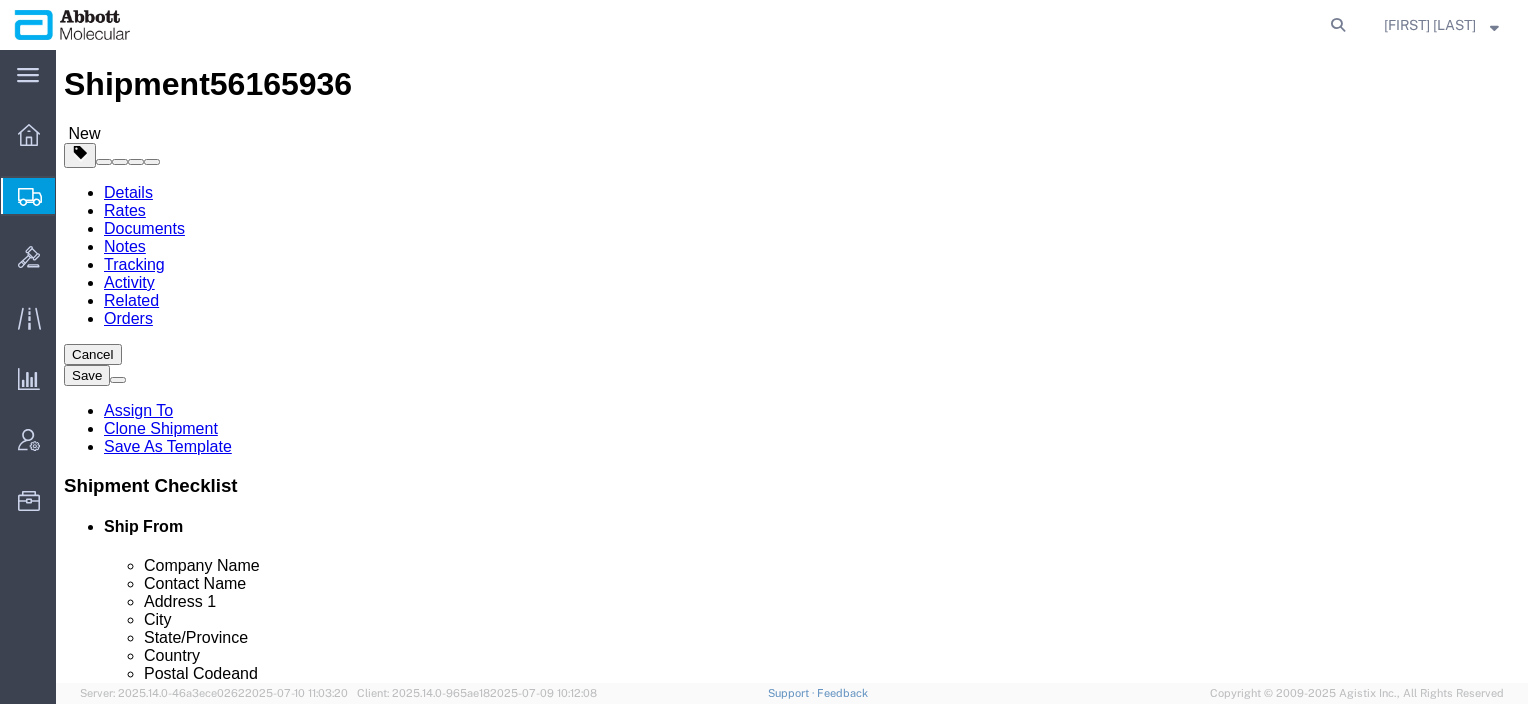 click on "Select Box (B) Box (C) Box (D) Cardboard Box(es) Crate (Instrument) Crate(s) Envelope Pallet (Component) Pallet Shipper Pallet(s) Oversized (Not Stackable) Pallet(s) Oversized (Stackable) Pallet(s) Standard (Not Stackable) Pallet(s) Standard (Stackable) Your Packaging" 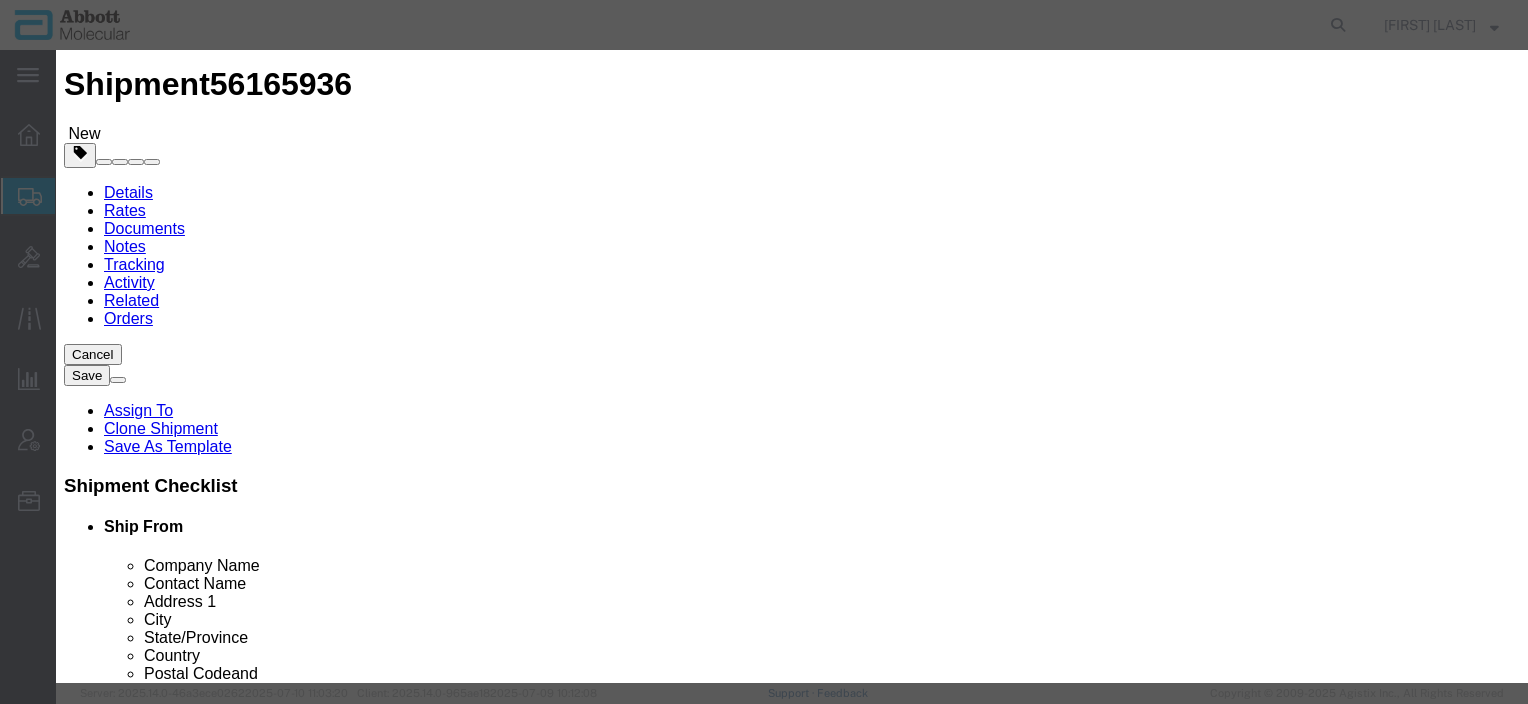 click 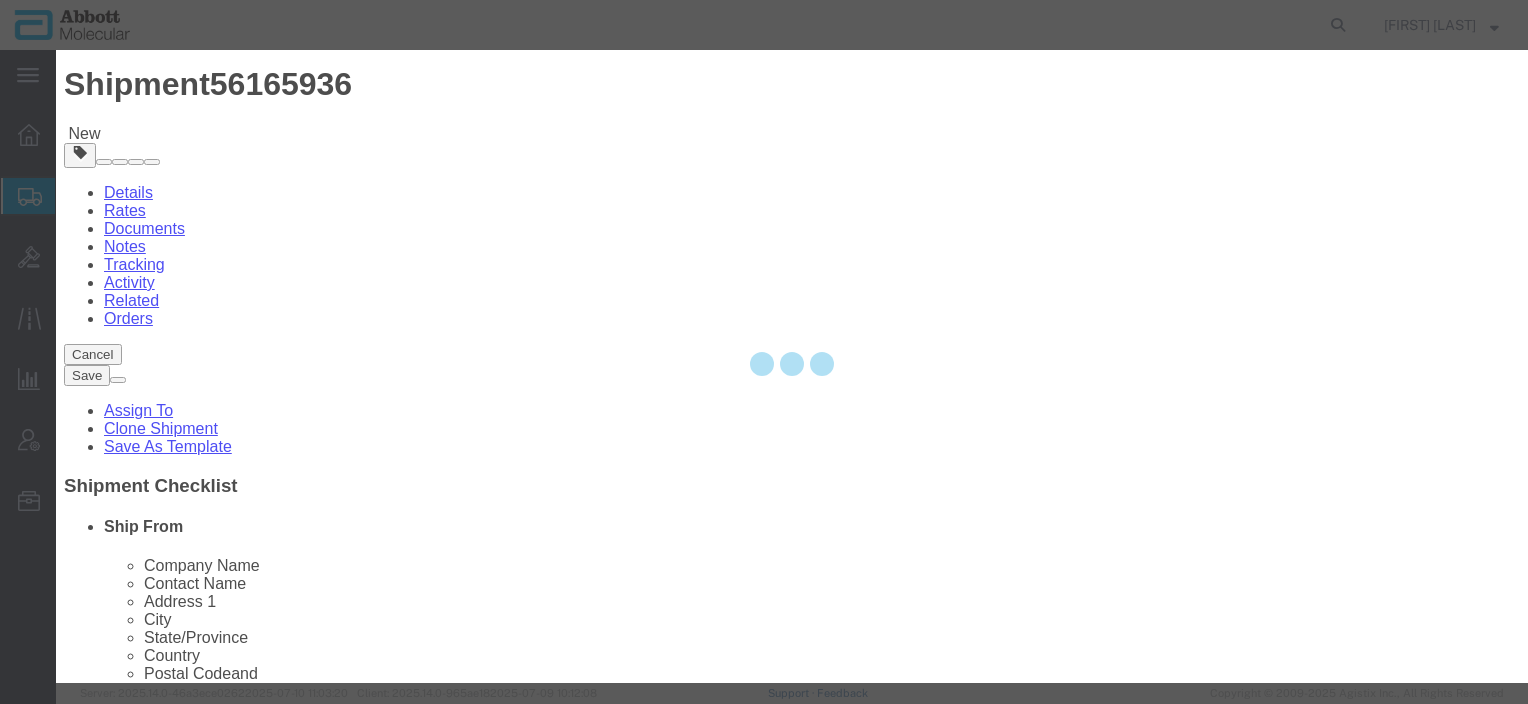 type 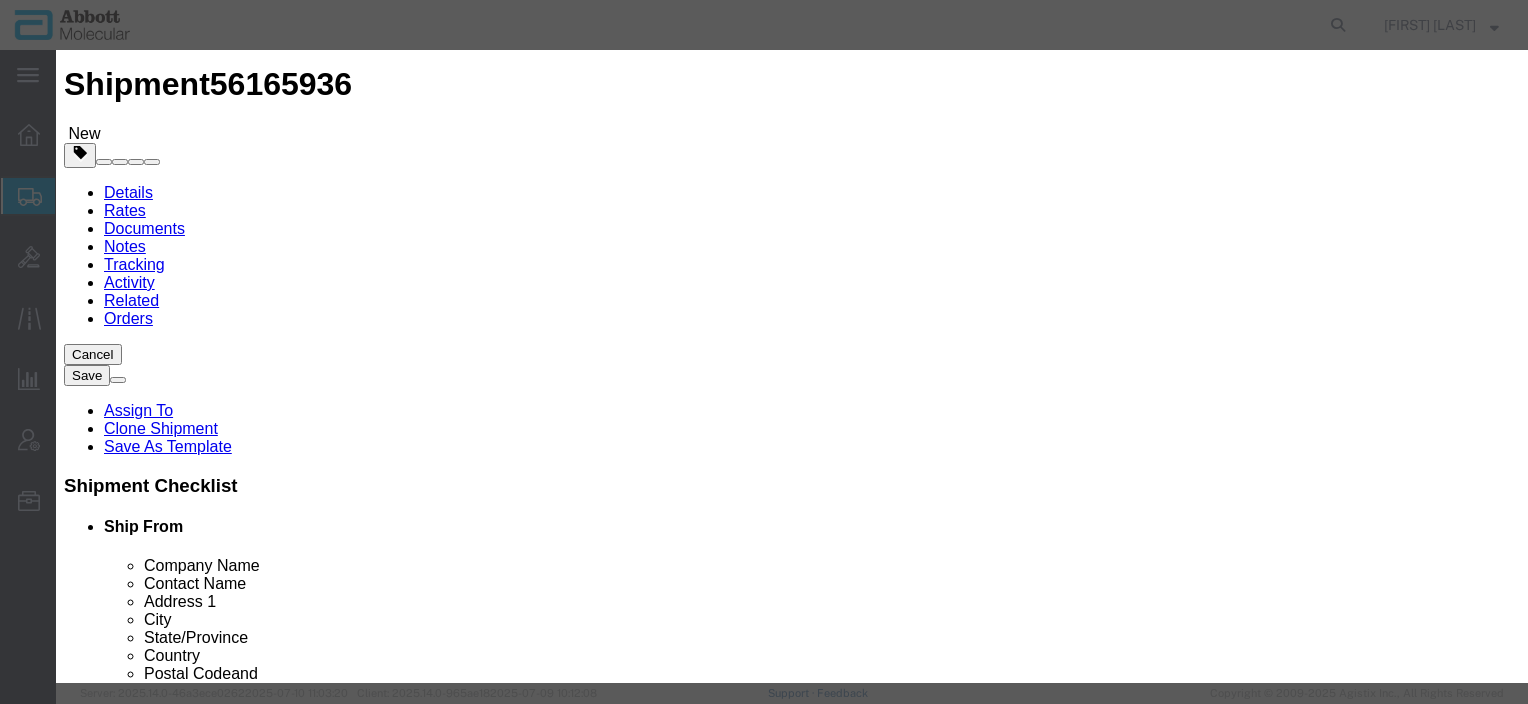scroll, scrollTop: 0, scrollLeft: 0, axis: both 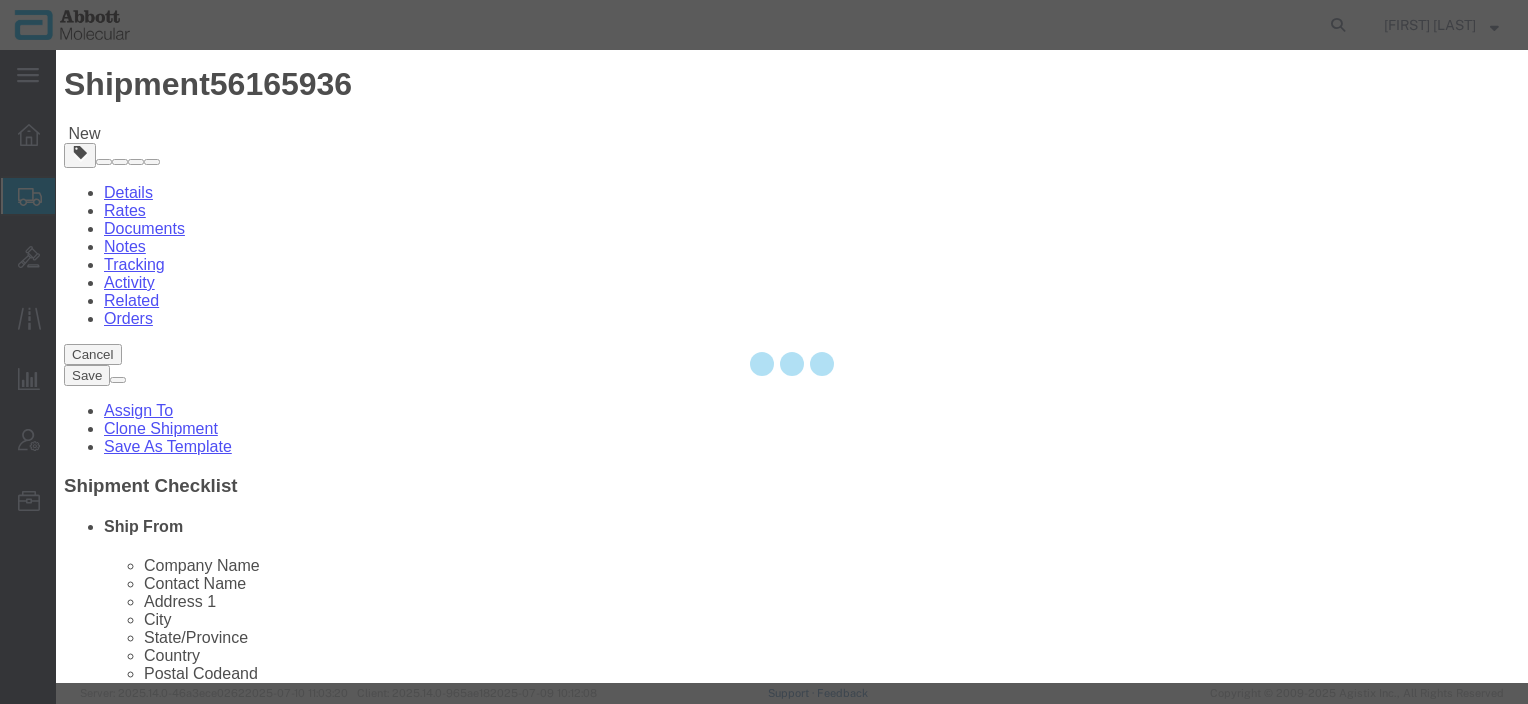 type 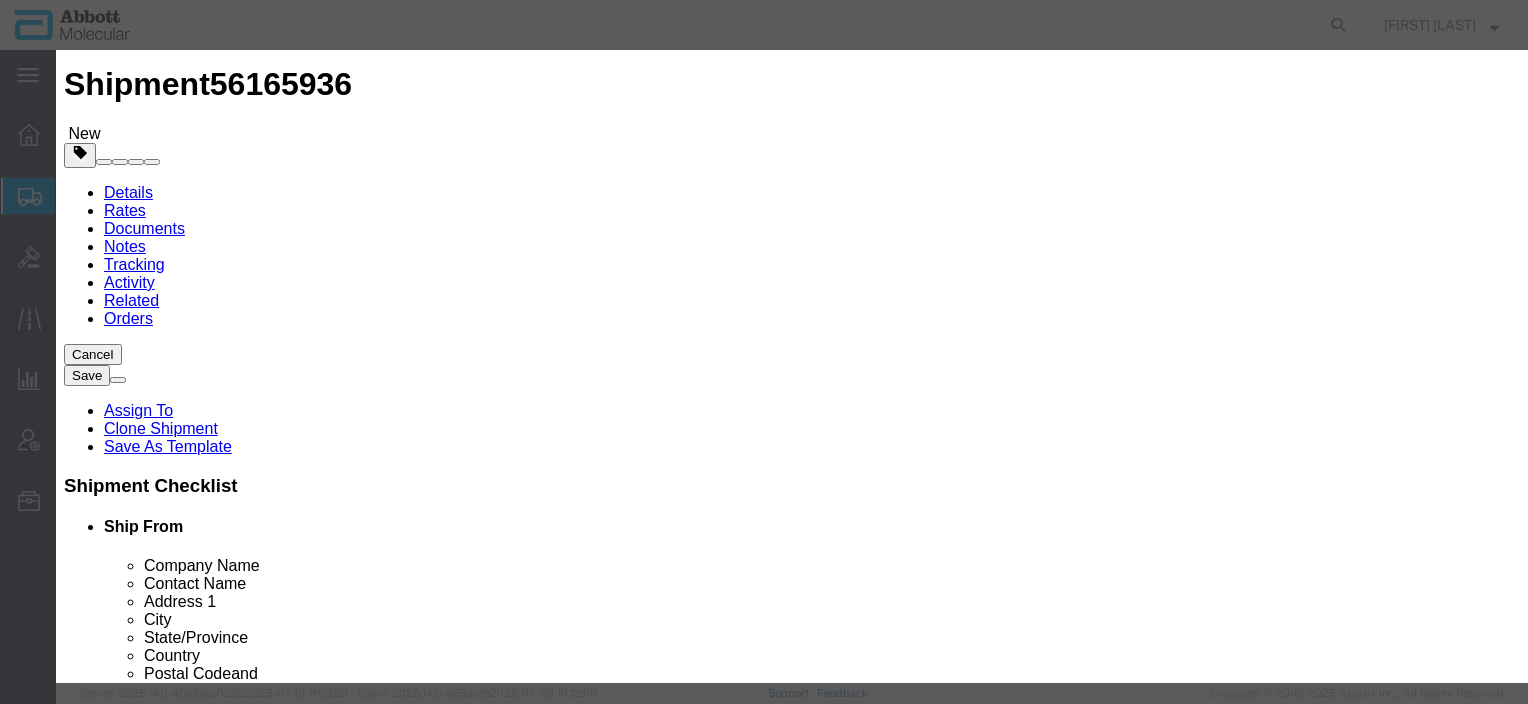 scroll, scrollTop: 0, scrollLeft: 0, axis: both 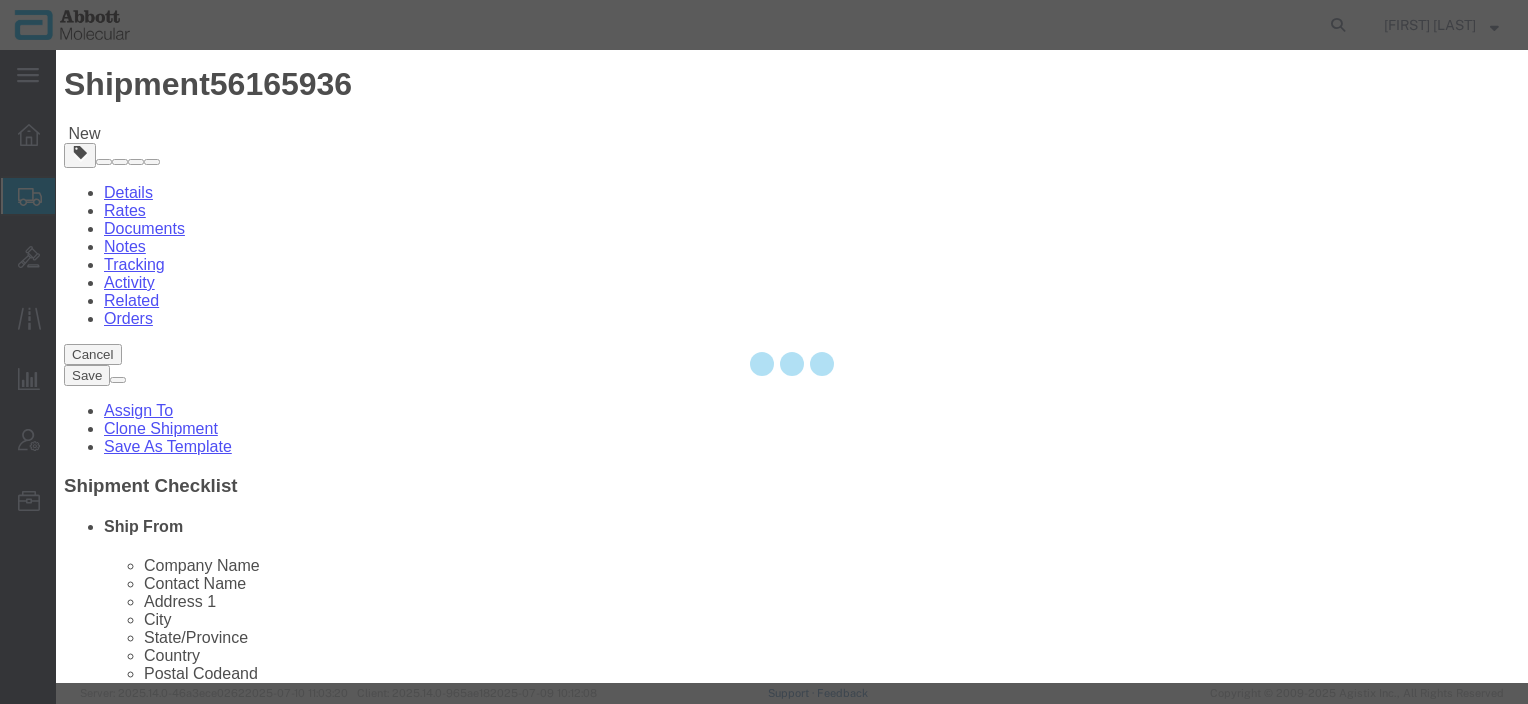type 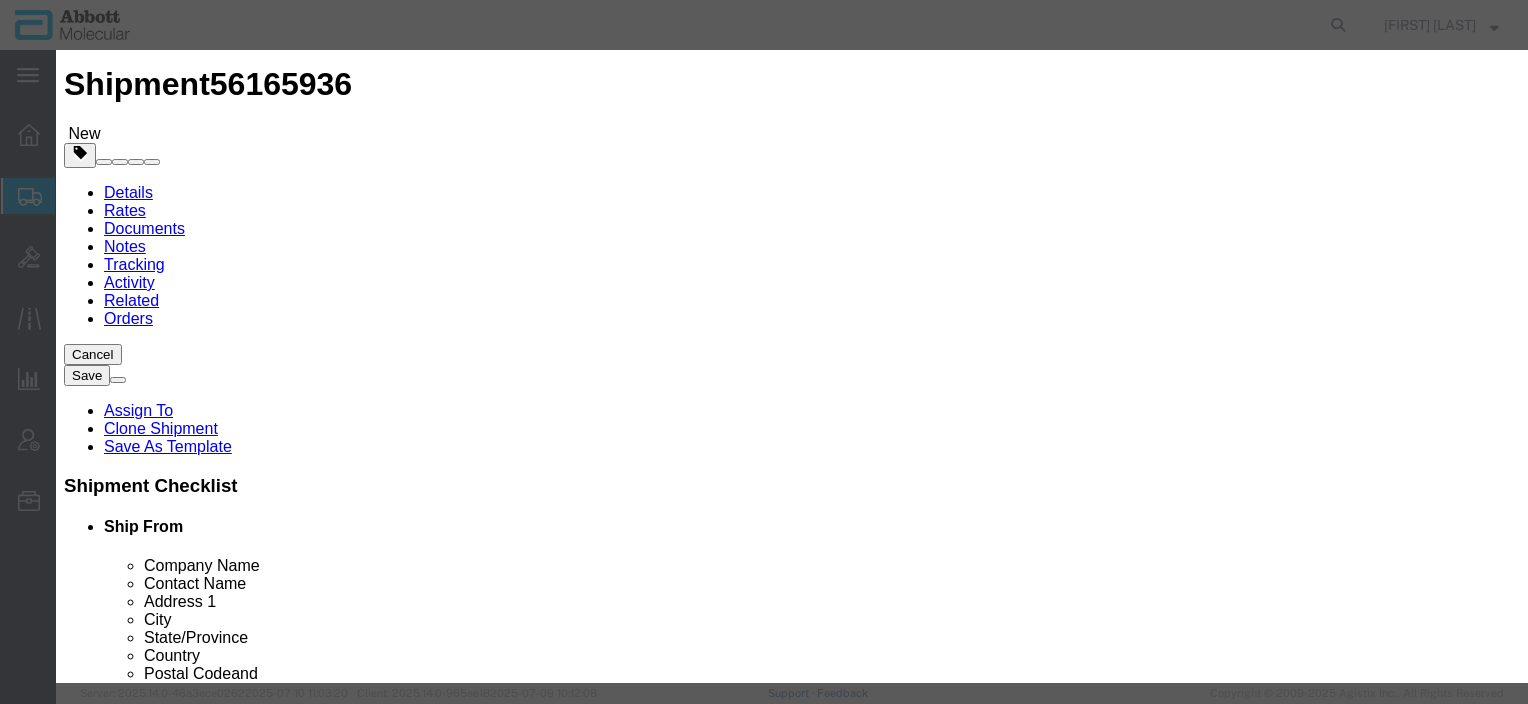 scroll, scrollTop: 0, scrollLeft: 0, axis: both 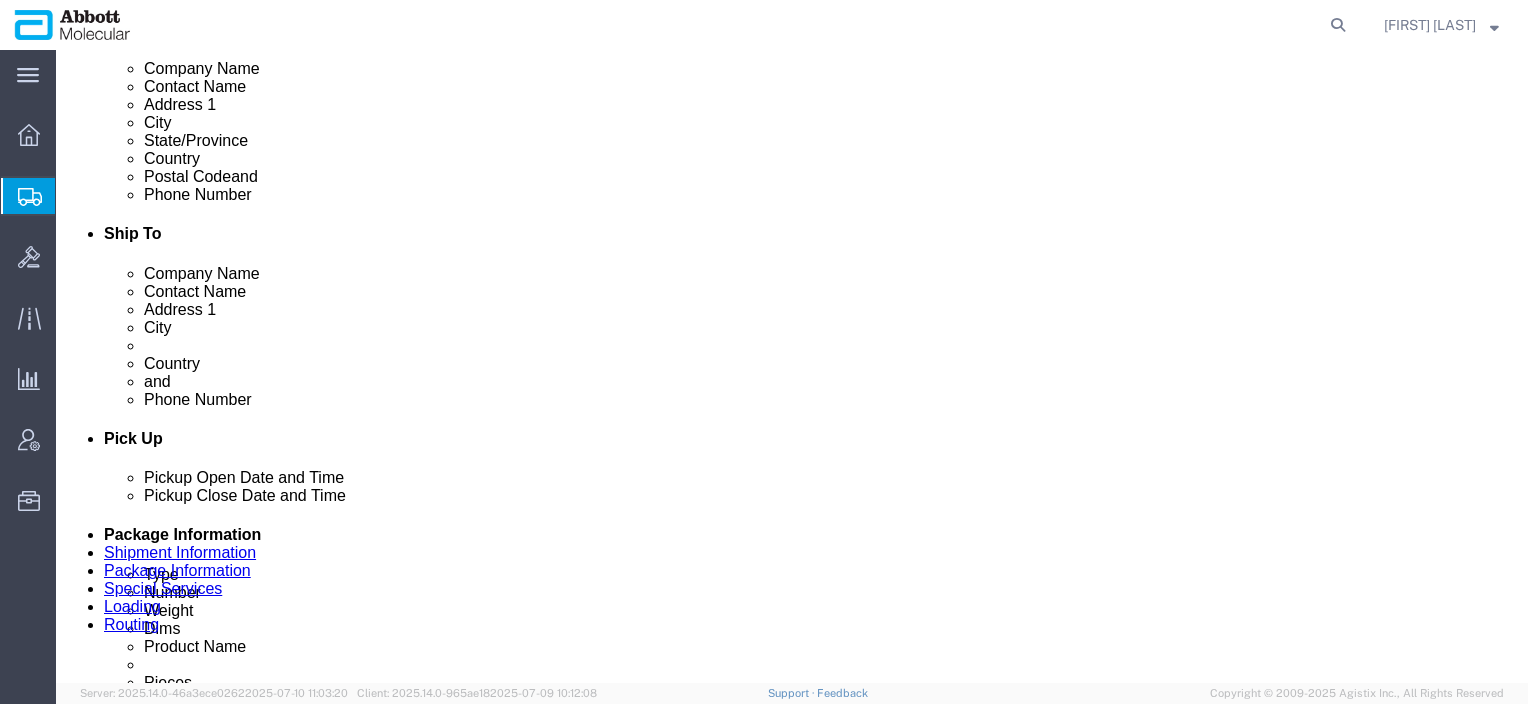click on "Save in commodity library
Clone this content
Delete this content
[PRODUCT_CODE]" 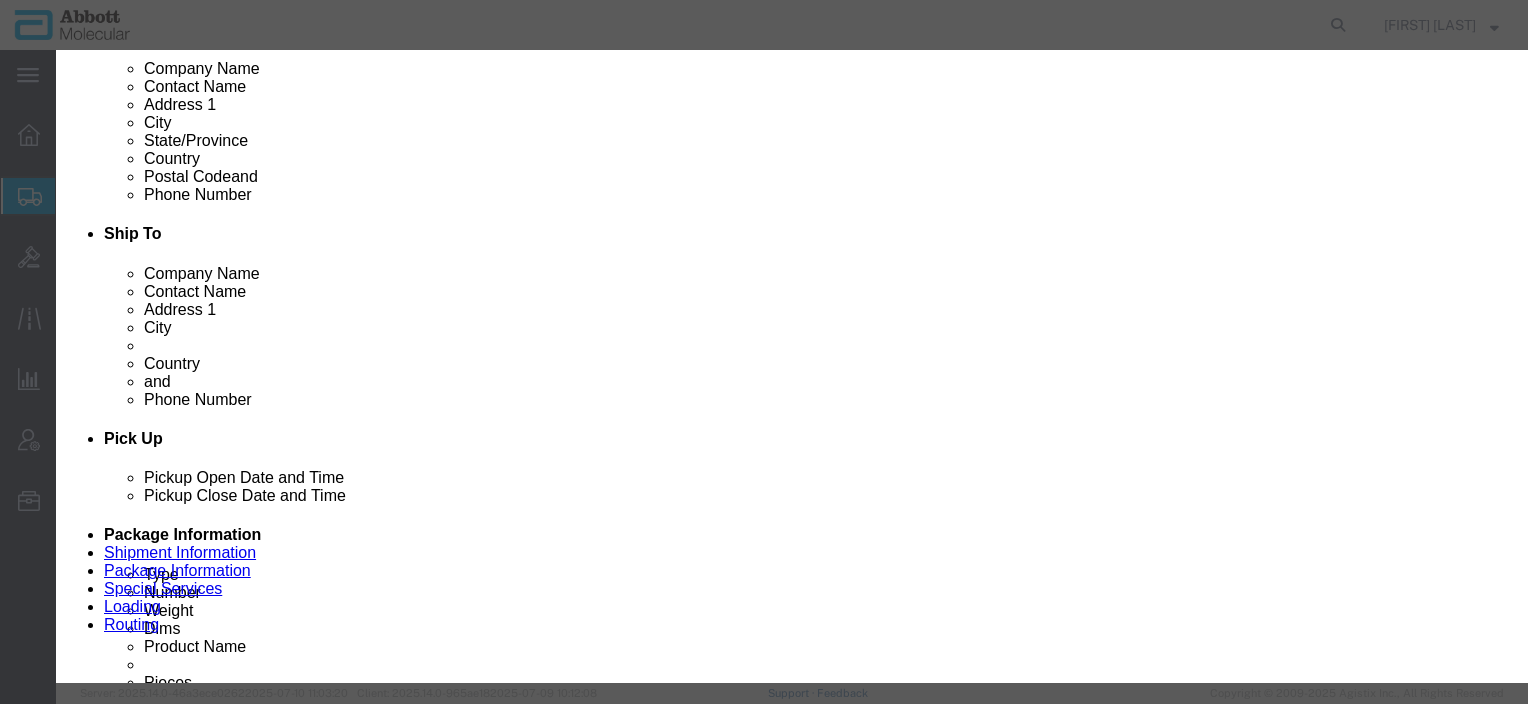 drag, startPoint x: 468, startPoint y: 190, endPoint x: 228, endPoint y: 206, distance: 240.53275 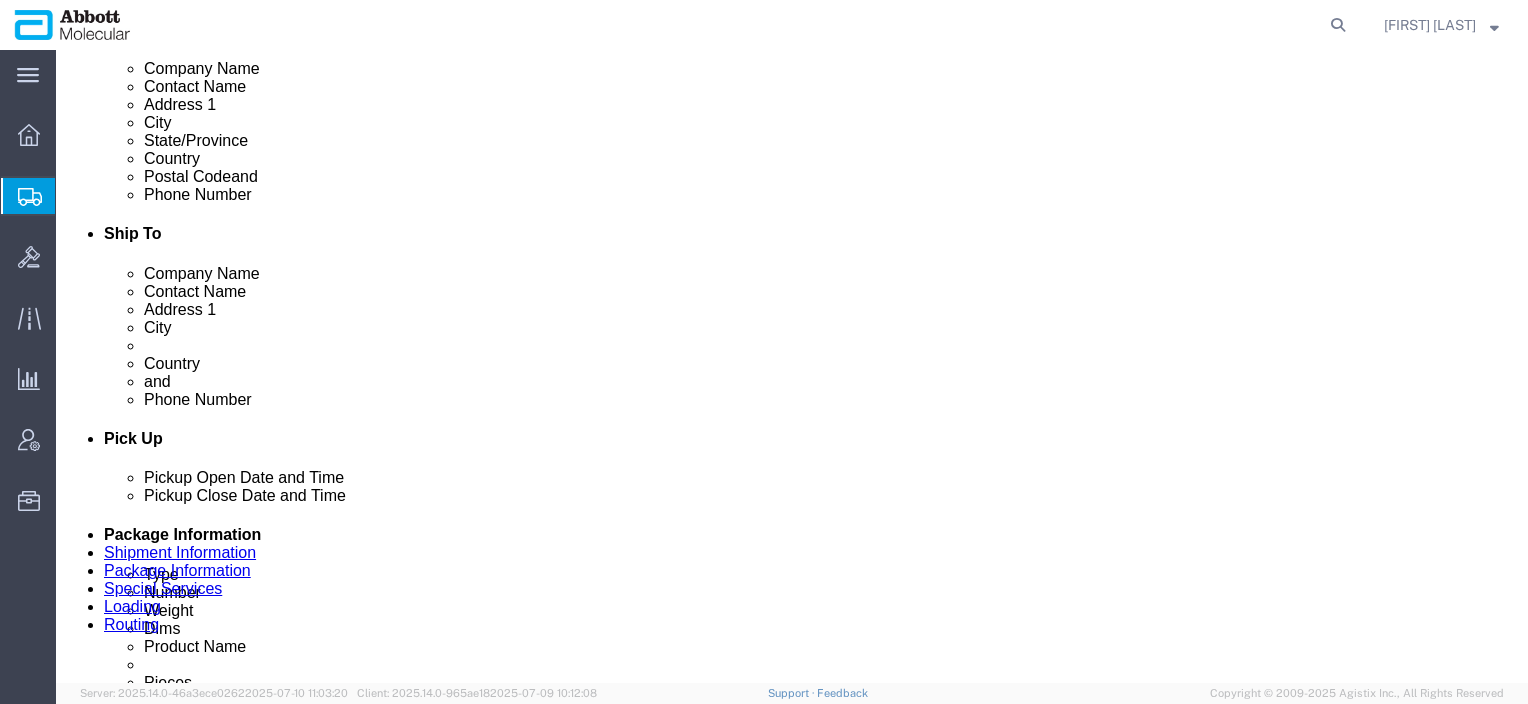 scroll, scrollTop: 586, scrollLeft: 0, axis: vertical 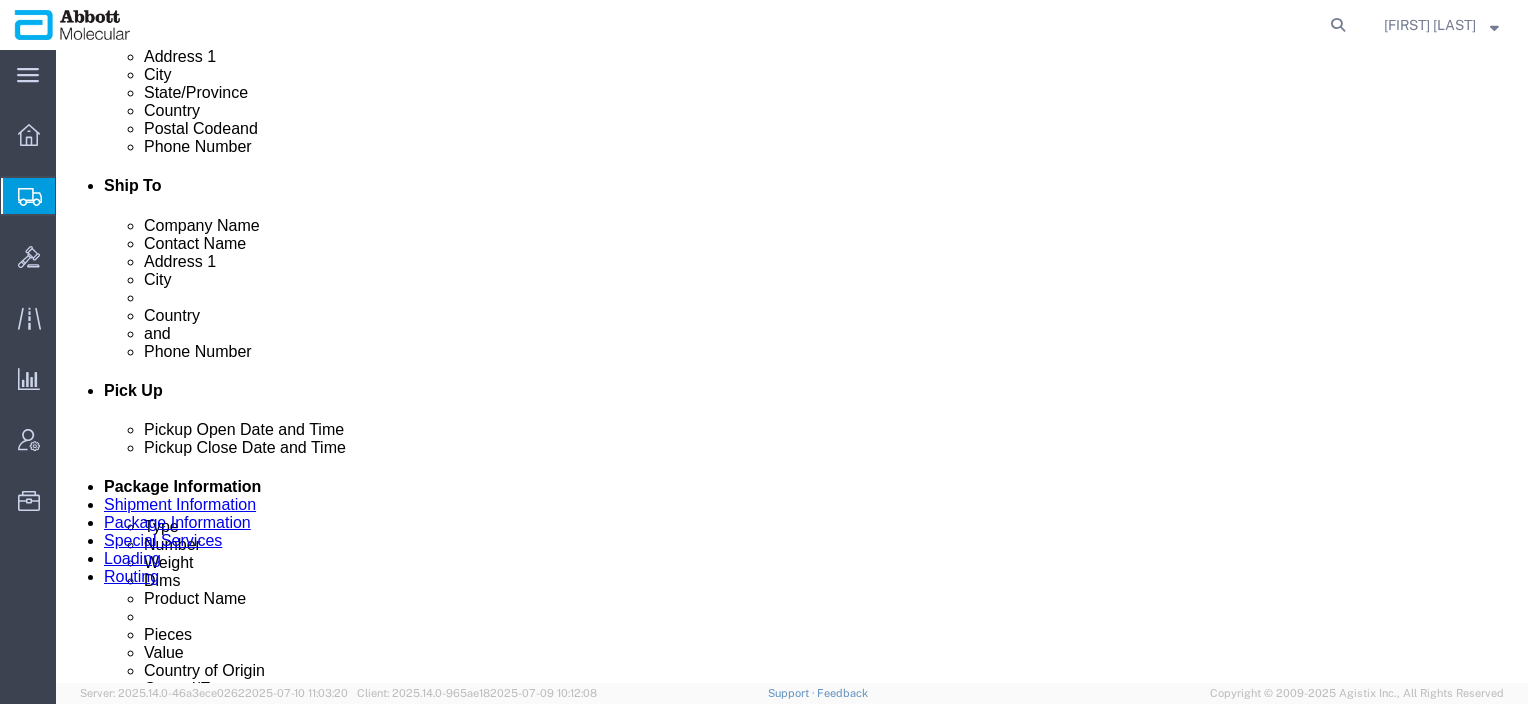 click on "Add Content" 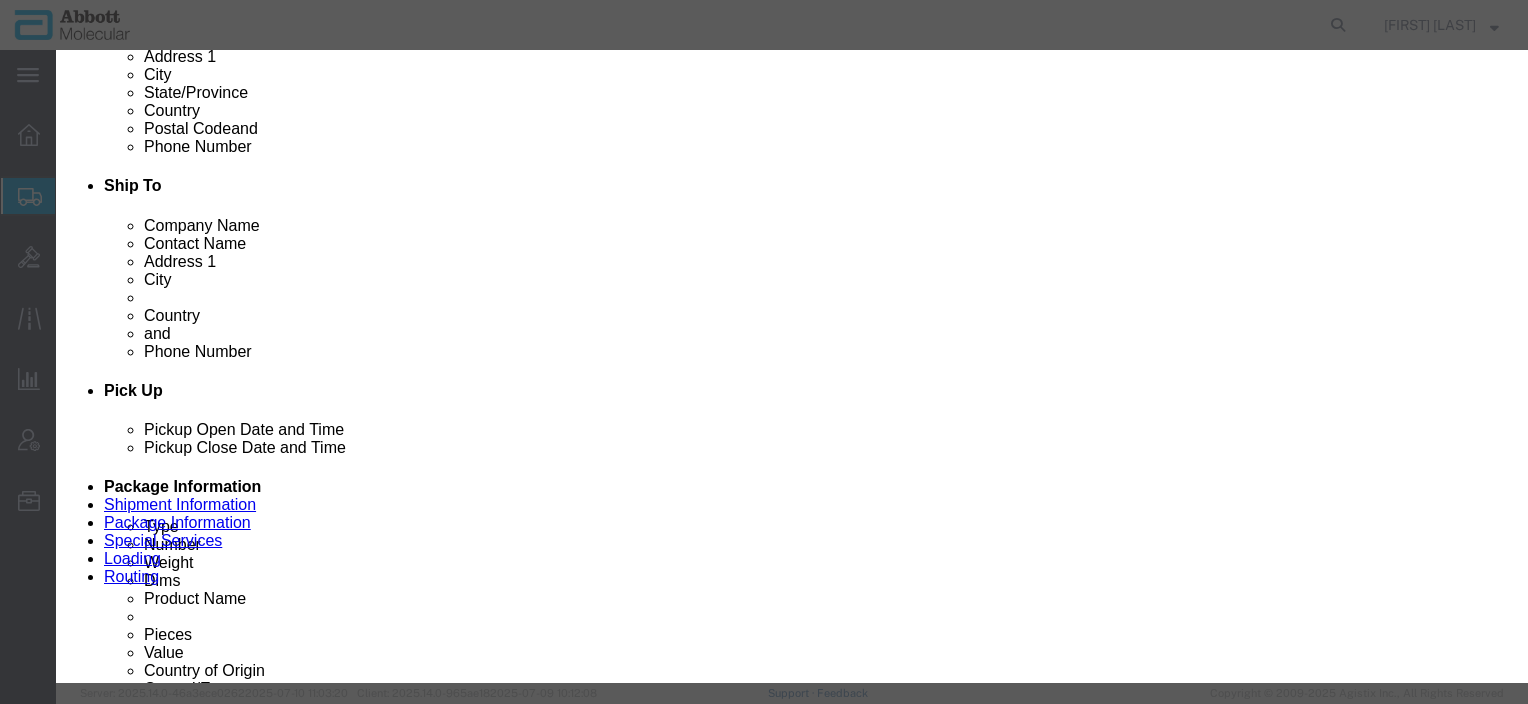 click on "Commodity library" 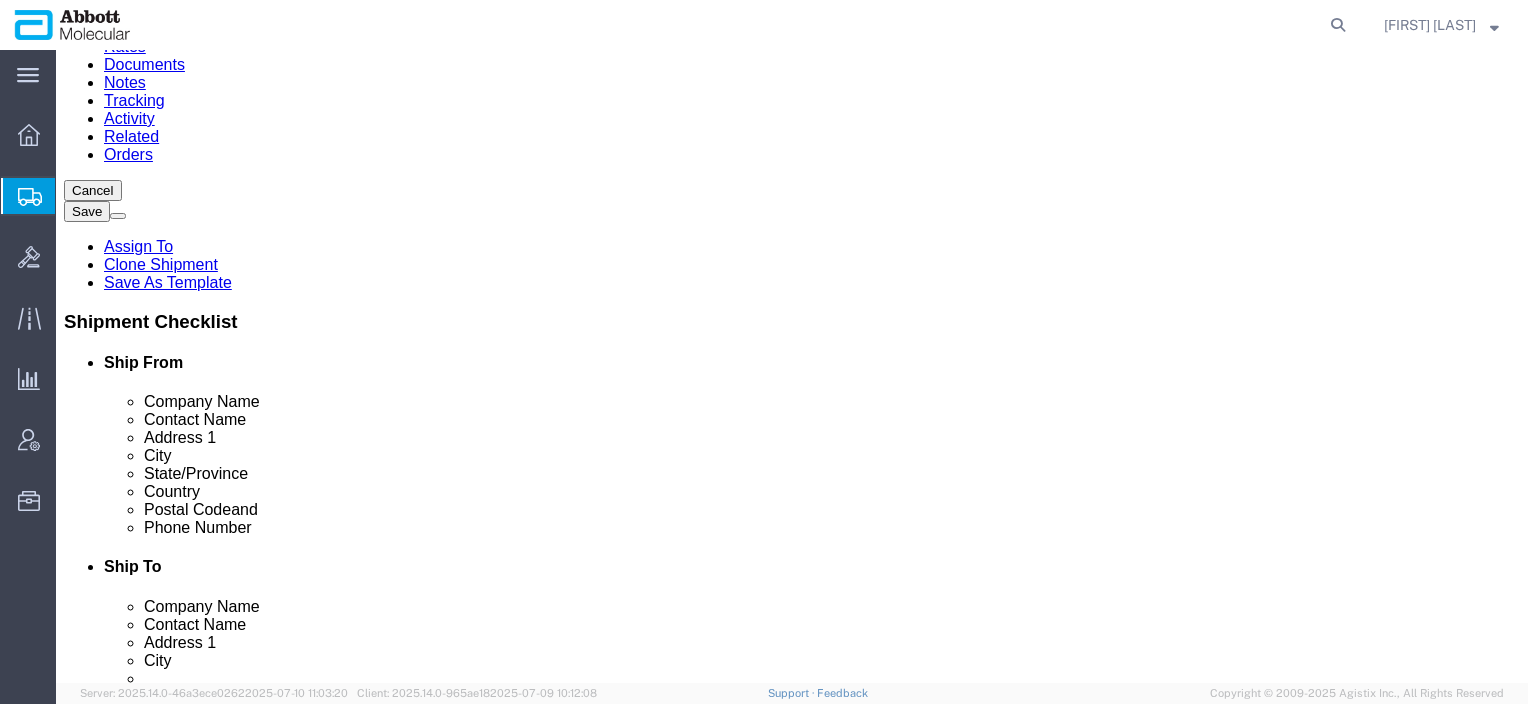 scroll, scrollTop: 189, scrollLeft: 0, axis: vertical 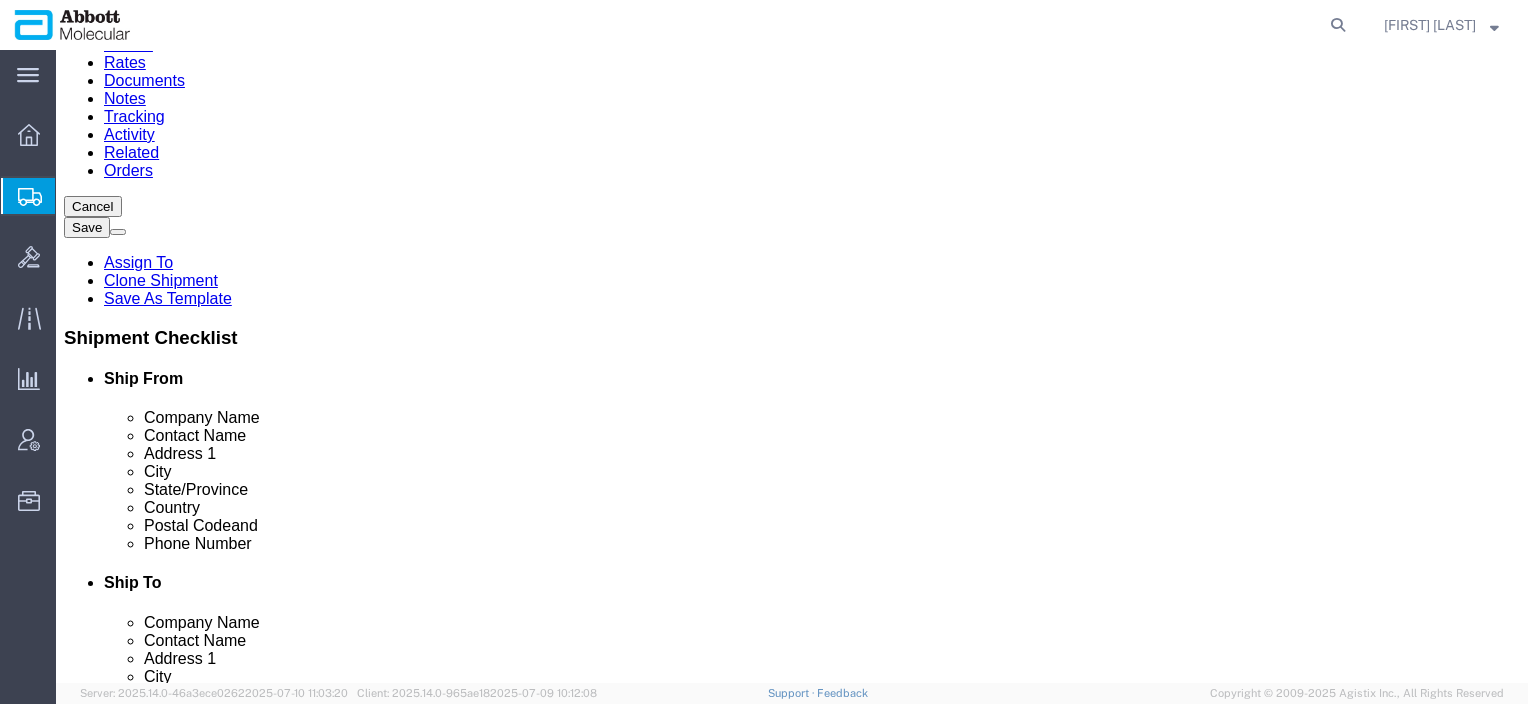 click 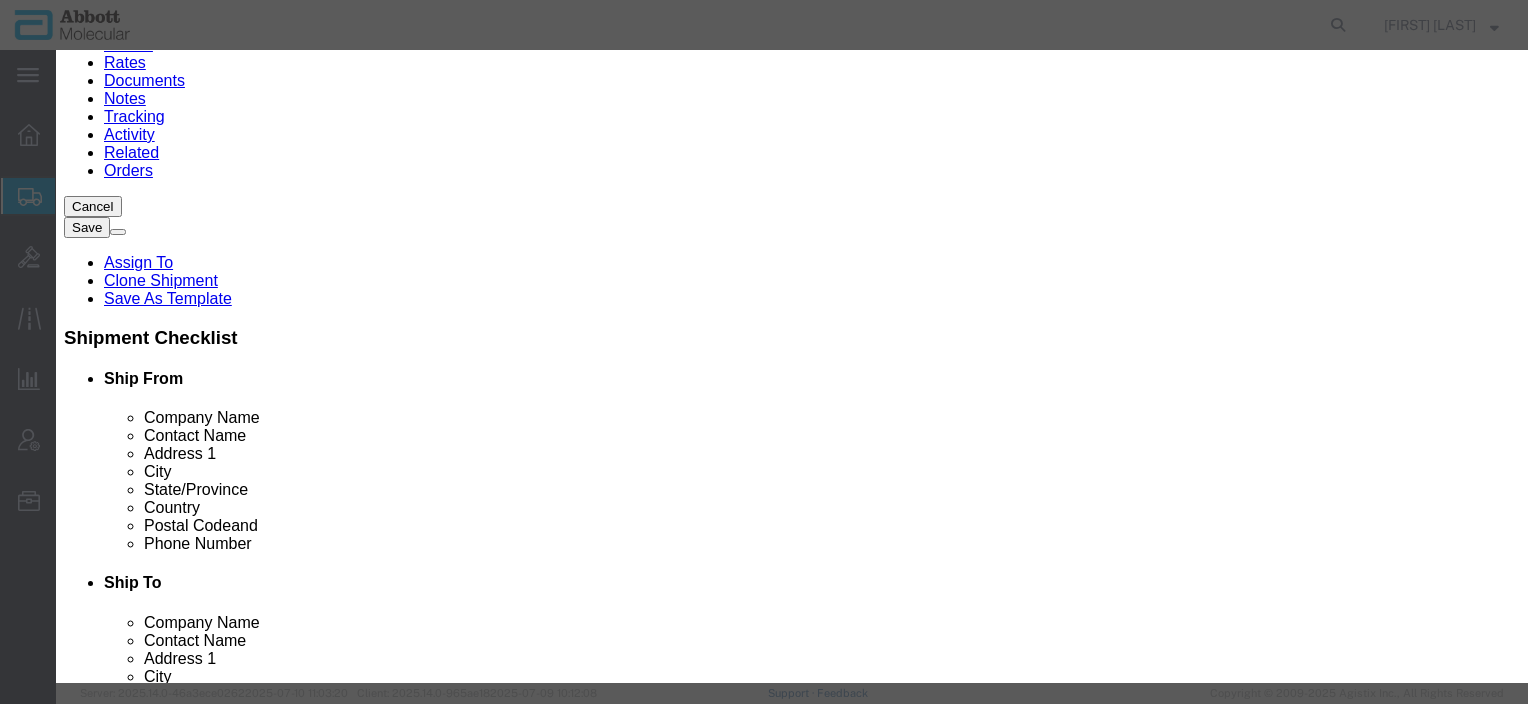 click 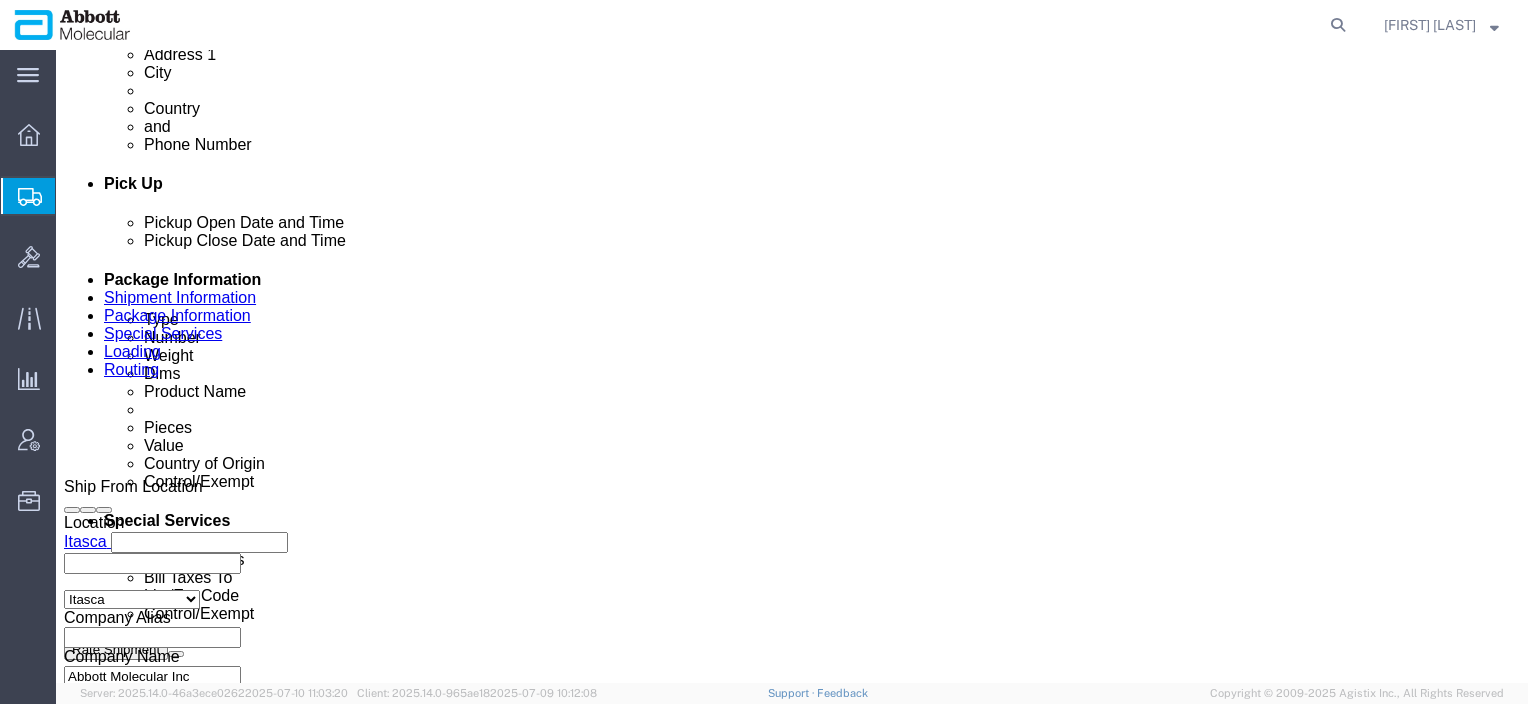 scroll, scrollTop: 1018, scrollLeft: 0, axis: vertical 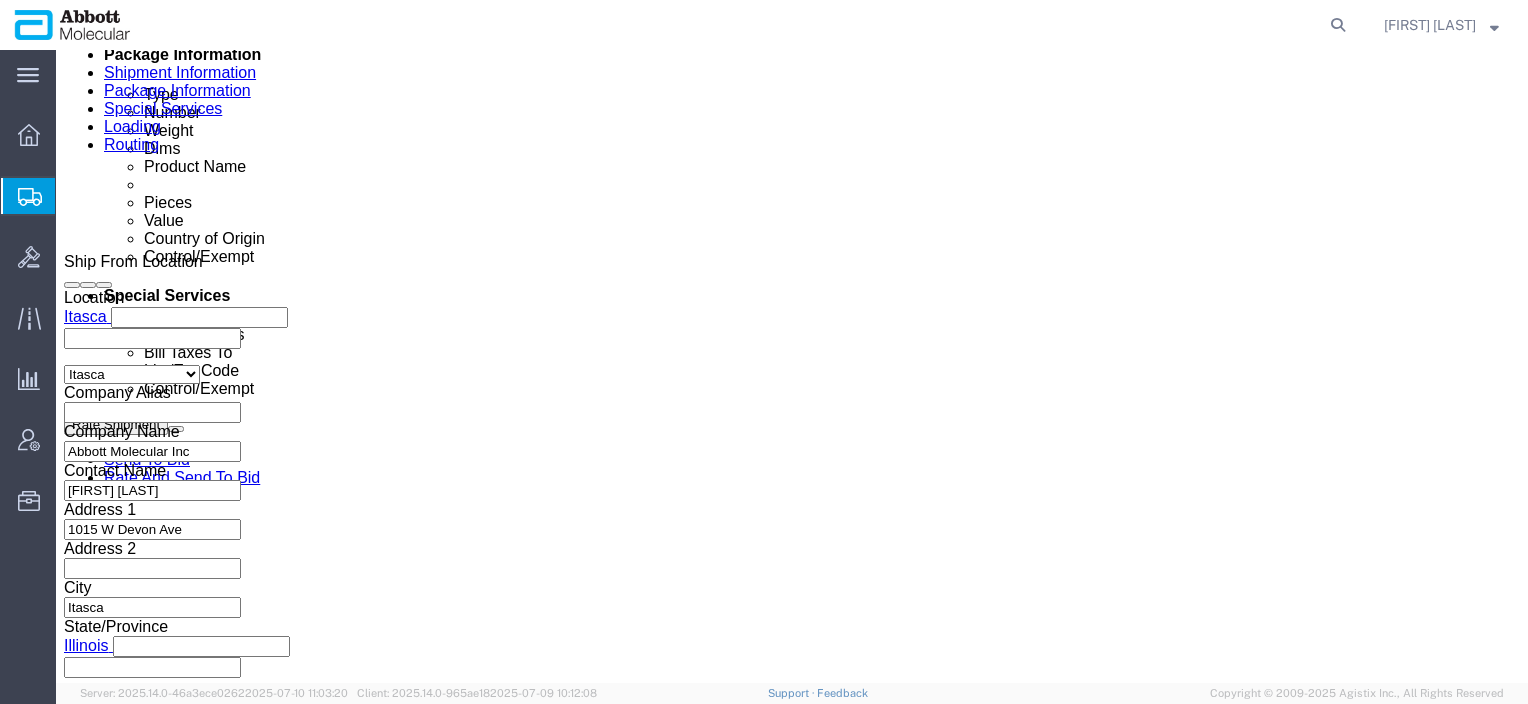 click on "Continue" 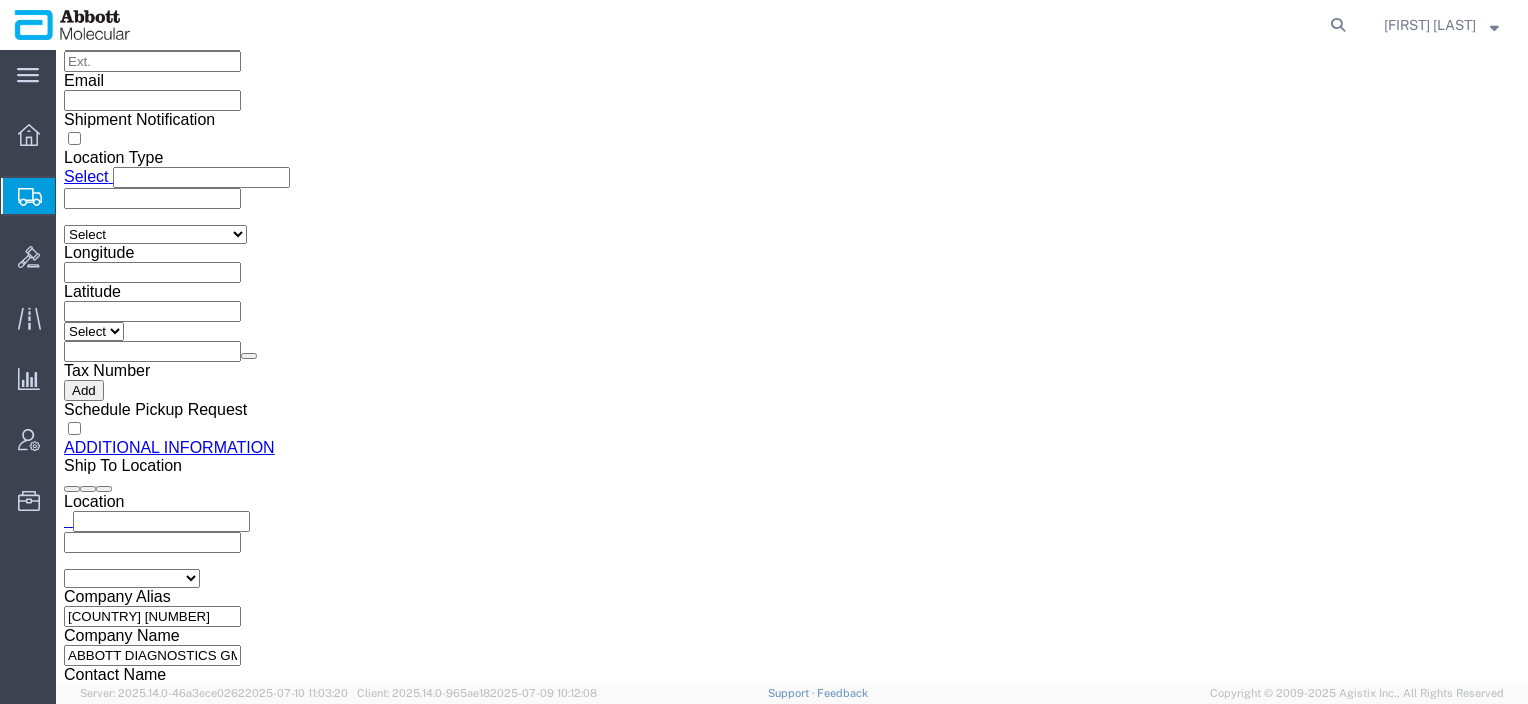 click on "Upload" 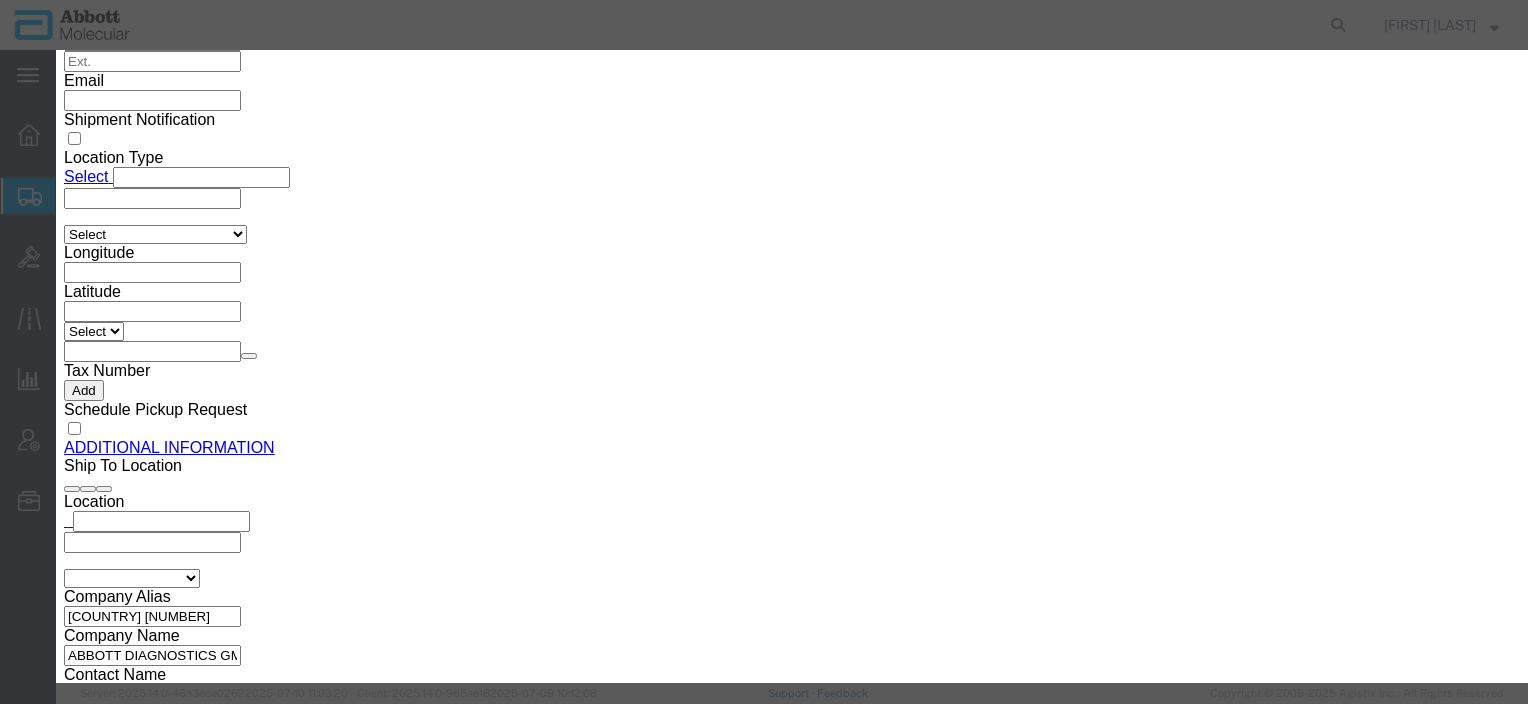 click on "Browse" 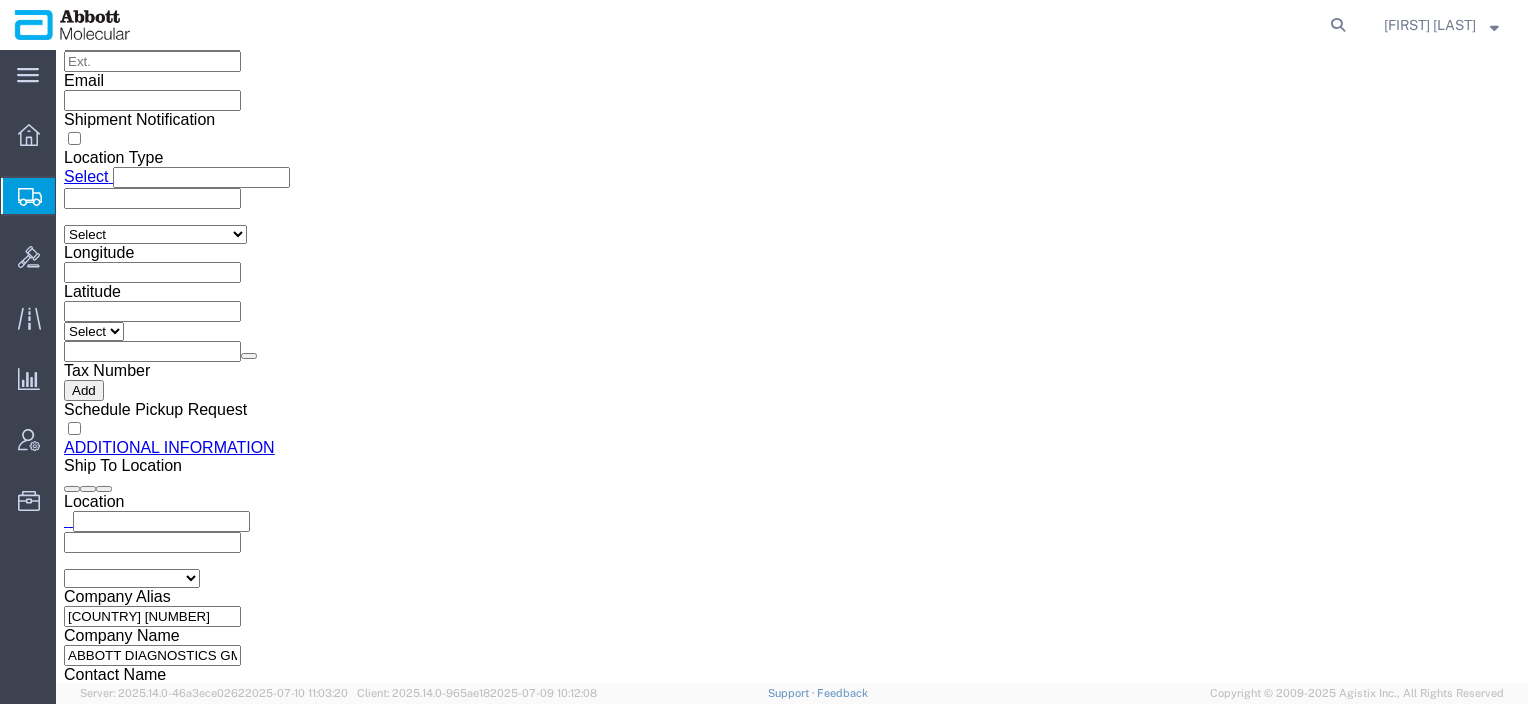 click on "Rate Shipment" 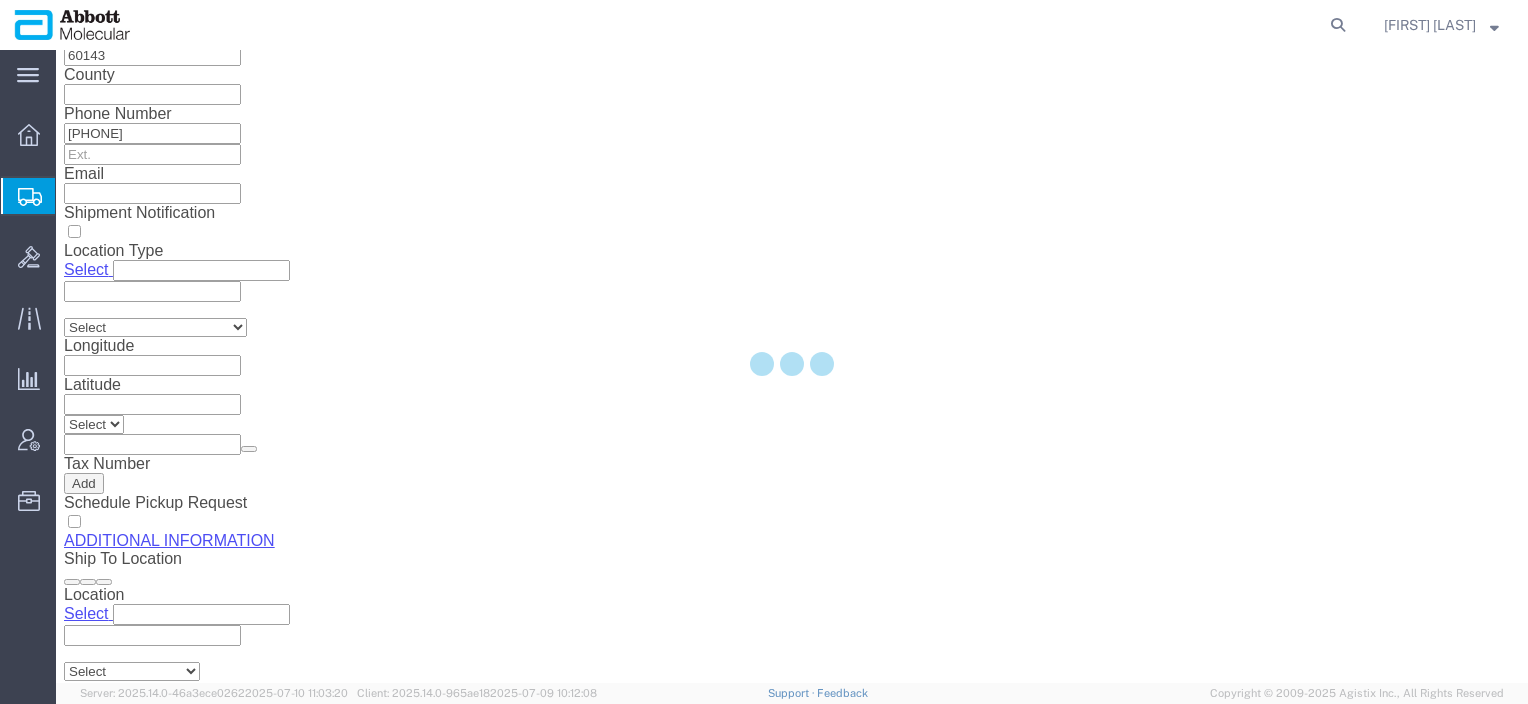 scroll, scrollTop: 903, scrollLeft: 0, axis: vertical 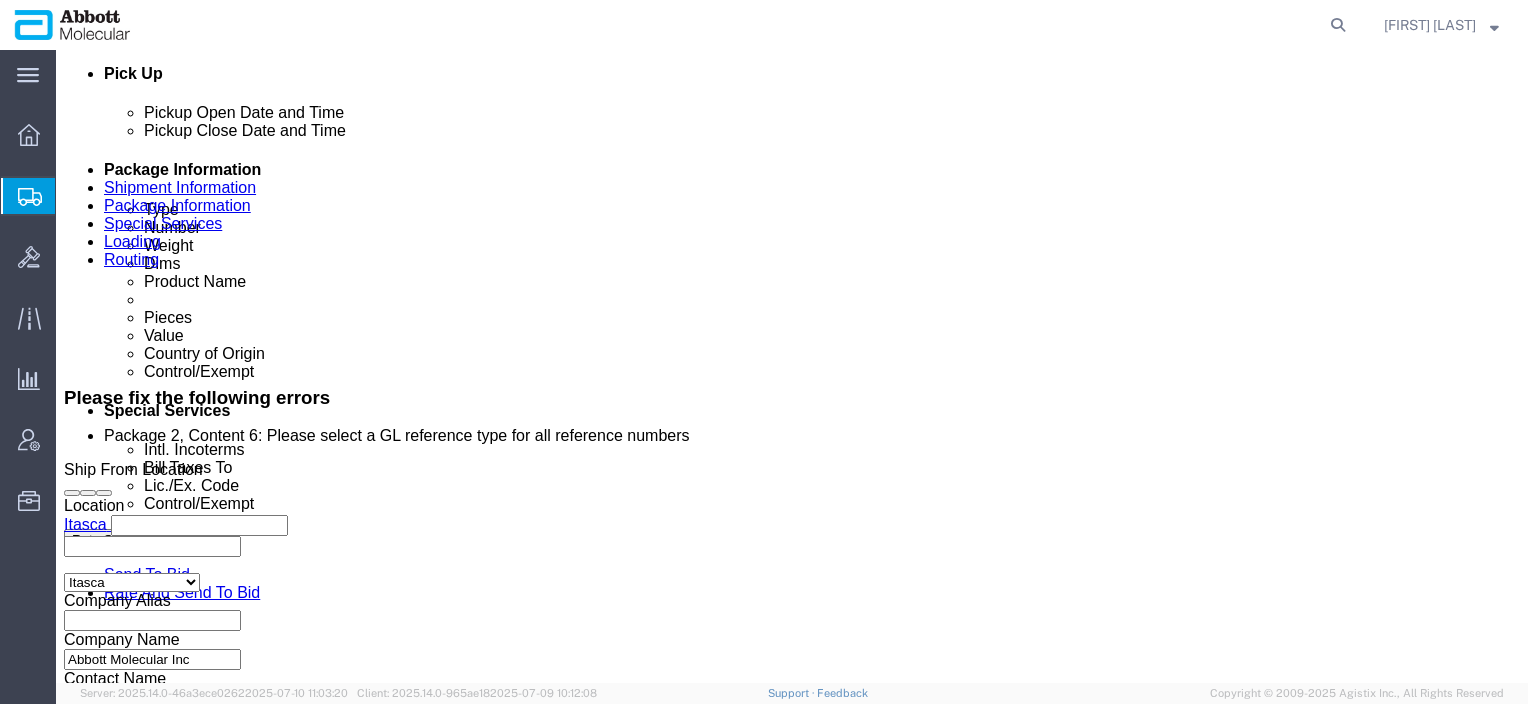 click on "1.00 USD" 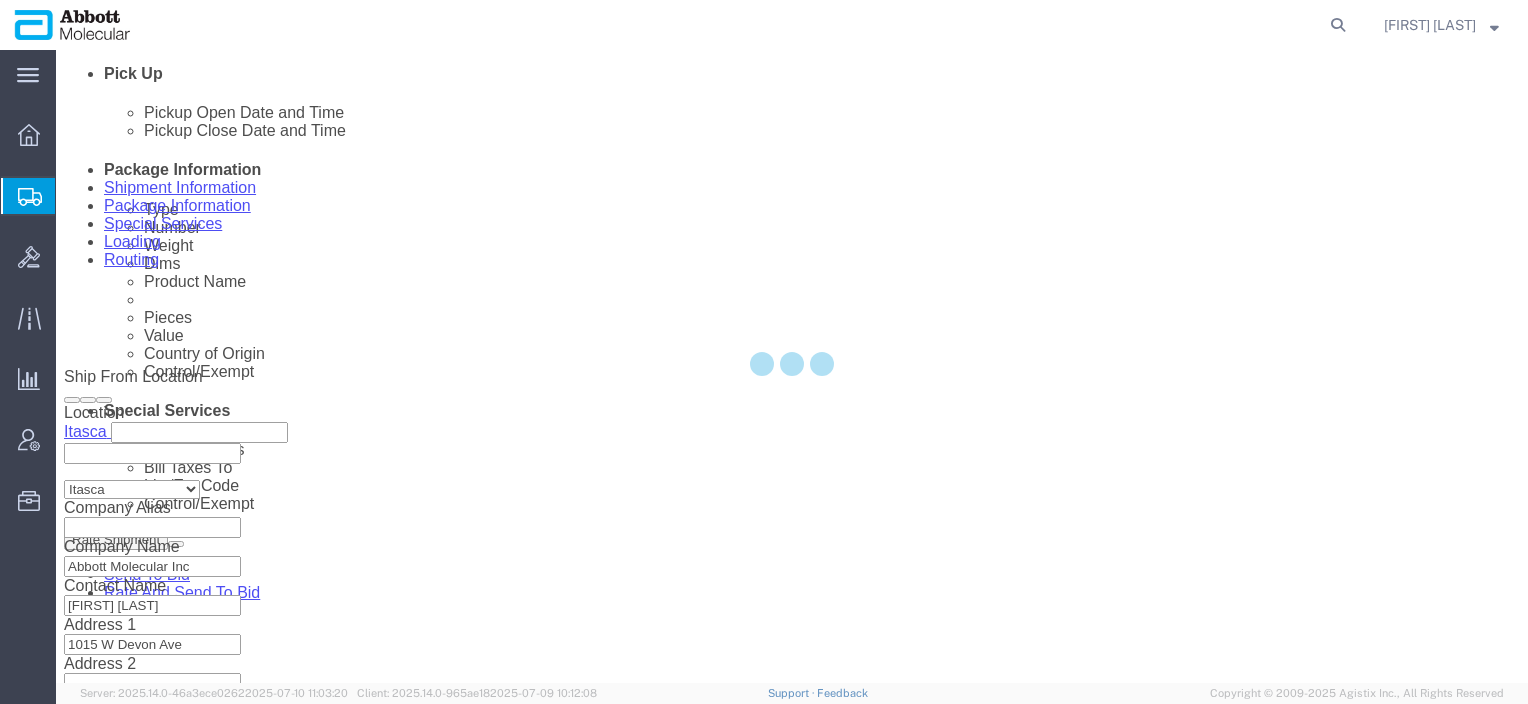 scroll, scrollTop: 822, scrollLeft: 0, axis: vertical 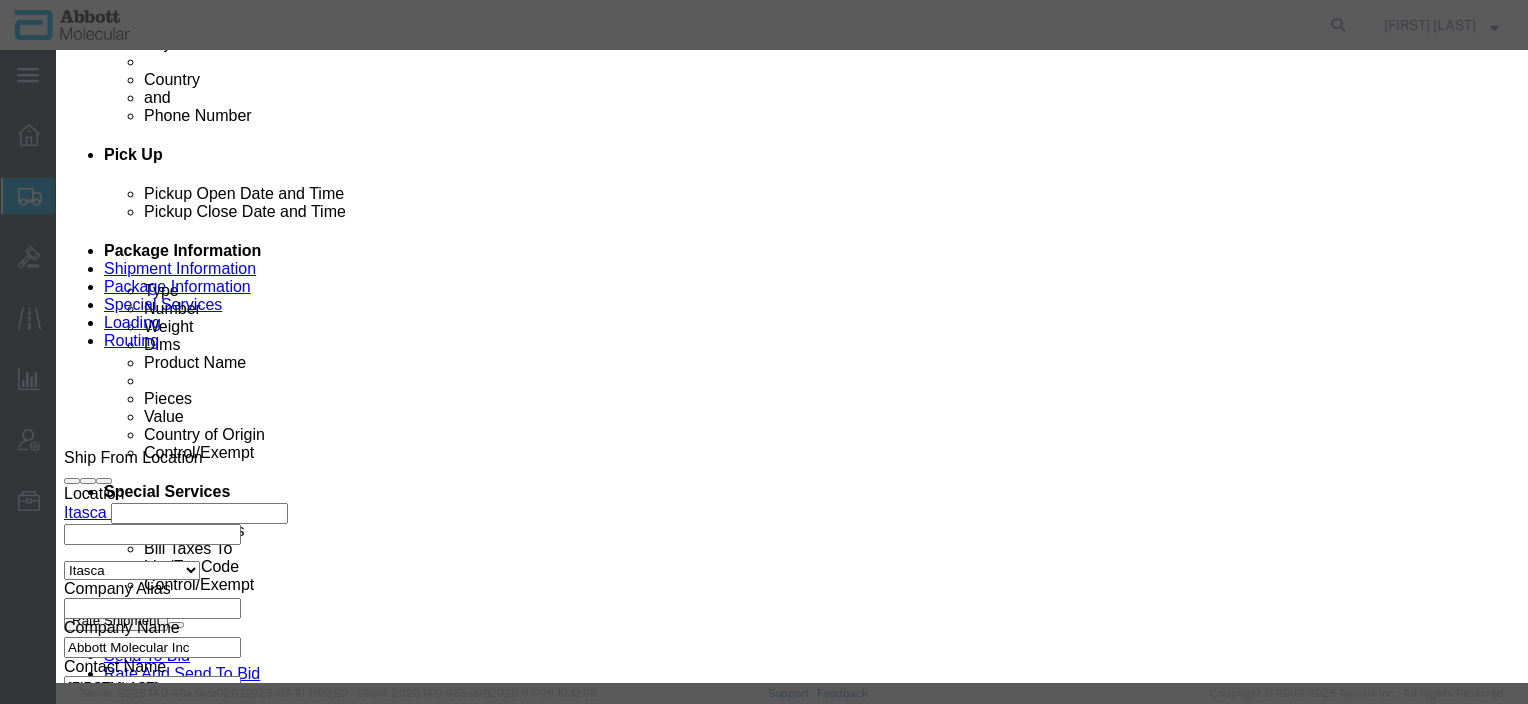 click on "Close" 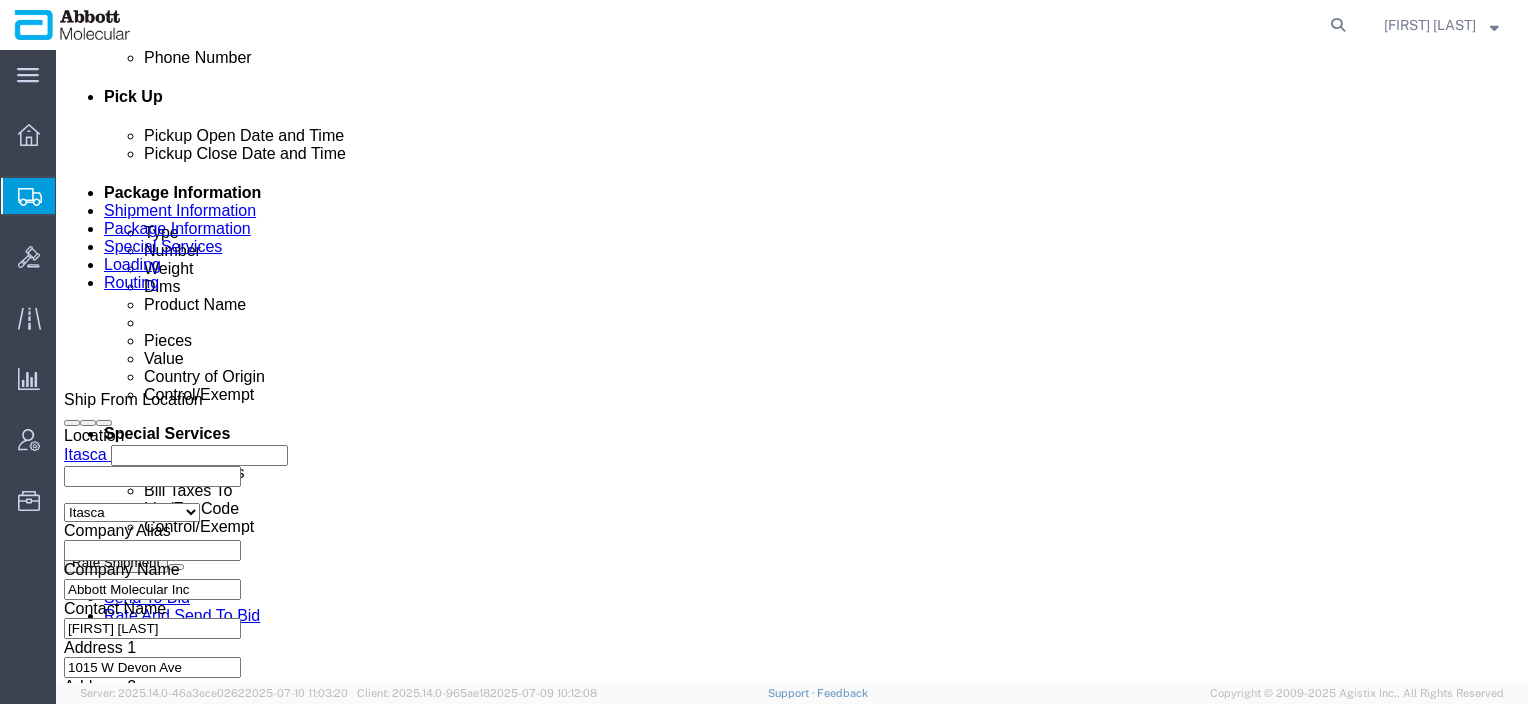 scroll, scrollTop: 880, scrollLeft: 0, axis: vertical 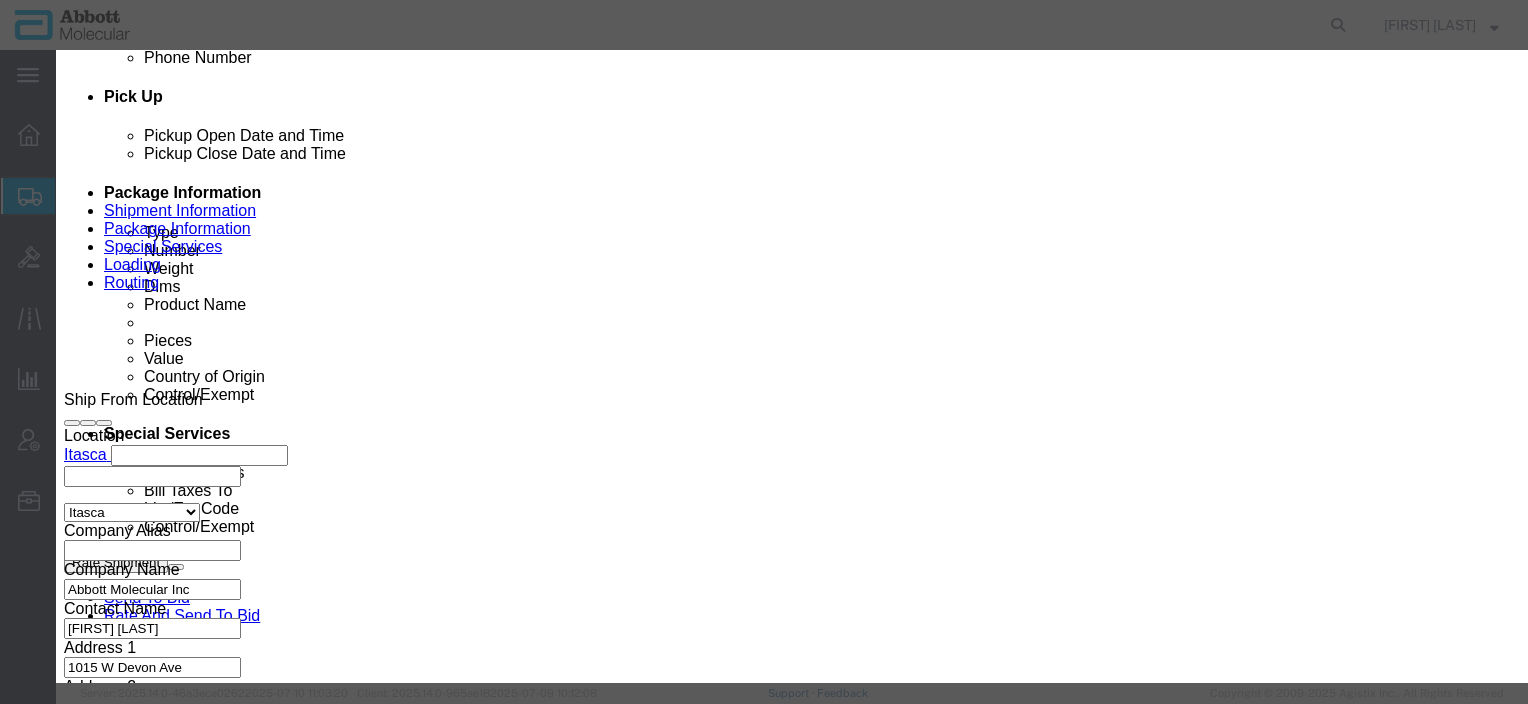 click on "Close" 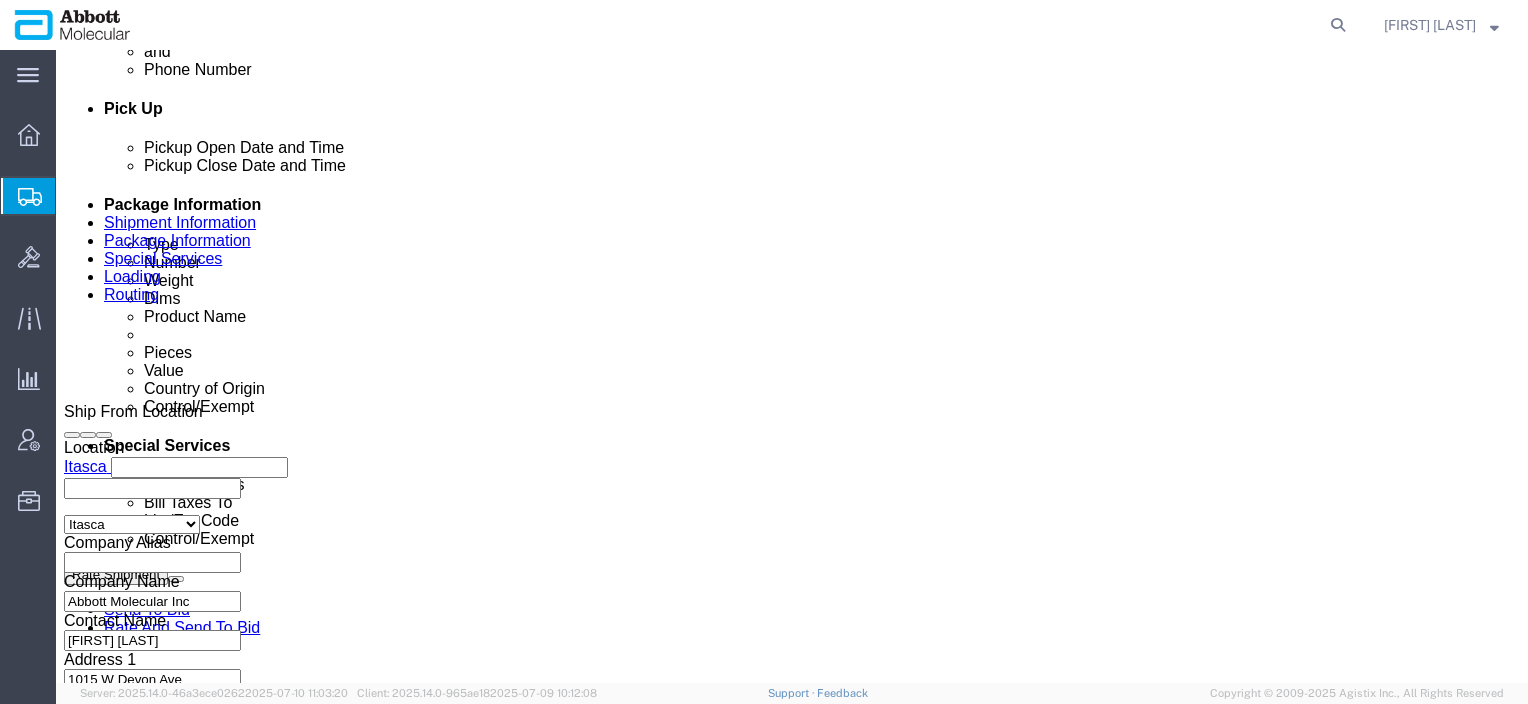 scroll, scrollTop: 870, scrollLeft: 0, axis: vertical 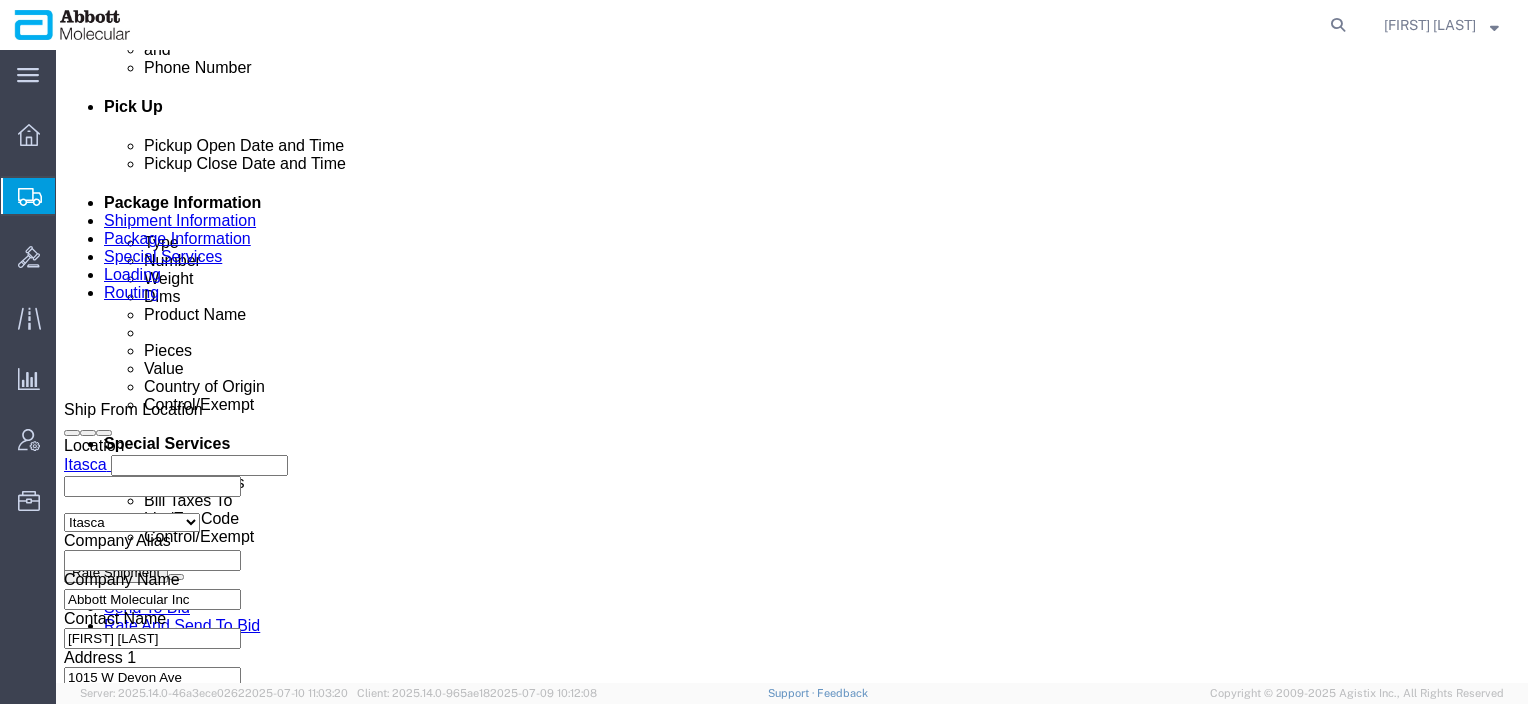 click on "Pieces:
320.00 Each
Total value:
1.00 USD" 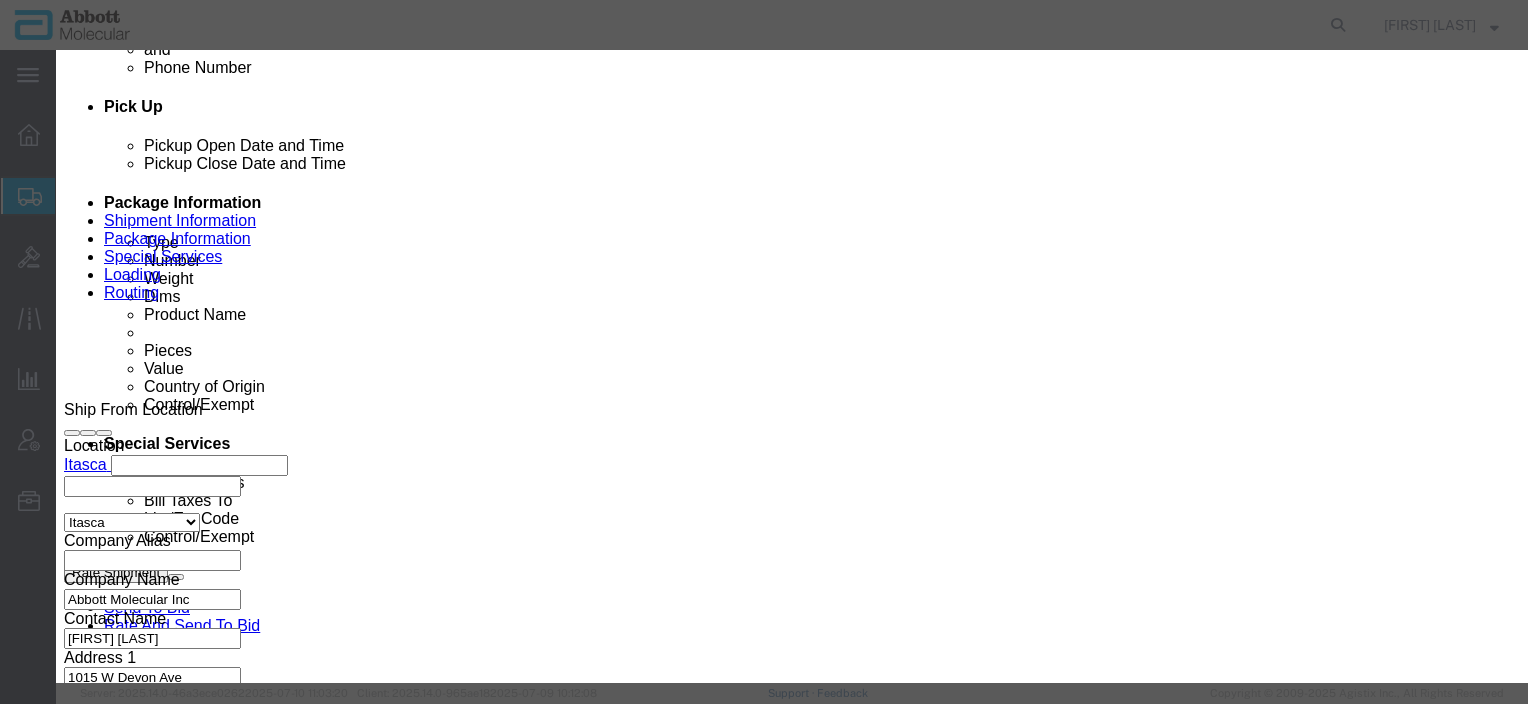 scroll, scrollTop: 548, scrollLeft: 0, axis: vertical 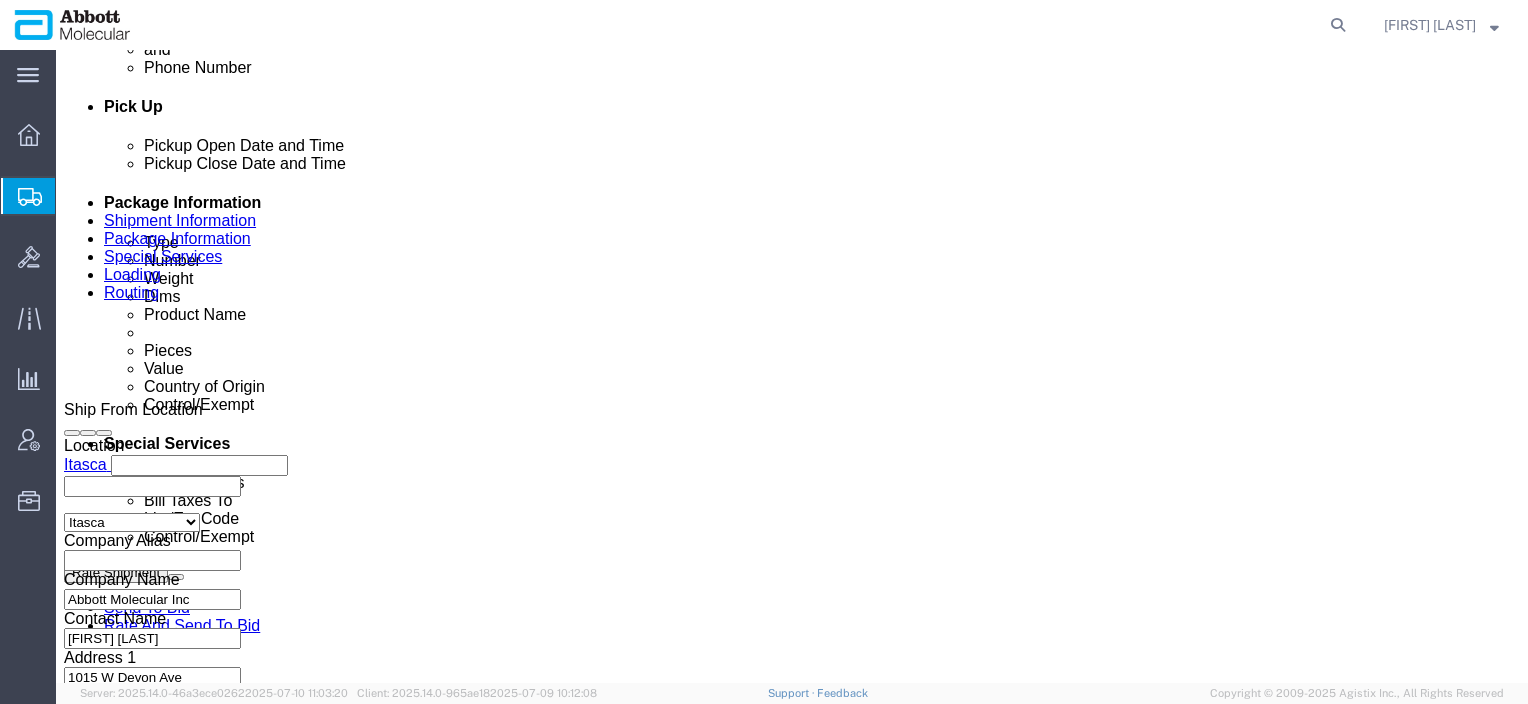 click on "Rate Shipment" 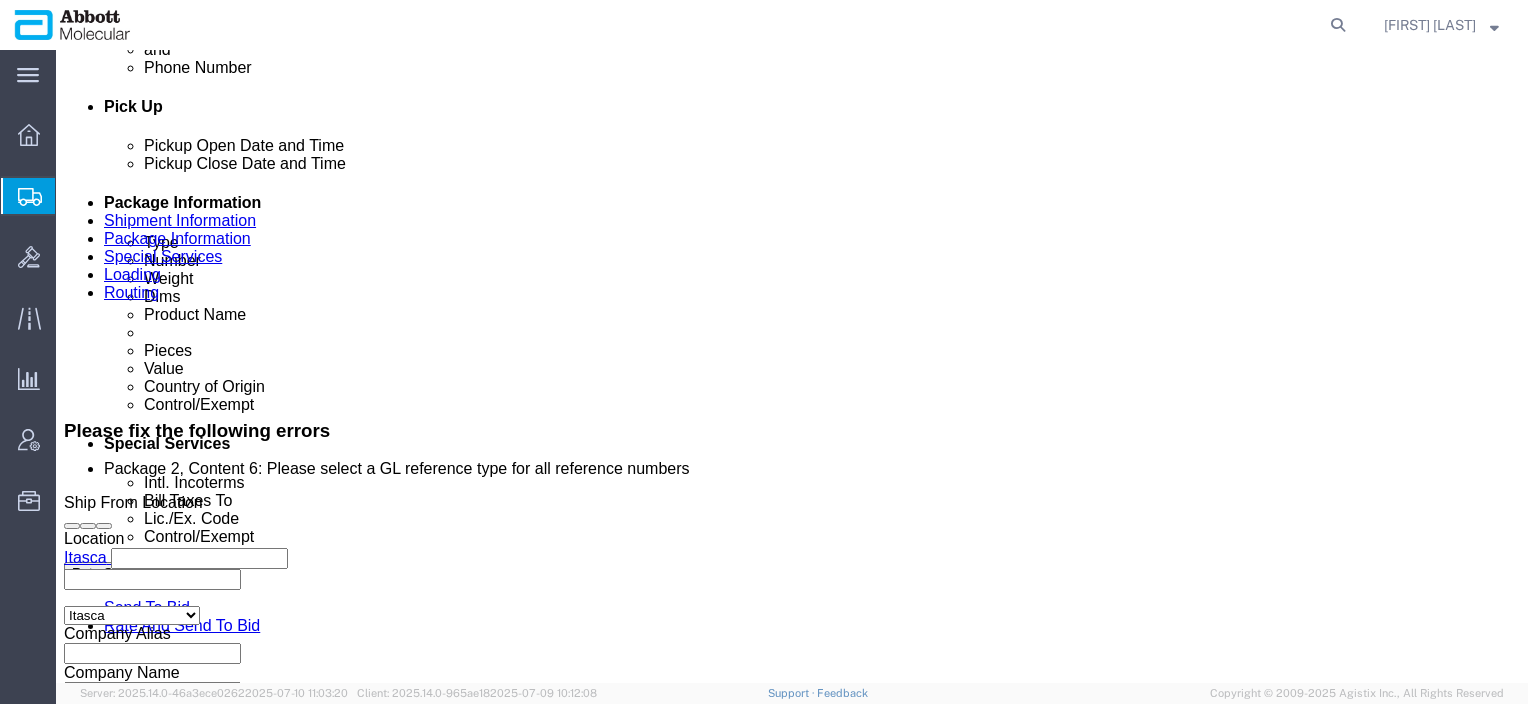 click on "Pieces:
320.00 Each
Total value:
1.00 USD" 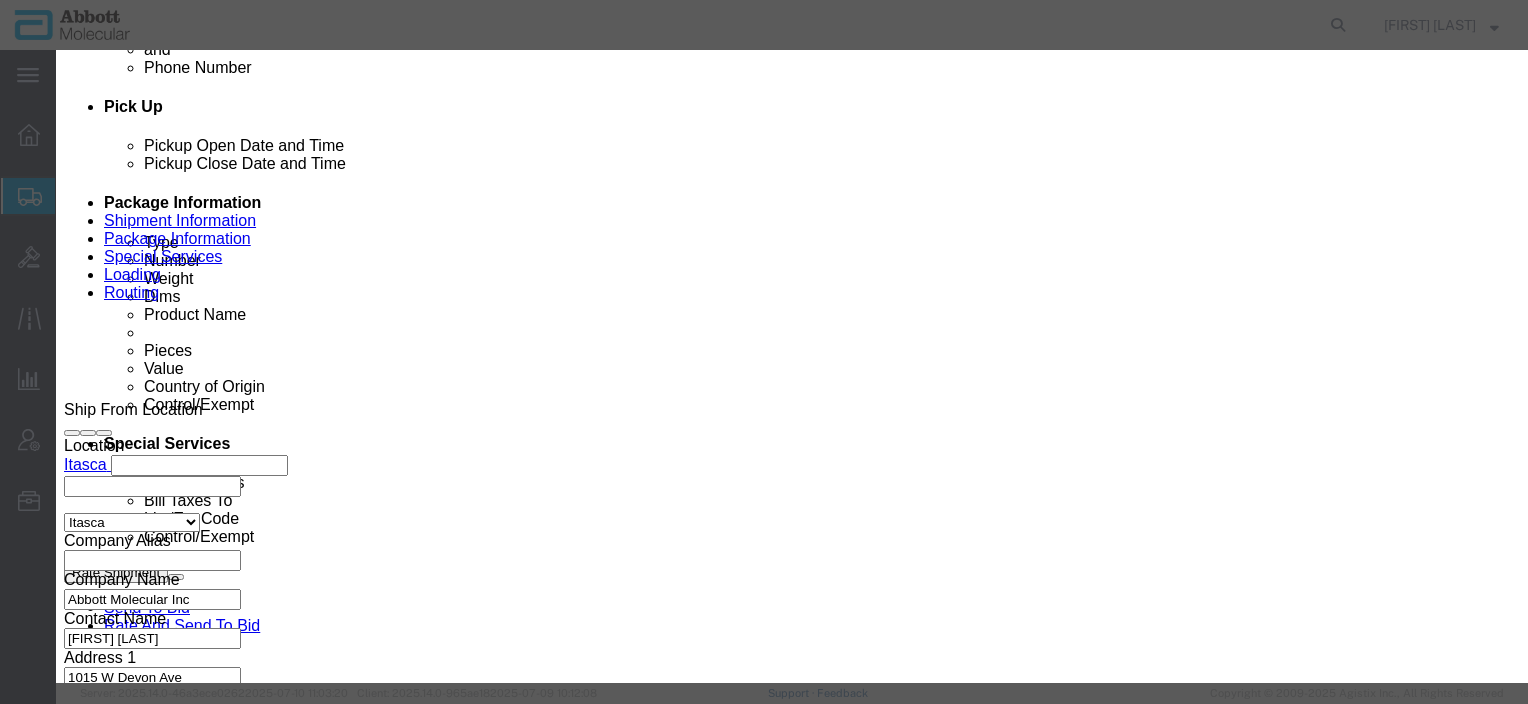 click on "Select Account Type Activity ID Airline Appointment Number ASN Batch Number Bill Of Lading Bin Booking Number Booking Request ID CBP Entry No Claim Container Number Content Purchase Order Contract No Customer Ref Delivery Number Department Document No Expenditure Export Reference Flight Number General GL Code House Airway Bill Internal Requisition Invoice Number ITN No Job Number License Lloyd's Code Lot Number Master Airway Bill Master Tracking Number Material Requisition Order Line No Order Number Organization Packing Slip Pickup Number Pickup Request PO Line Item No. Processed by third party Project Project Number Protocol Number Purchase Order Quote Number Release Number RMA Route Sales Order Sales Order No. Serial Number Shipment Id Number Shipment Line No. Study Number Task Tender ID VAT Number Vessel Name VIN Voyage Number Waybill Number Work Order" 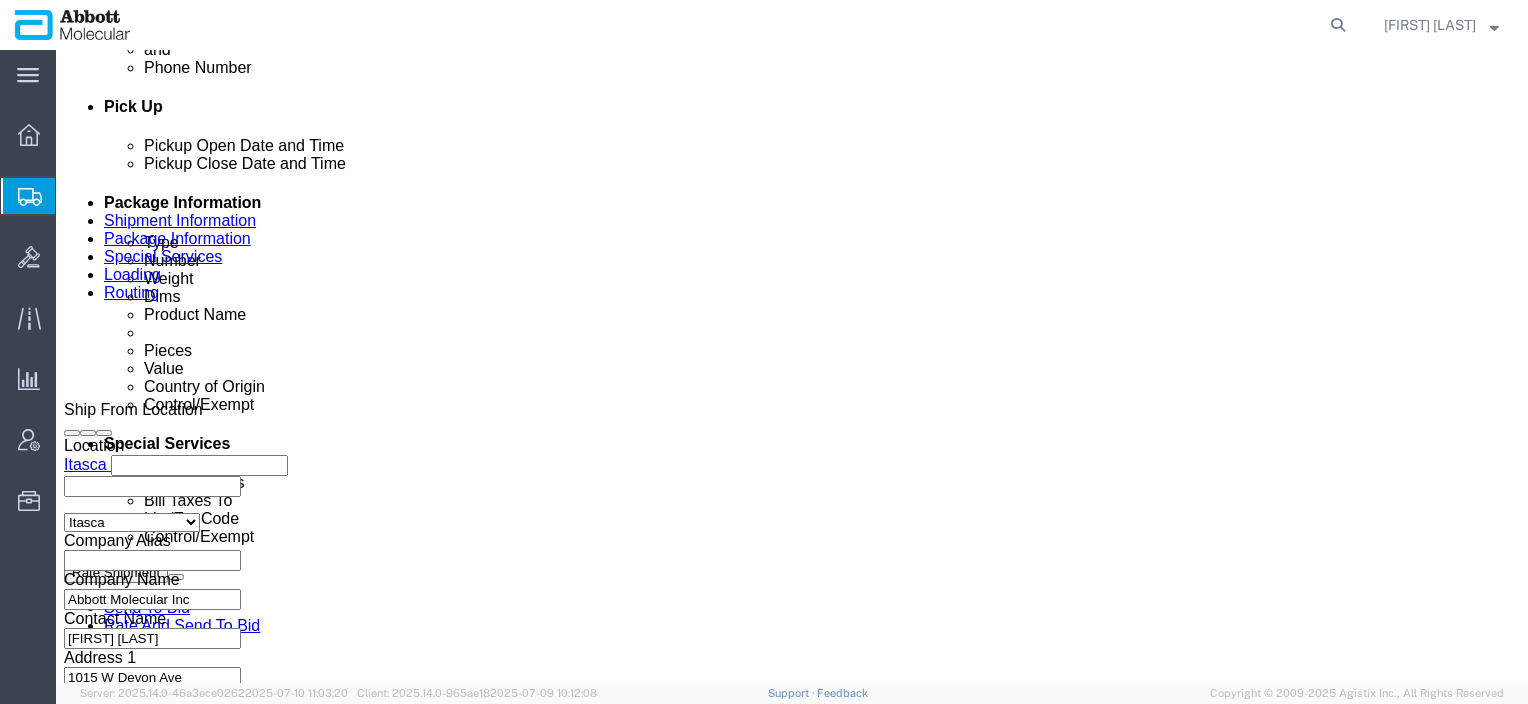click on "Rate Shipment" 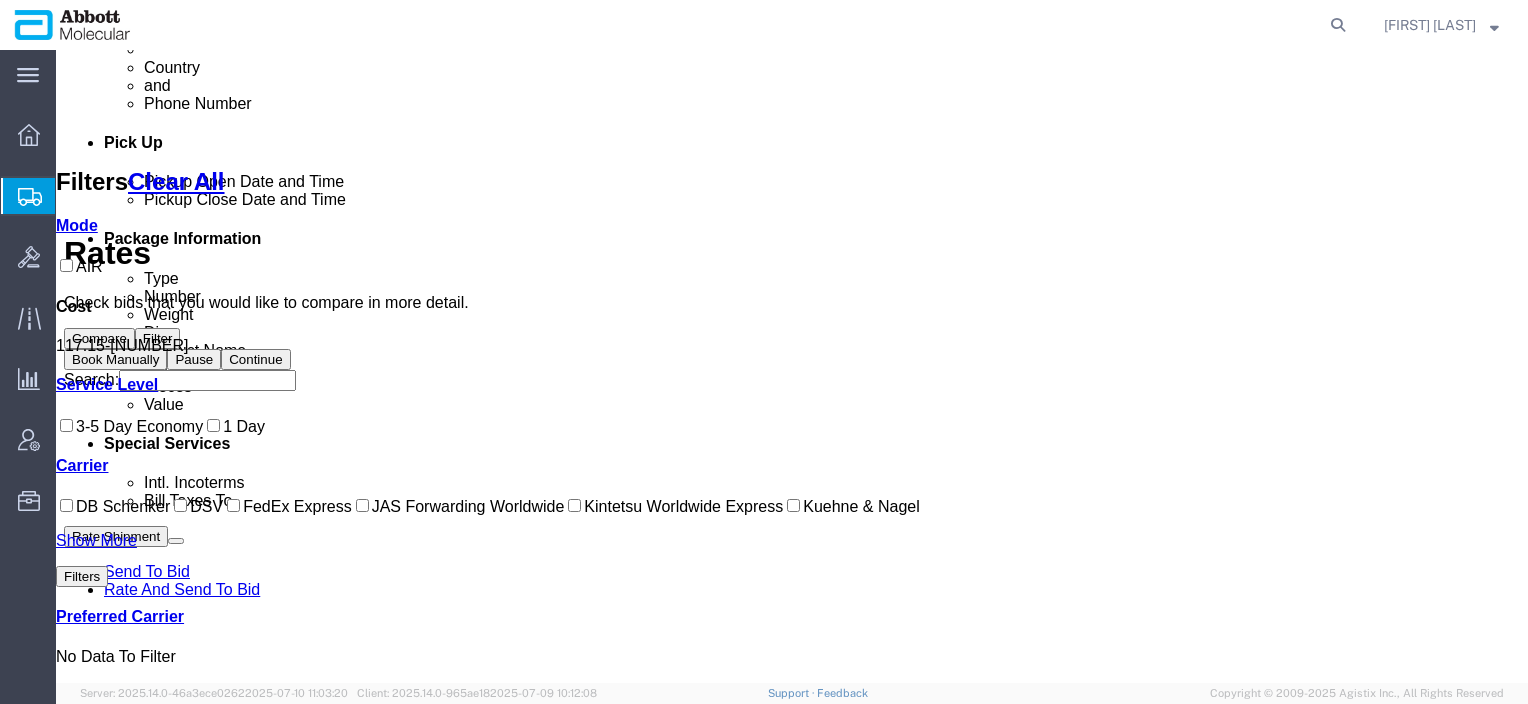 click on "JAS Forwarding Worldwide" at bounding box center (458, 506) 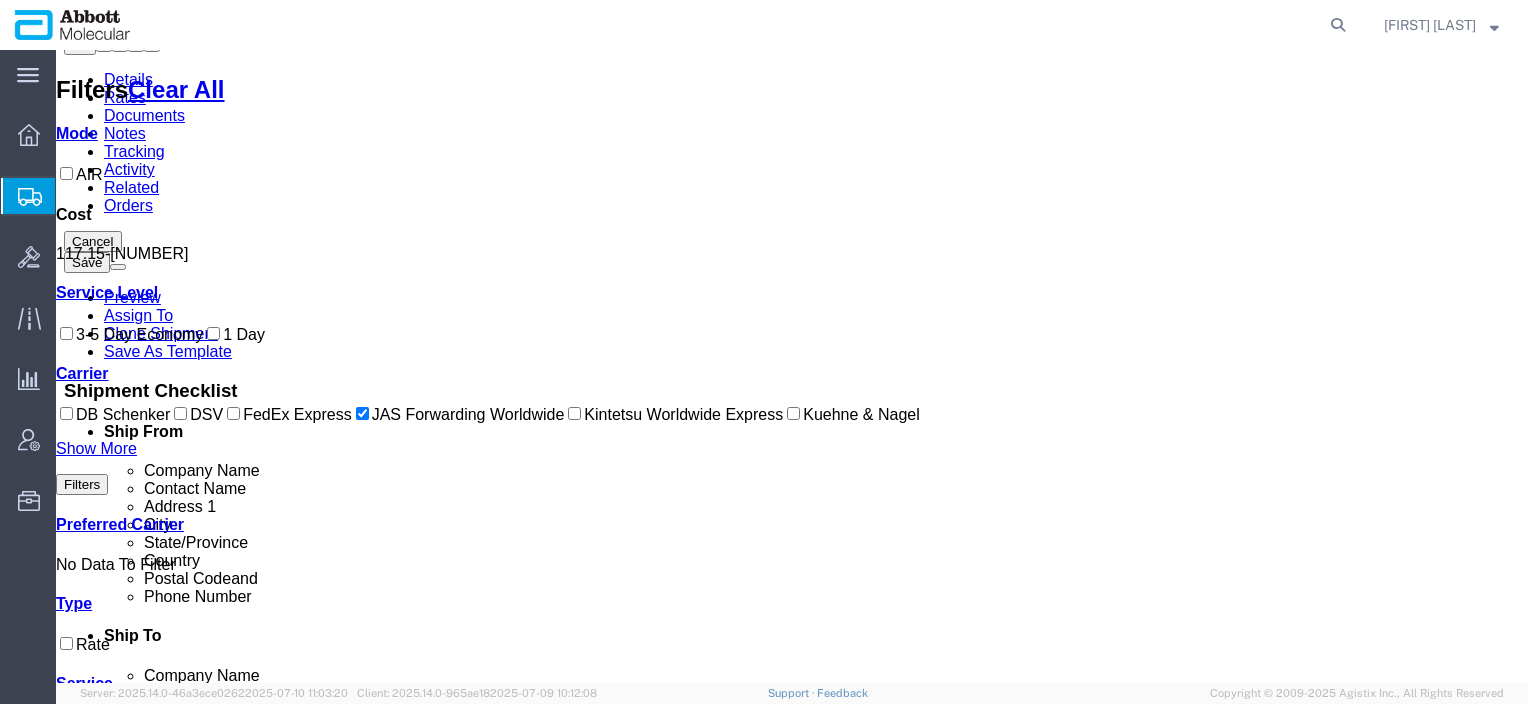 scroll, scrollTop: 0, scrollLeft: 0, axis: both 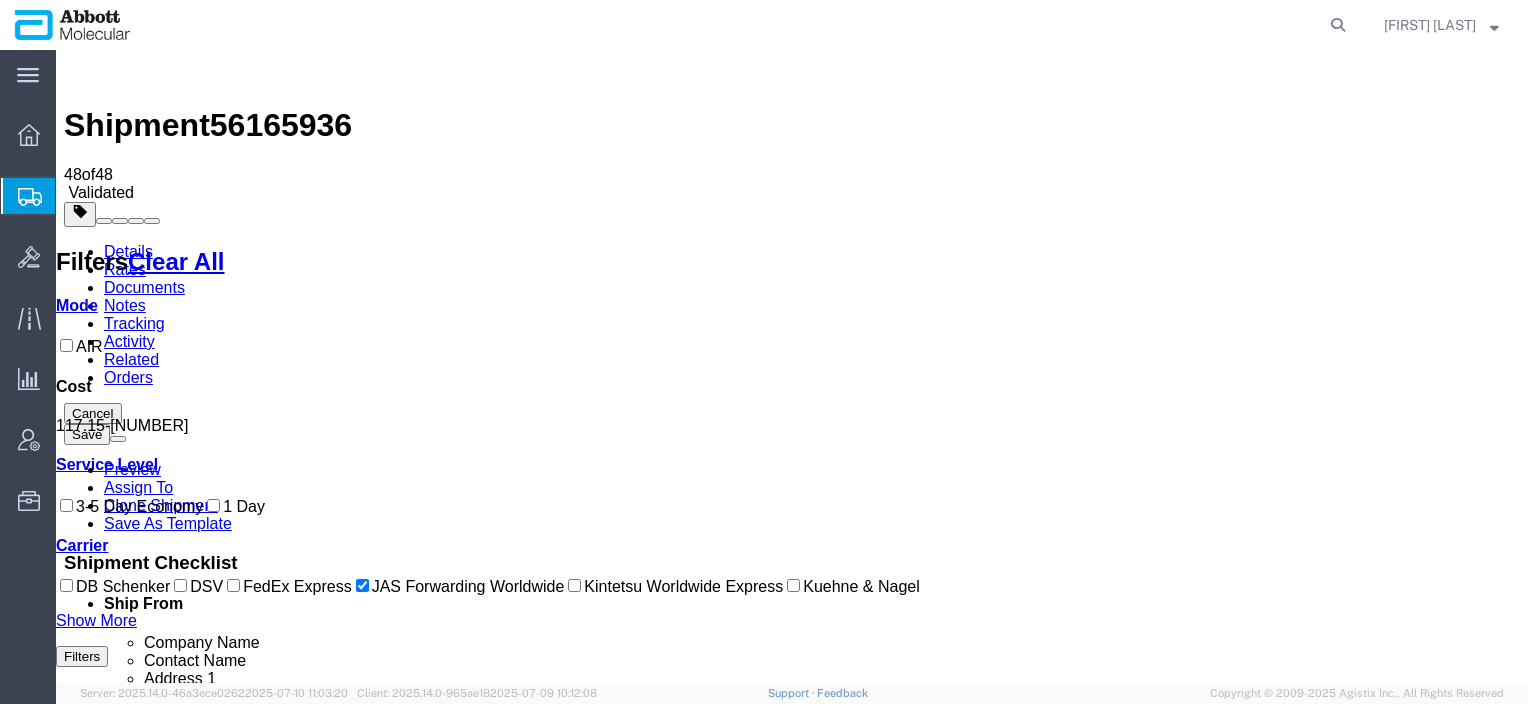 click on "Book" at bounding box center [1221, 1738] 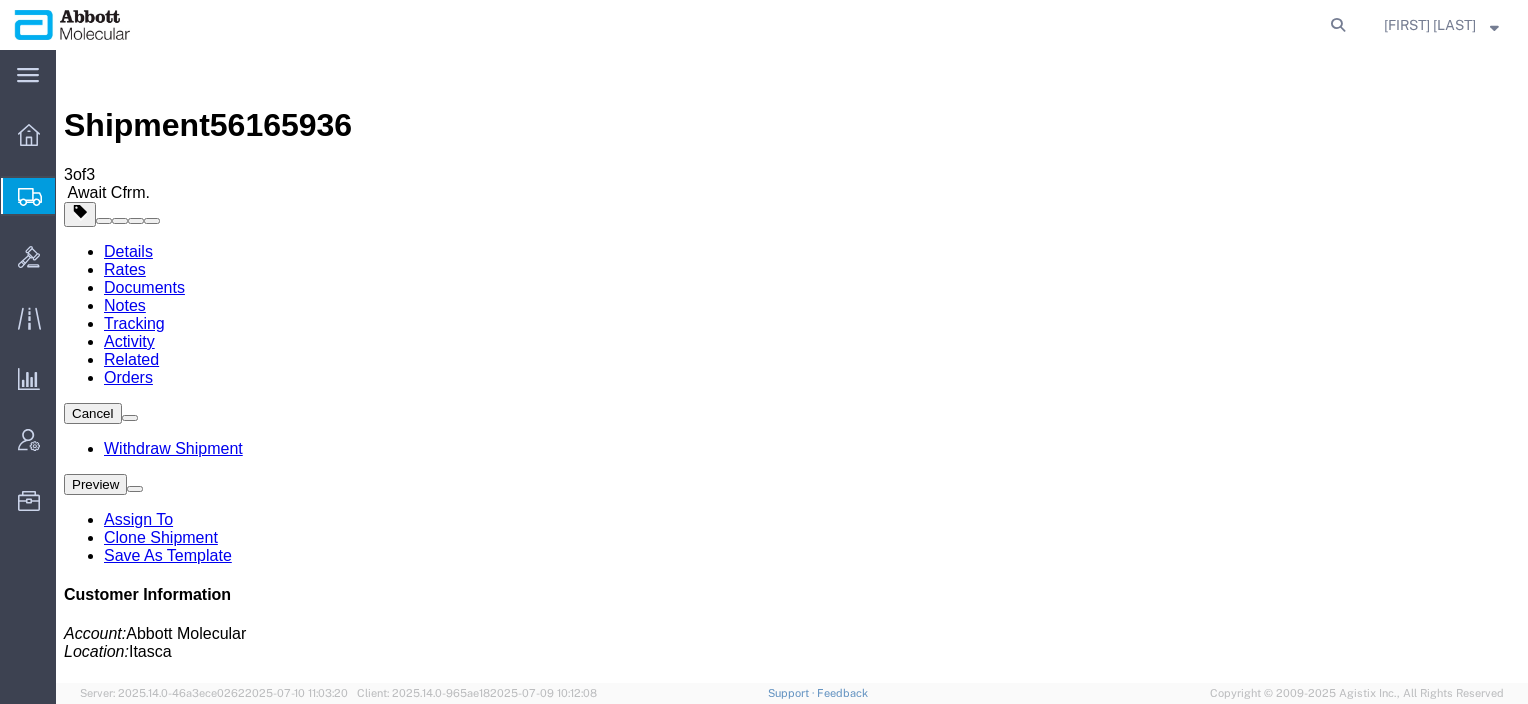 click on "56165936" at bounding box center [281, 125] 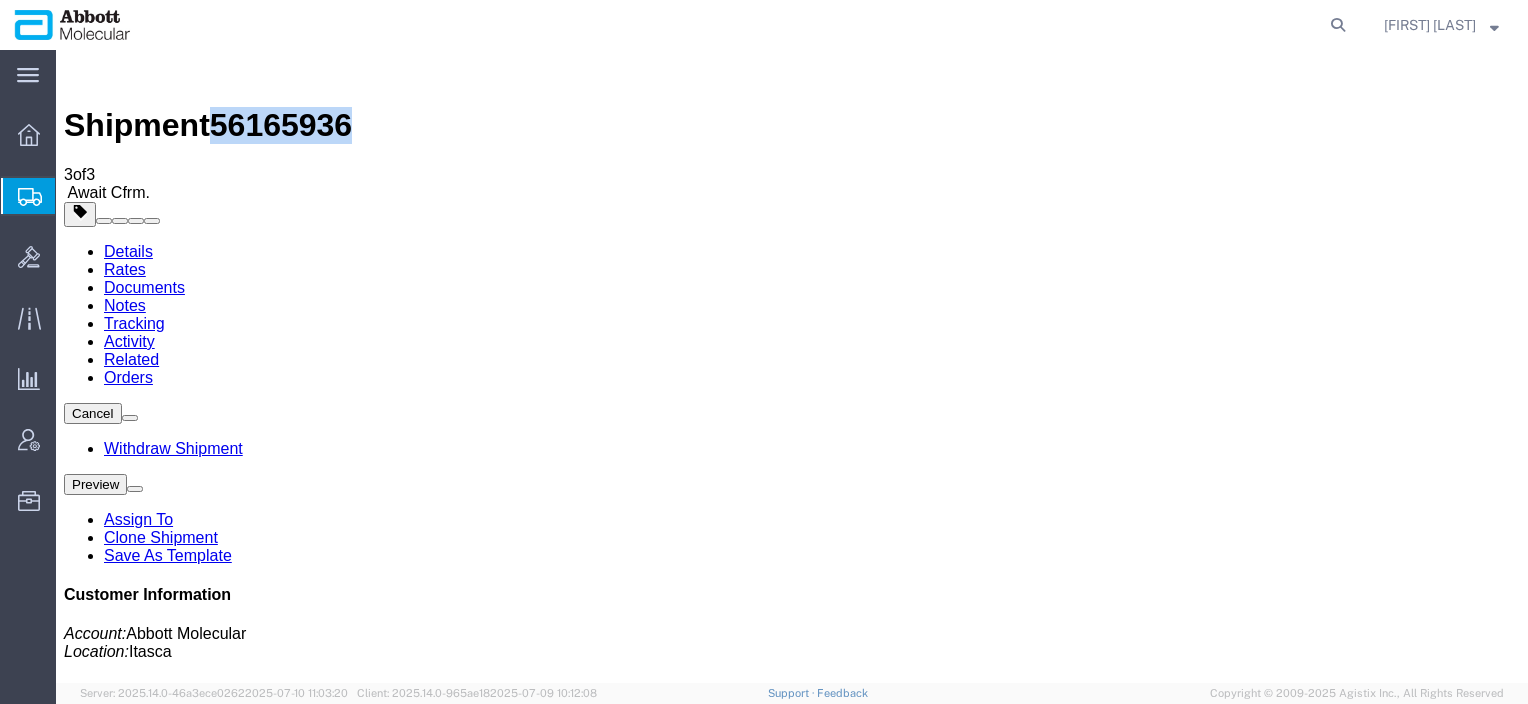 click on "56165936" at bounding box center (281, 125) 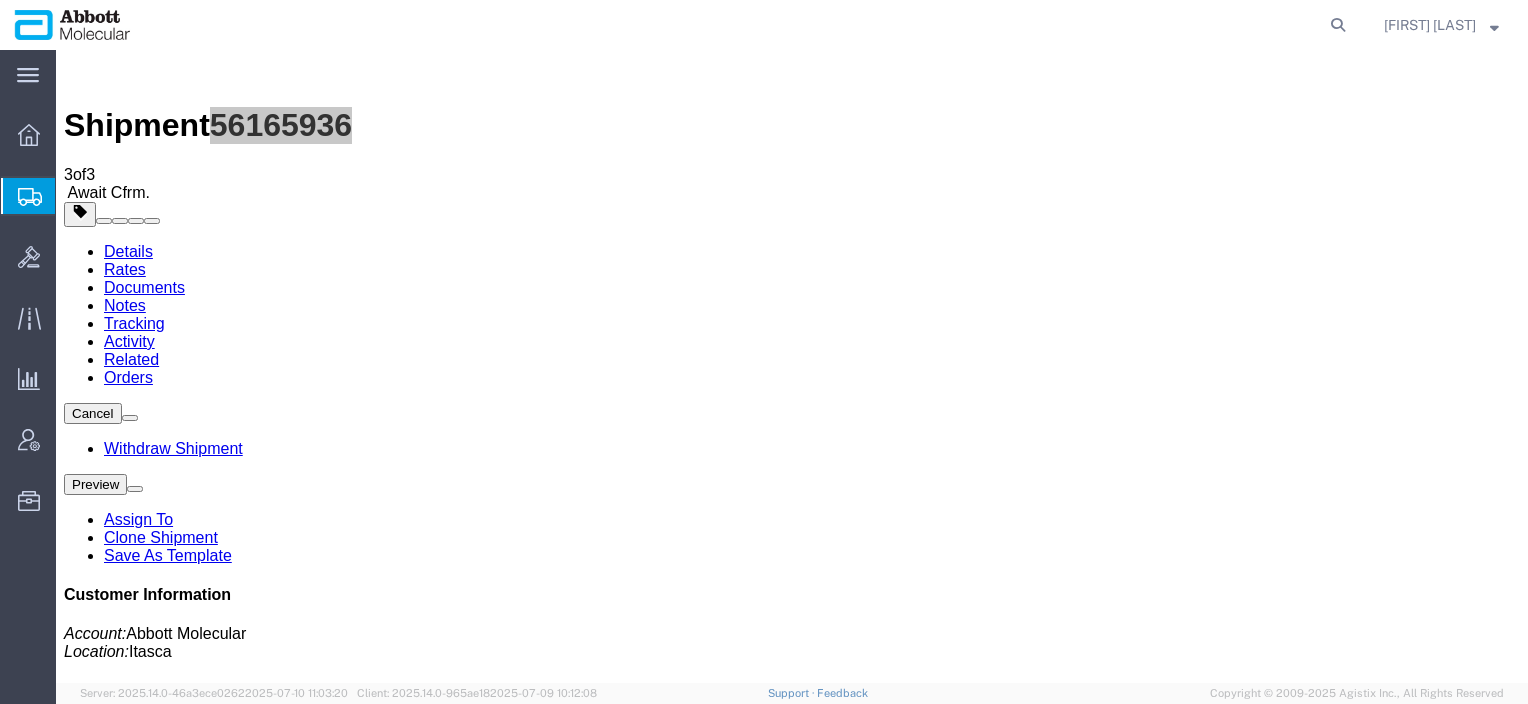 click on "Create from Template" 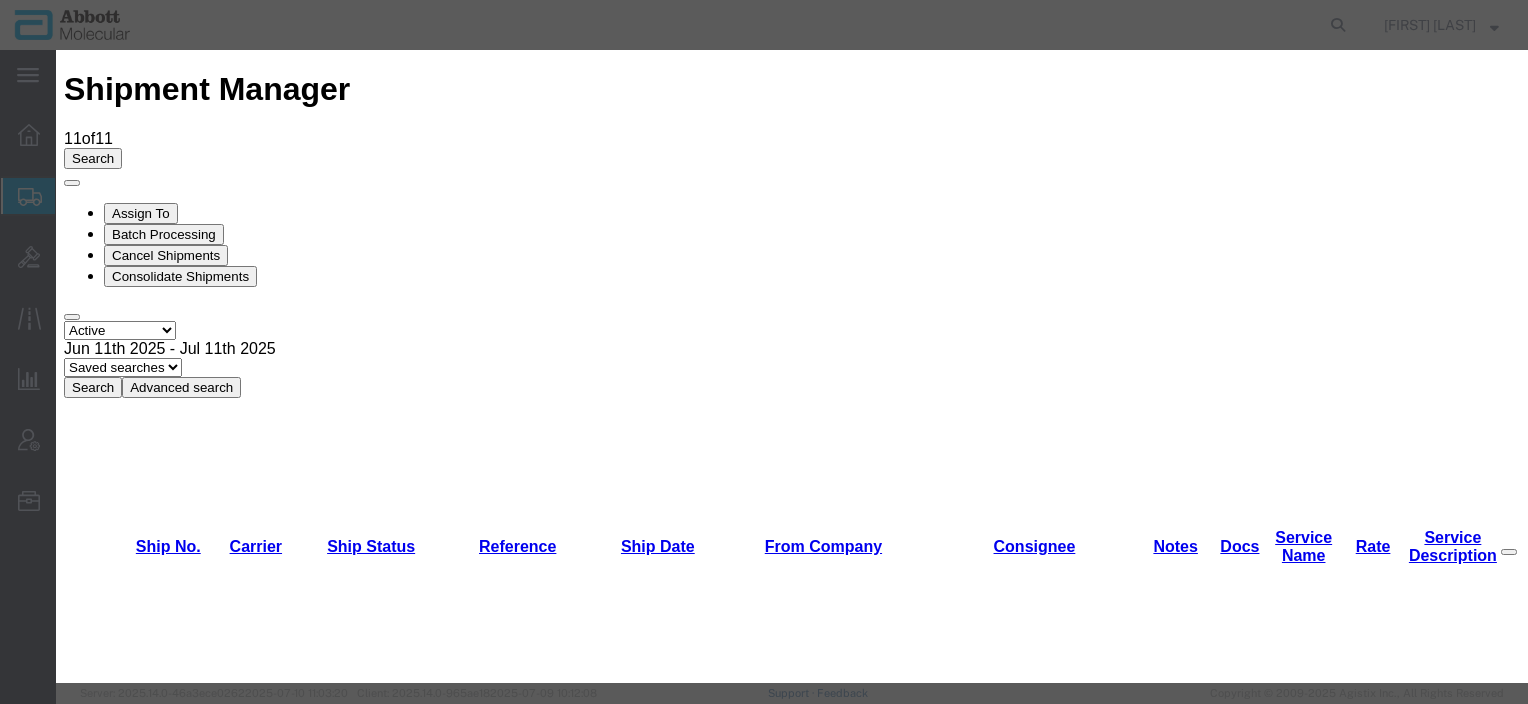 scroll, scrollTop: 650, scrollLeft: 0, axis: vertical 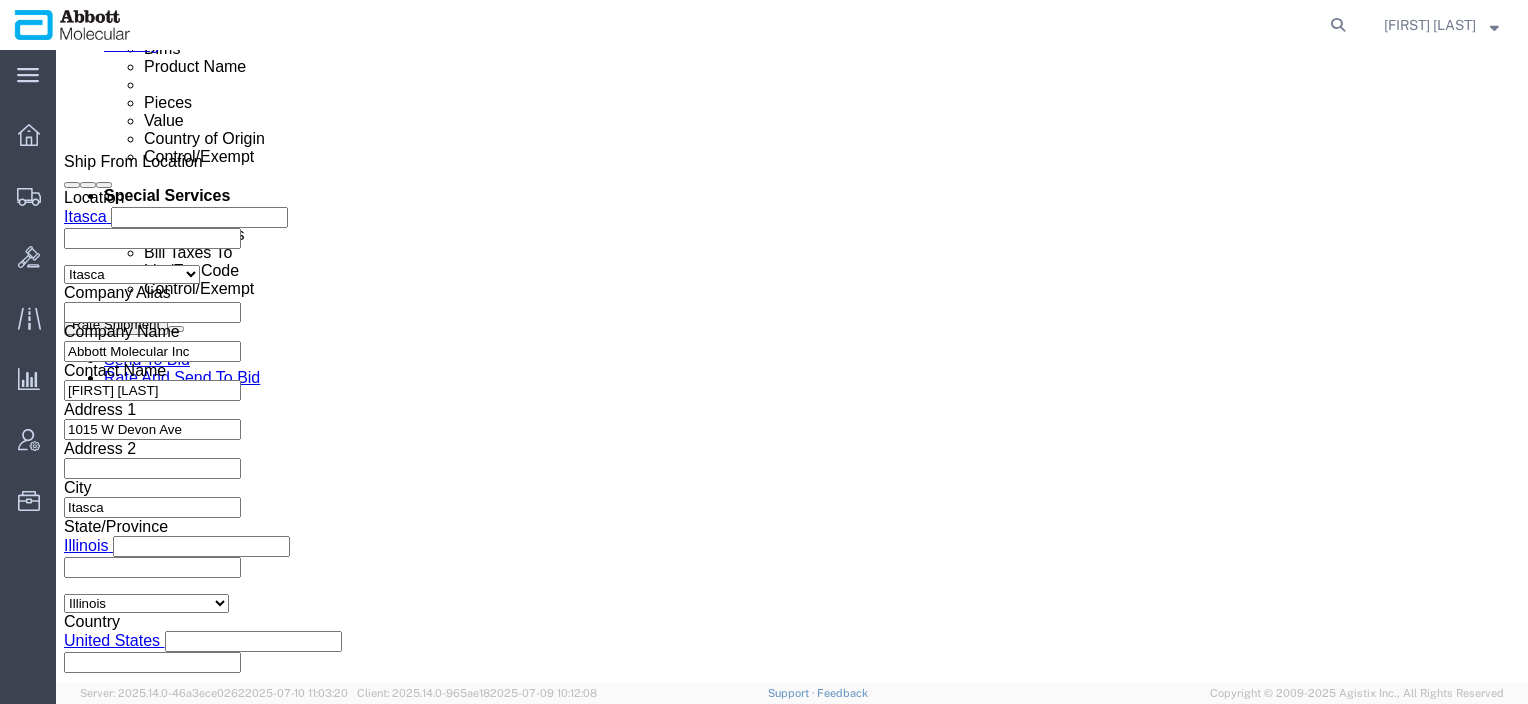 click 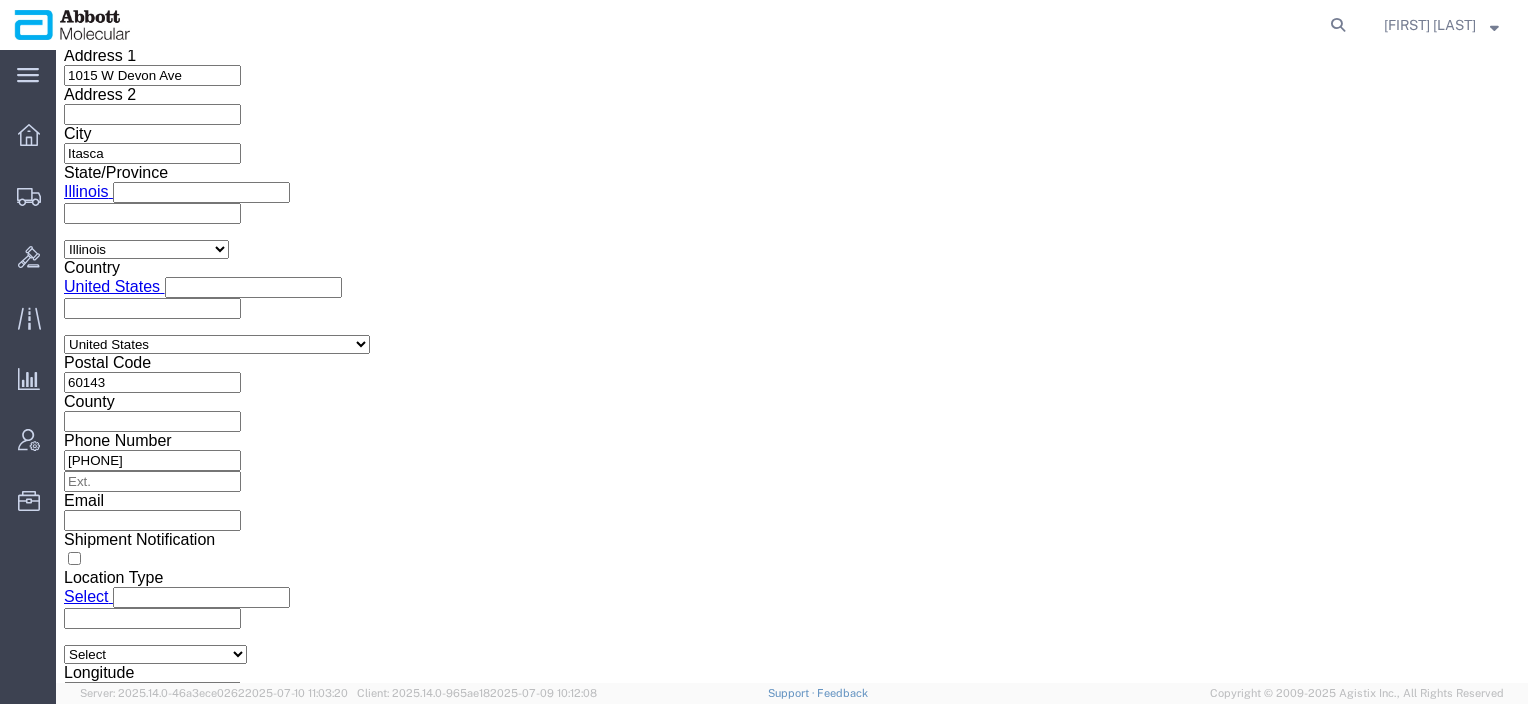 scroll, scrollTop: 1472, scrollLeft: 0, axis: vertical 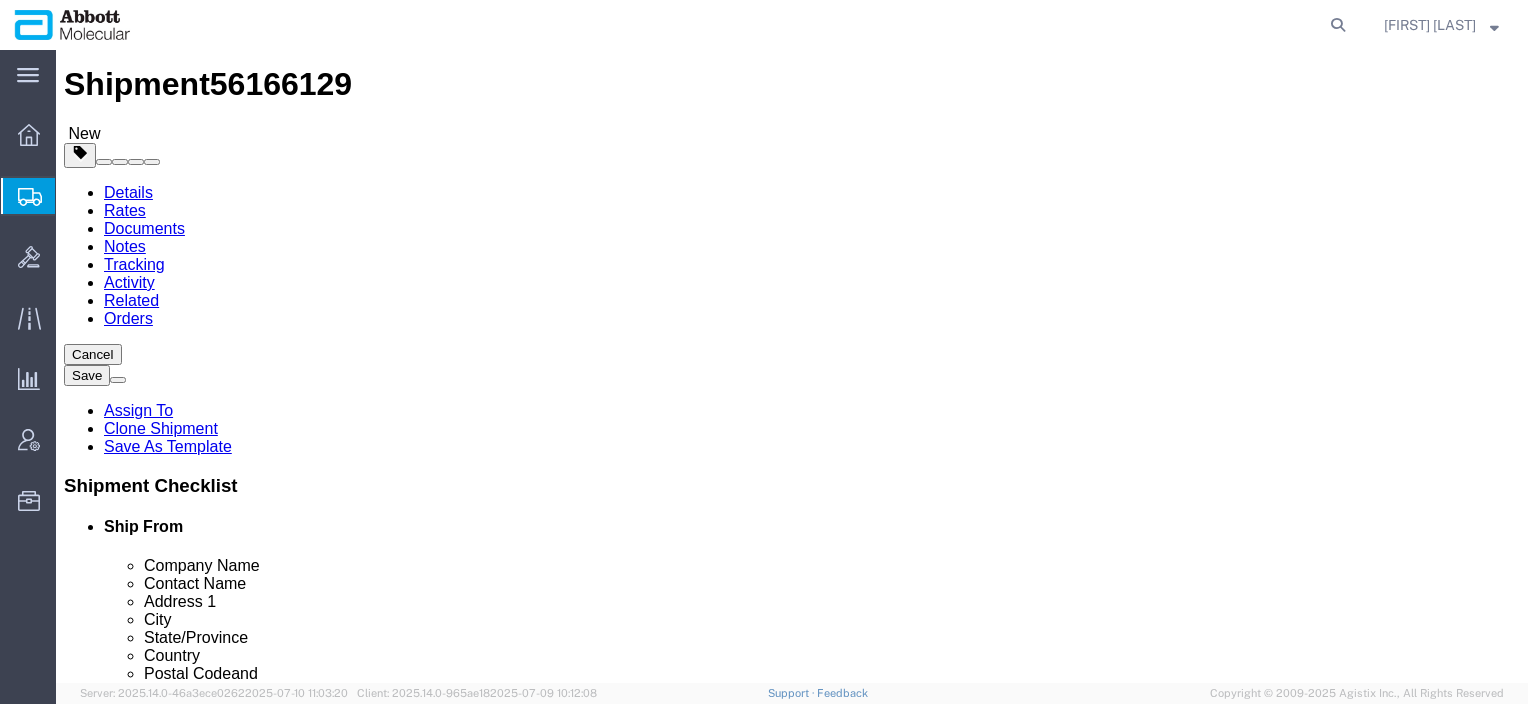 click on "Select Box (B) Box (C) Box (D) Cardboard Box(es) Crate (Instrument) Crate(s) Envelope Pallet (Component) Pallet Shipper Pallet(s) Oversized (Not Stackable) Pallet(s) Oversized (Stackable) Pallet(s) Standard (Not Stackable) Pallet(s) Standard (Stackable) Your Packaging" 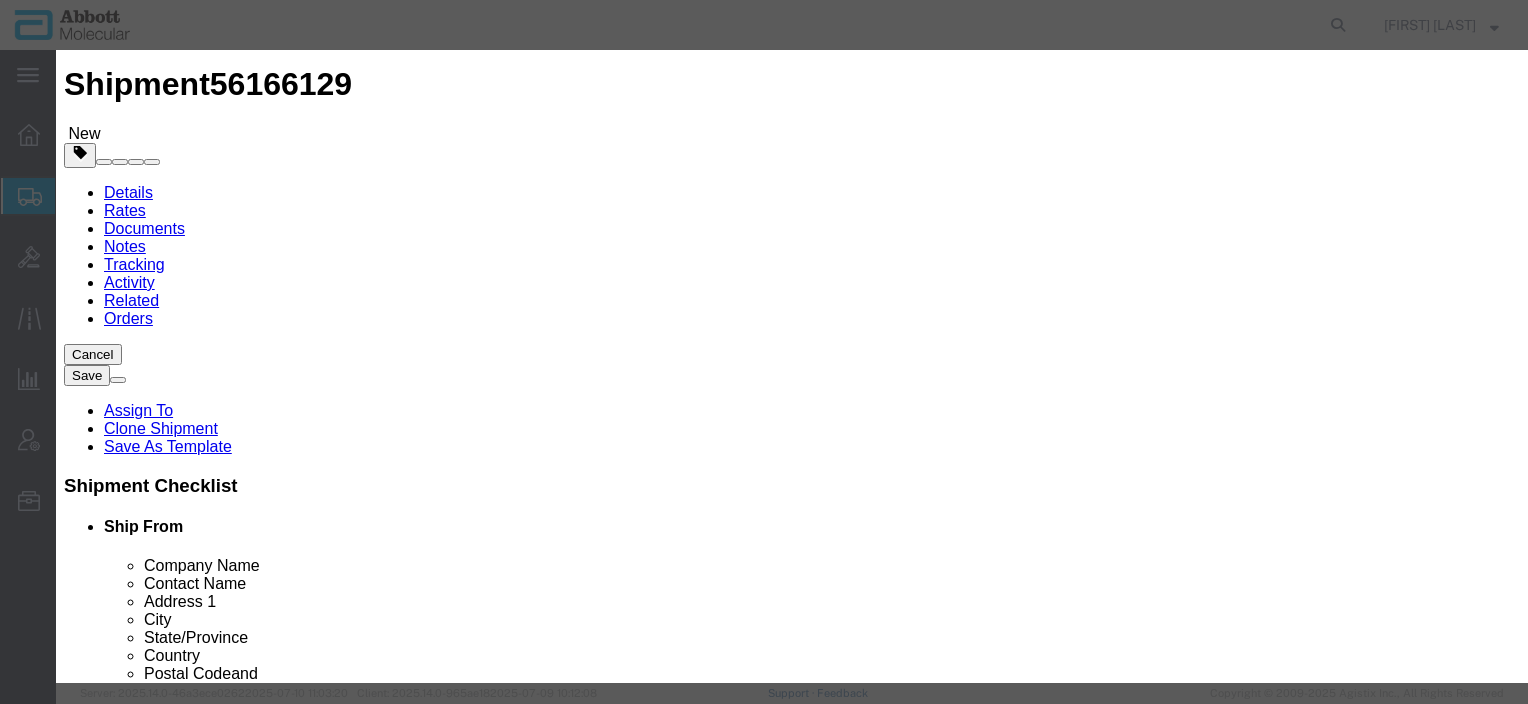 click 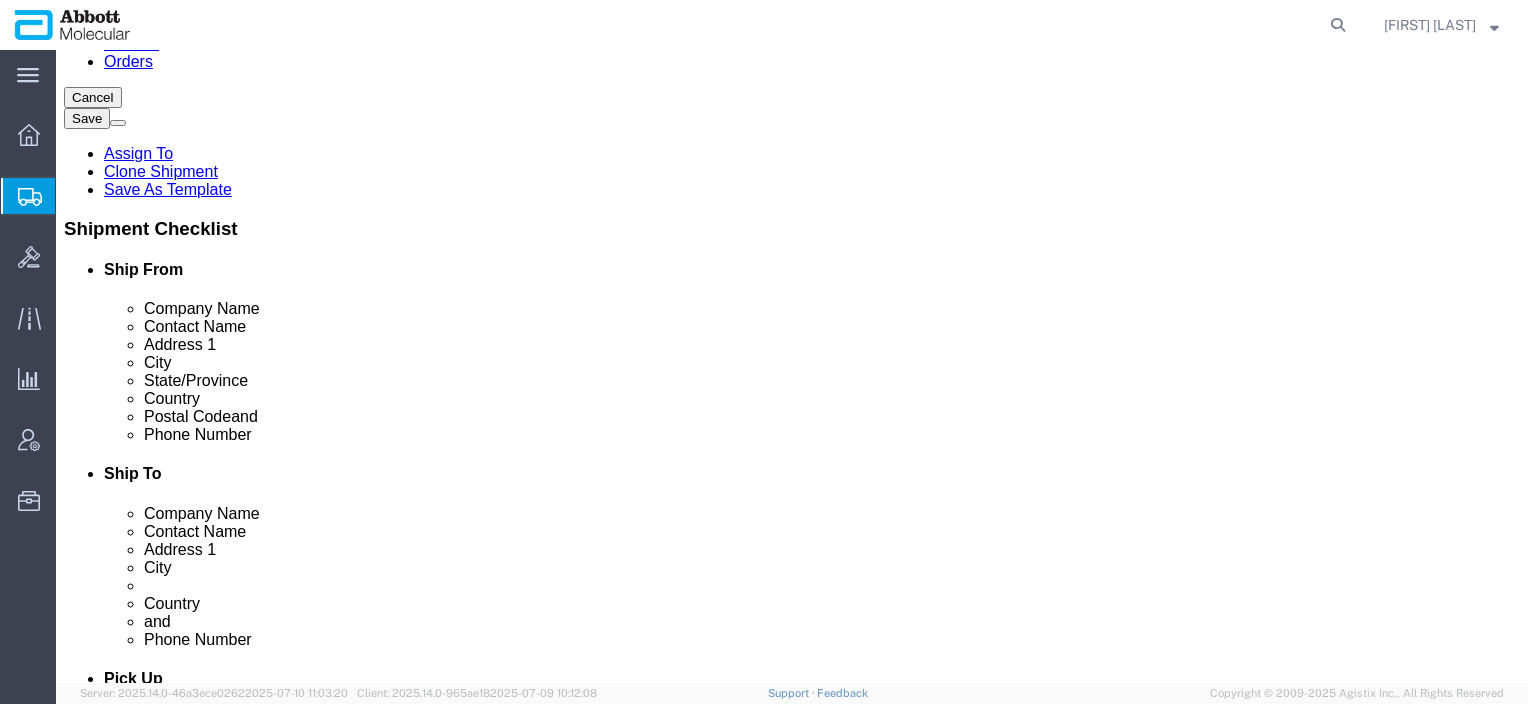 scroll, scrollTop: 297, scrollLeft: 0, axis: vertical 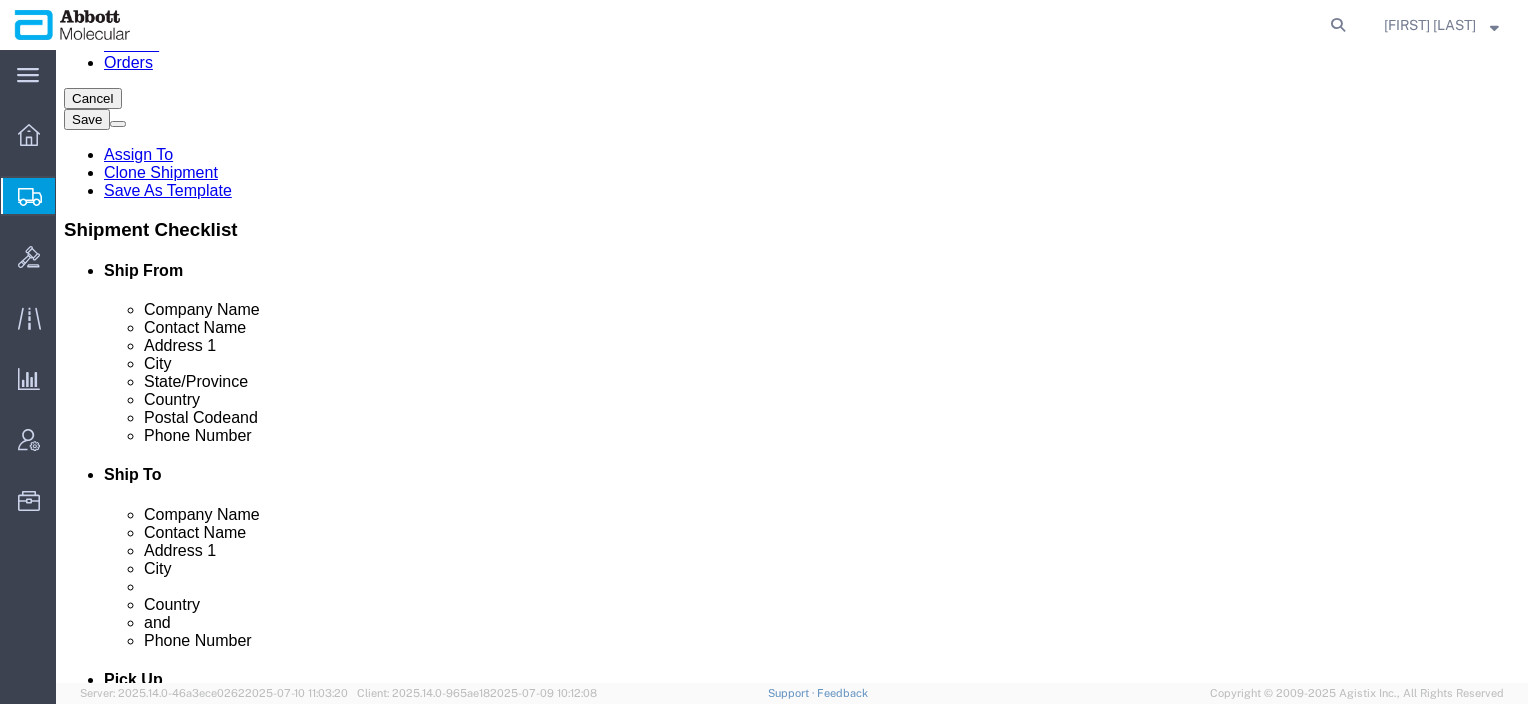 click on "Continue" 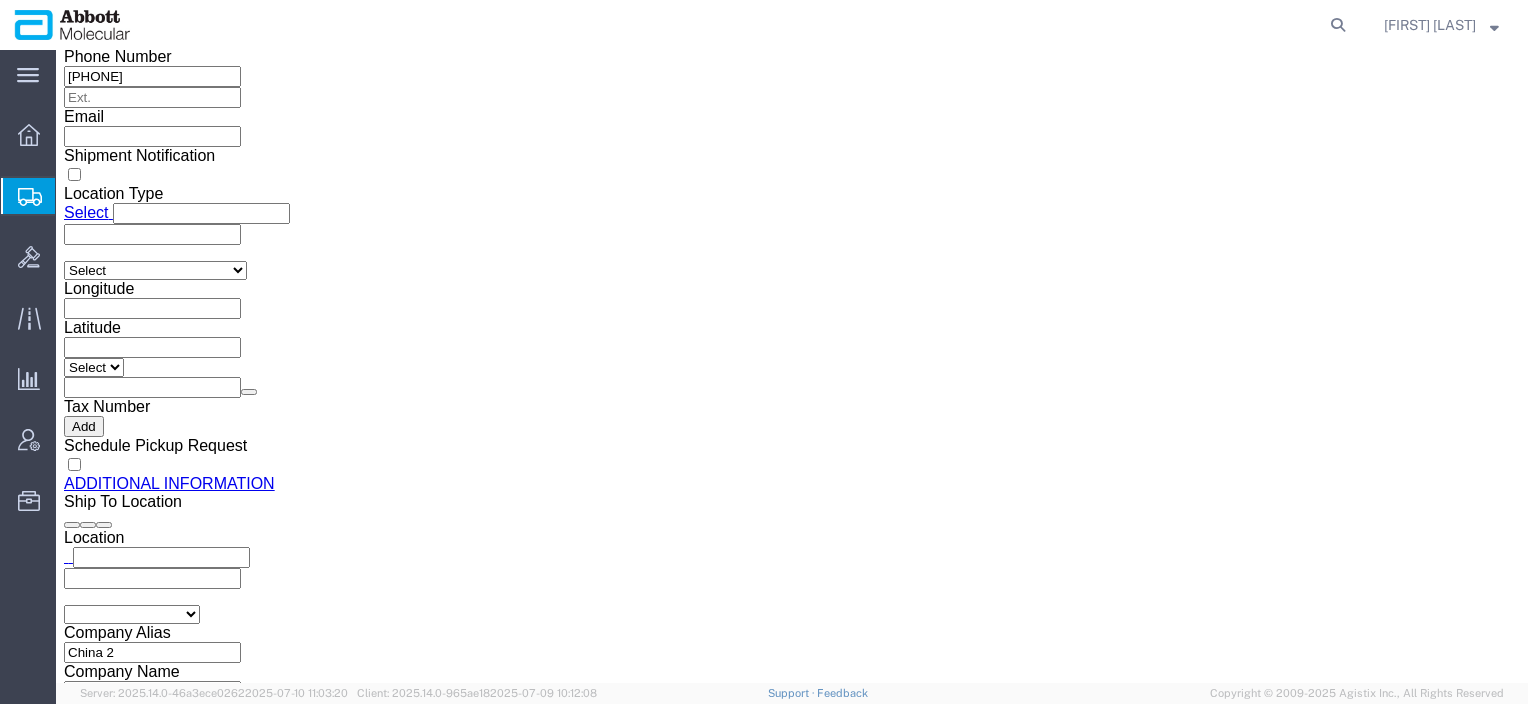 click on "Upload" 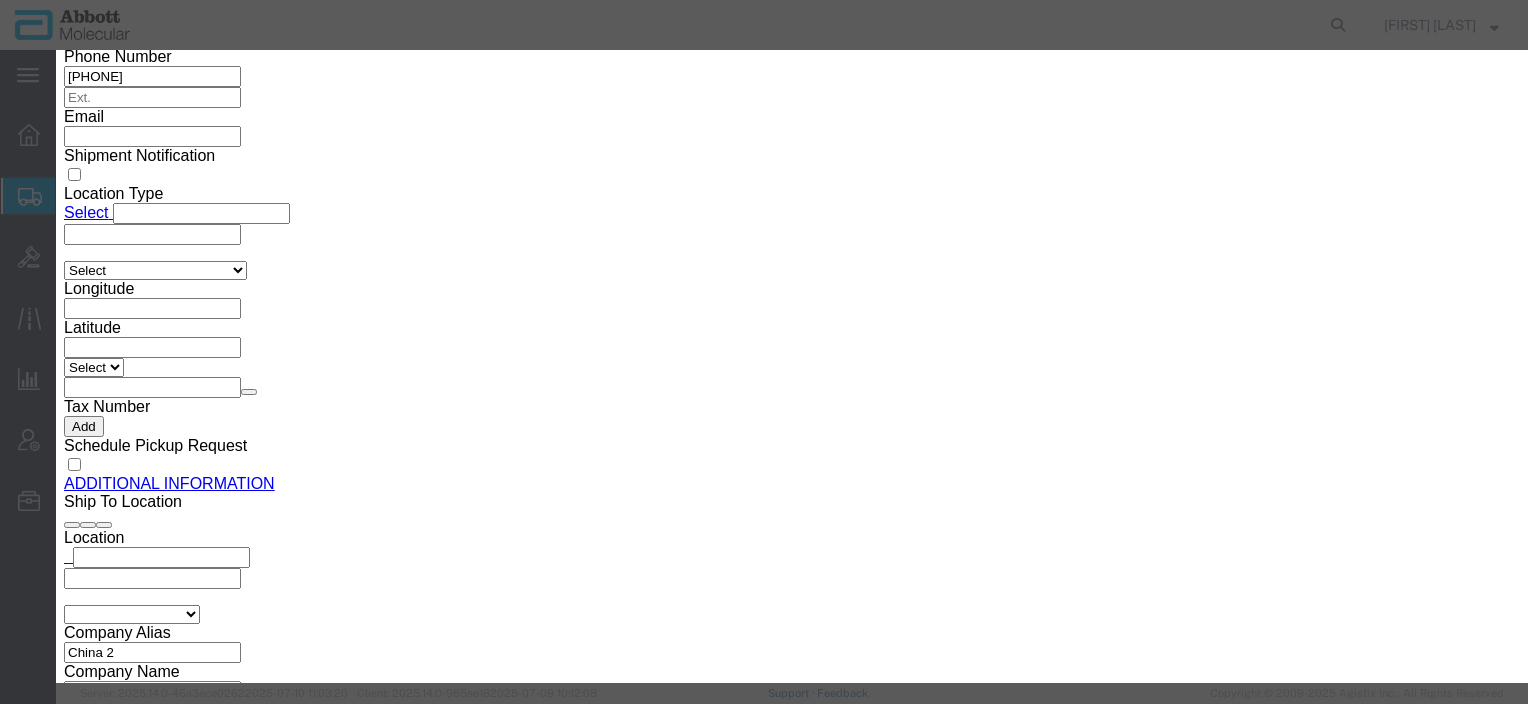 click on "Browse" 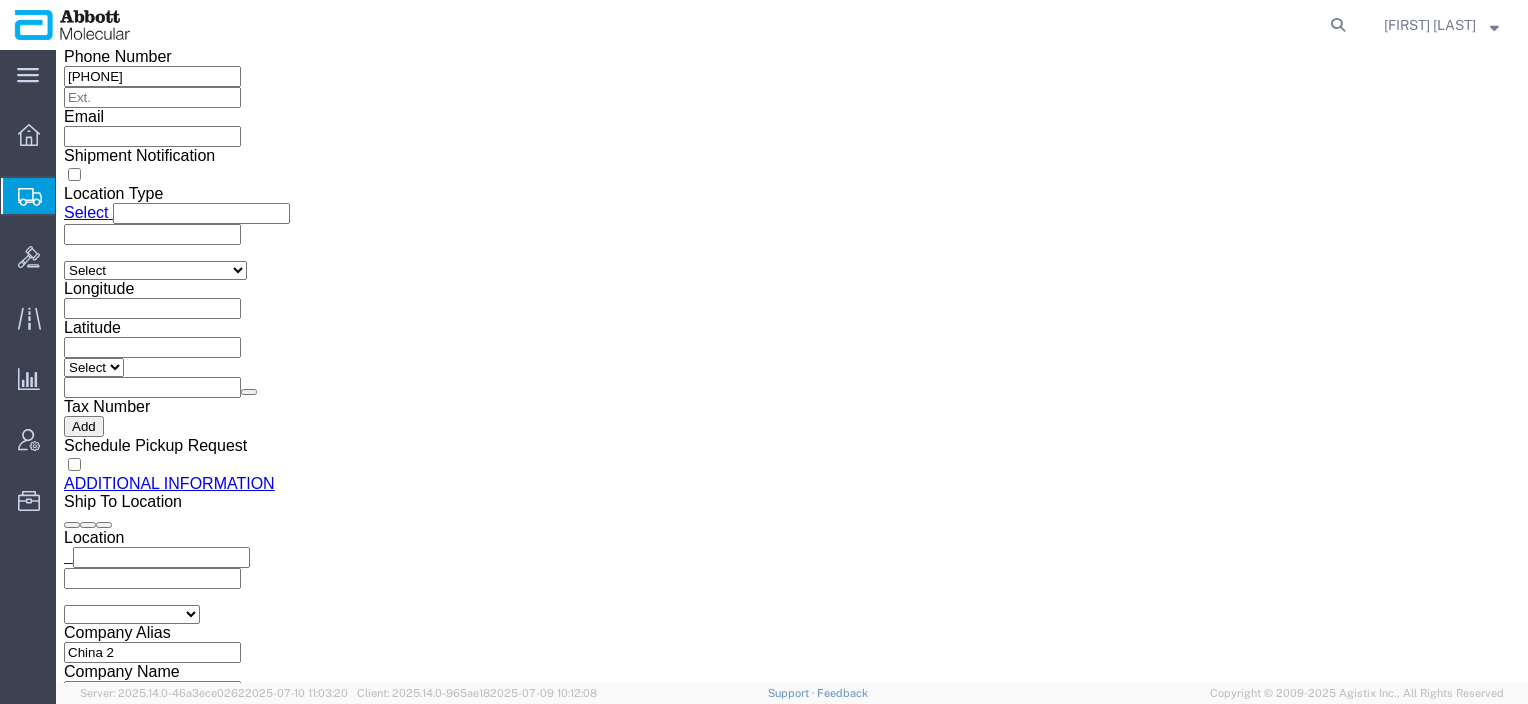 click on "Rate Shipment" 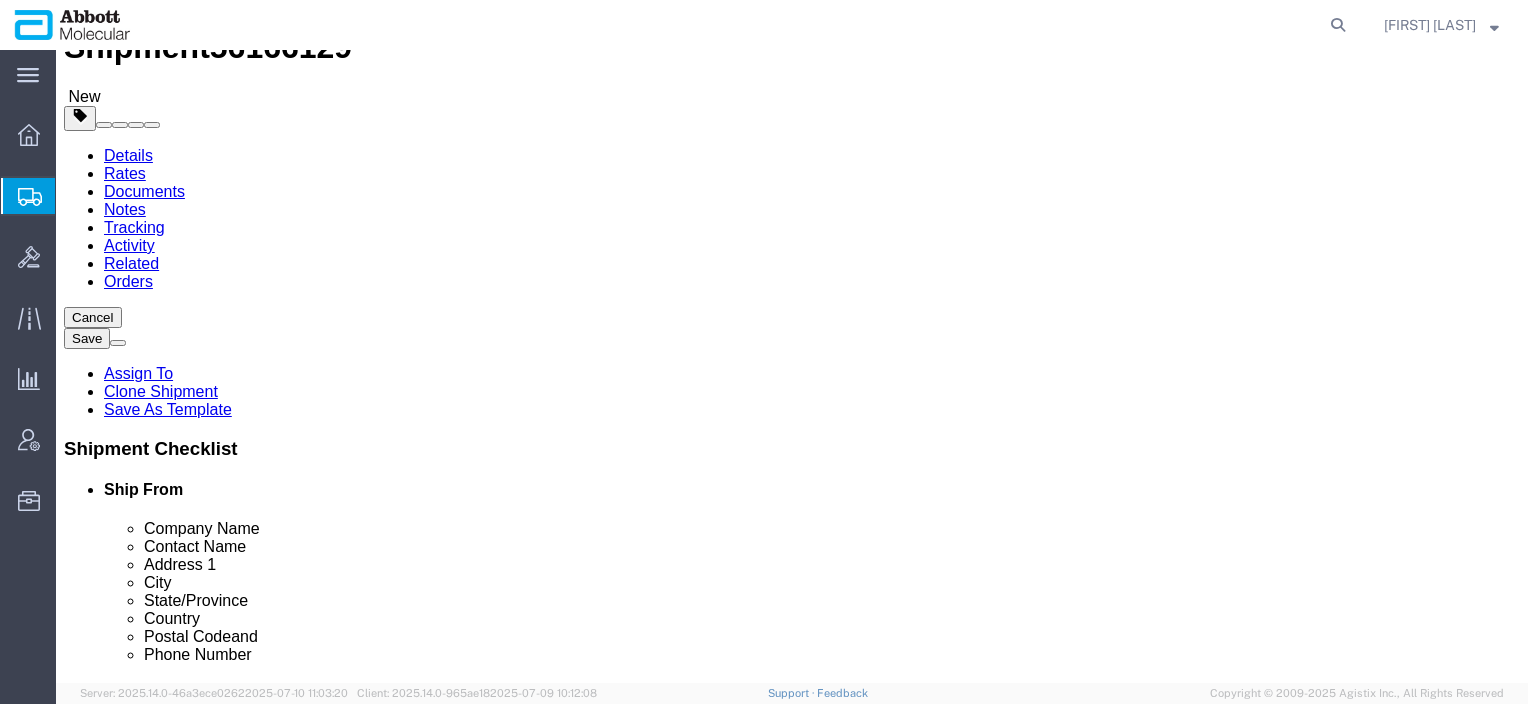 scroll, scrollTop: 0, scrollLeft: 0, axis: both 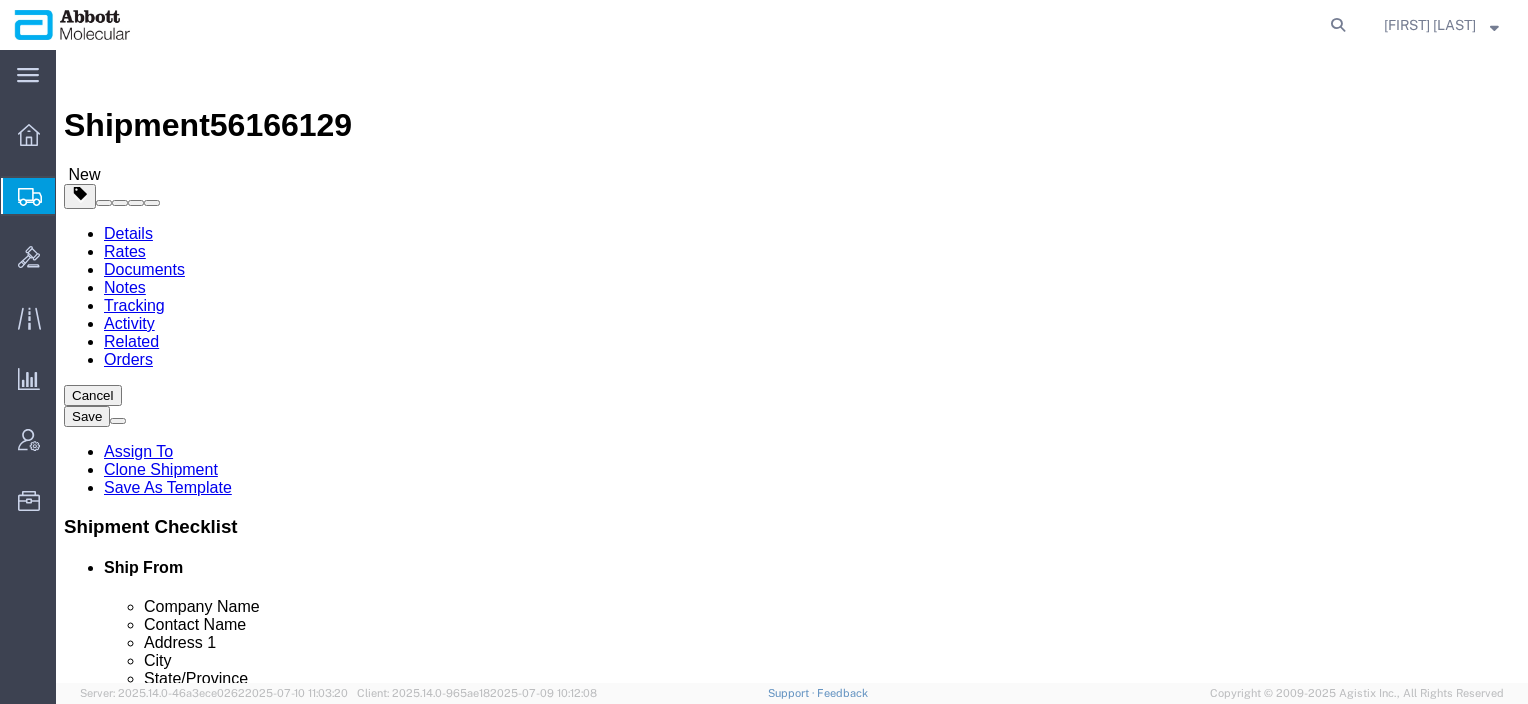 click on "Shipment Information" 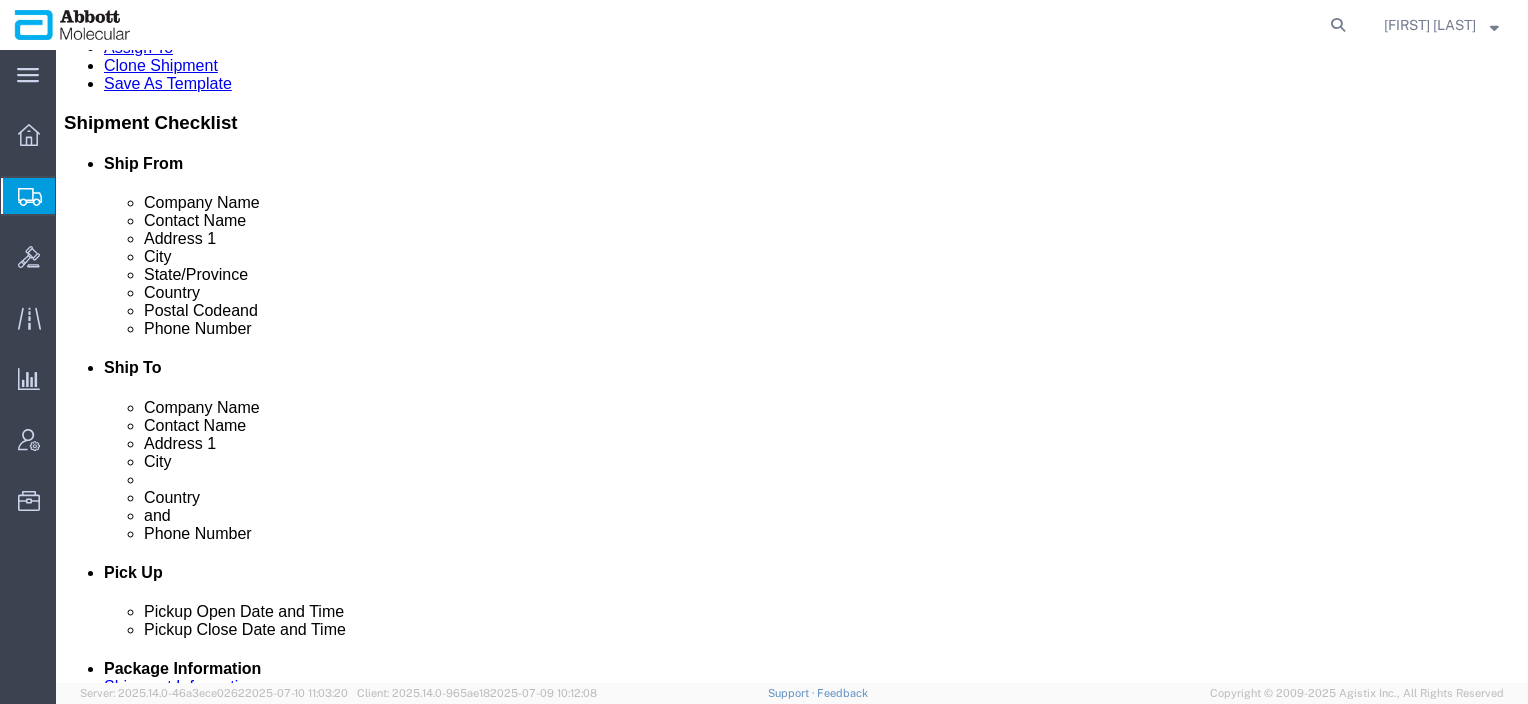 click on "Ship To Location /
Postal Code
: This field is required." 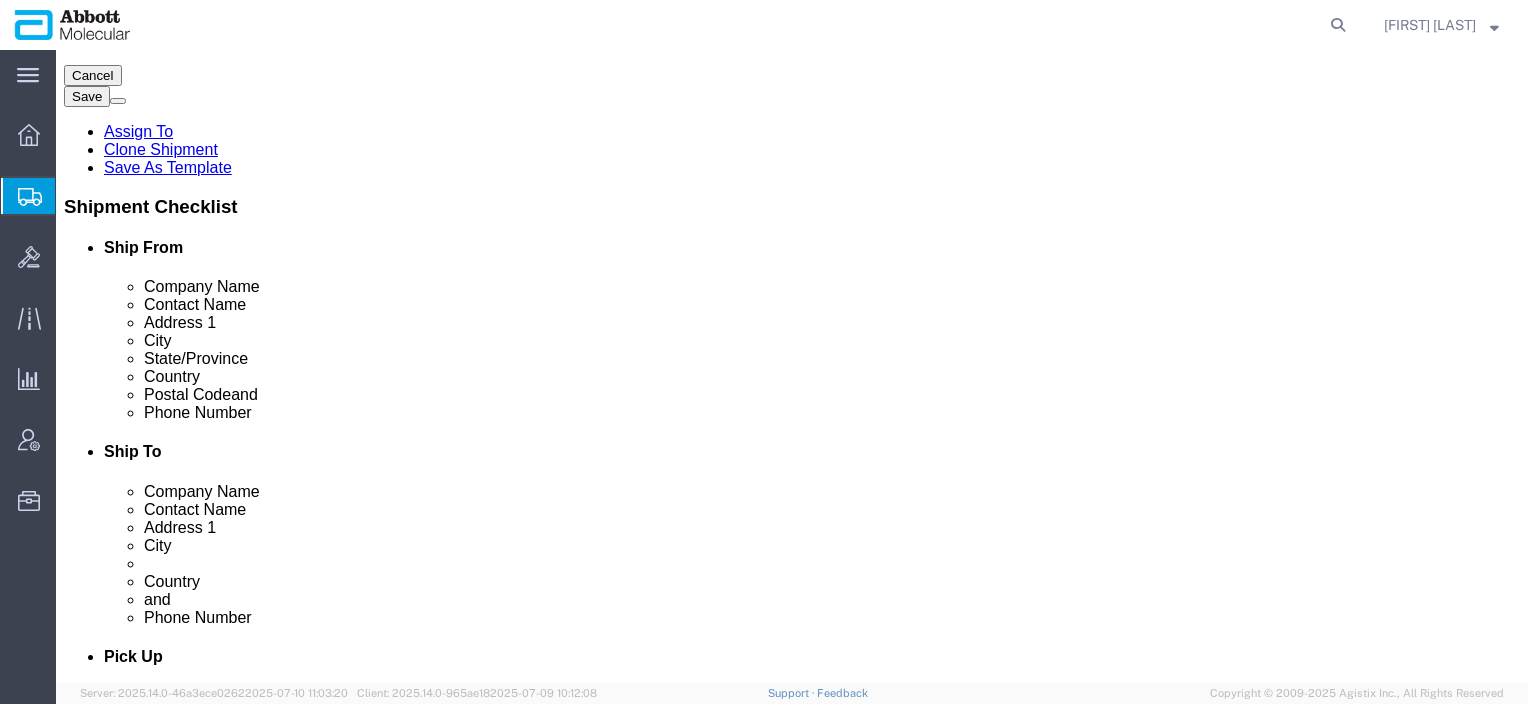 click on "Rate Shipment" 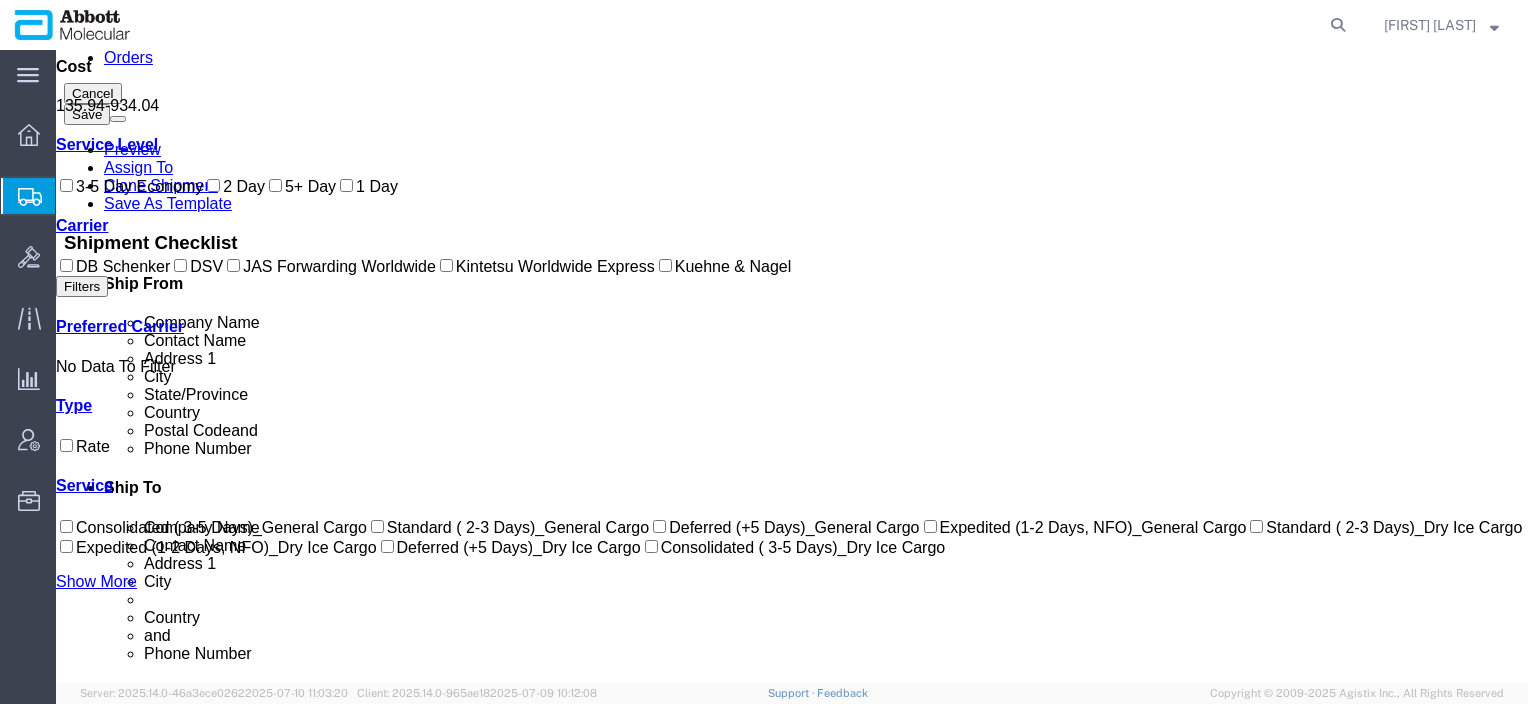 scroll, scrollTop: 0, scrollLeft: 0, axis: both 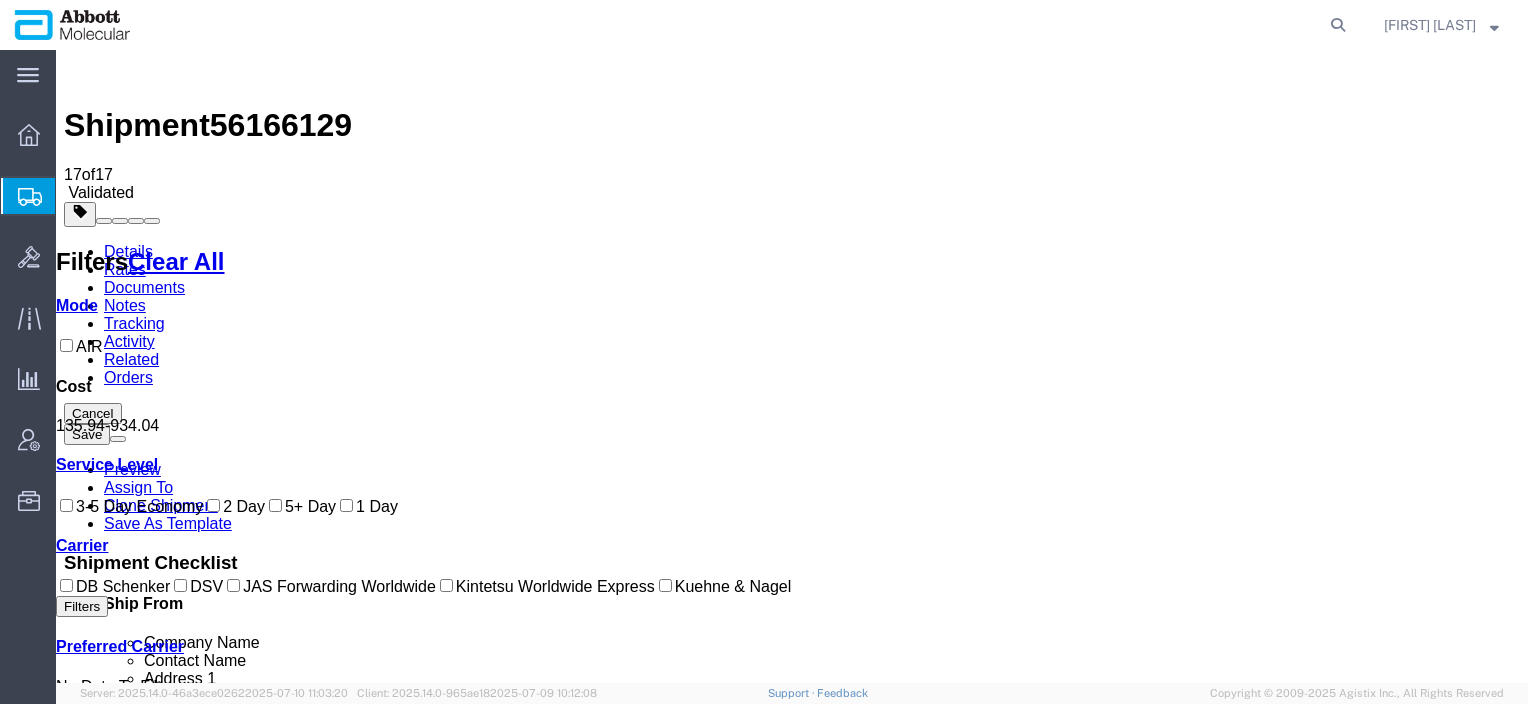 click on "Service" at bounding box center (533, 1649) 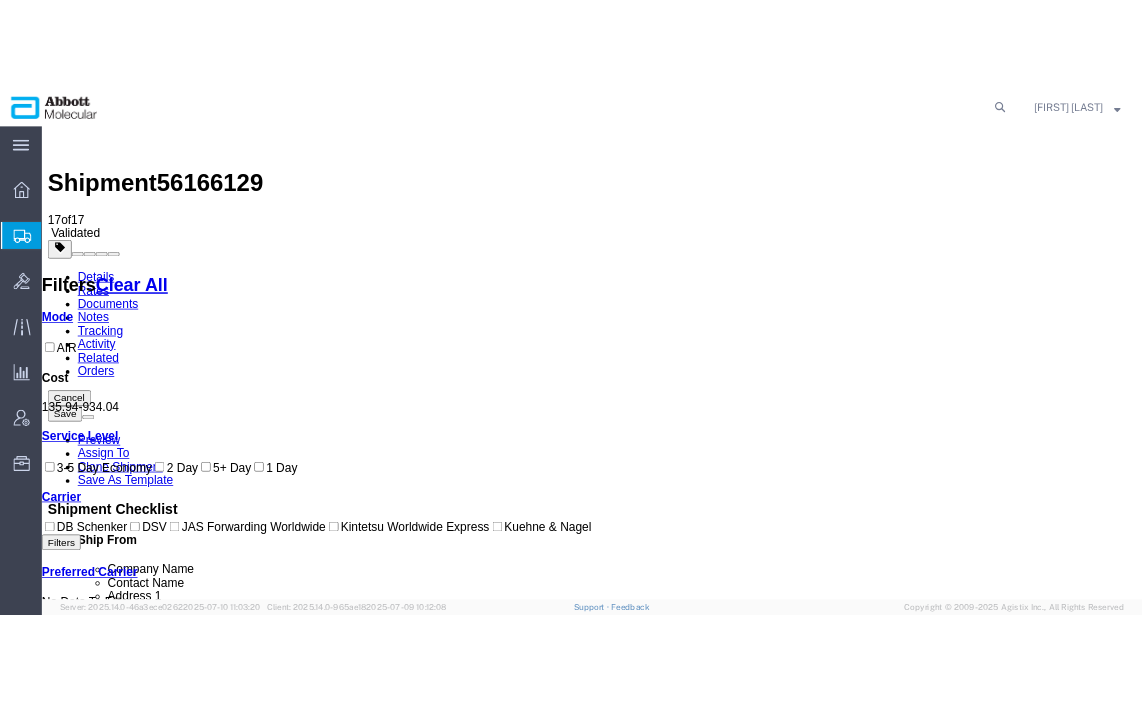 scroll, scrollTop: 179, scrollLeft: 0, axis: vertical 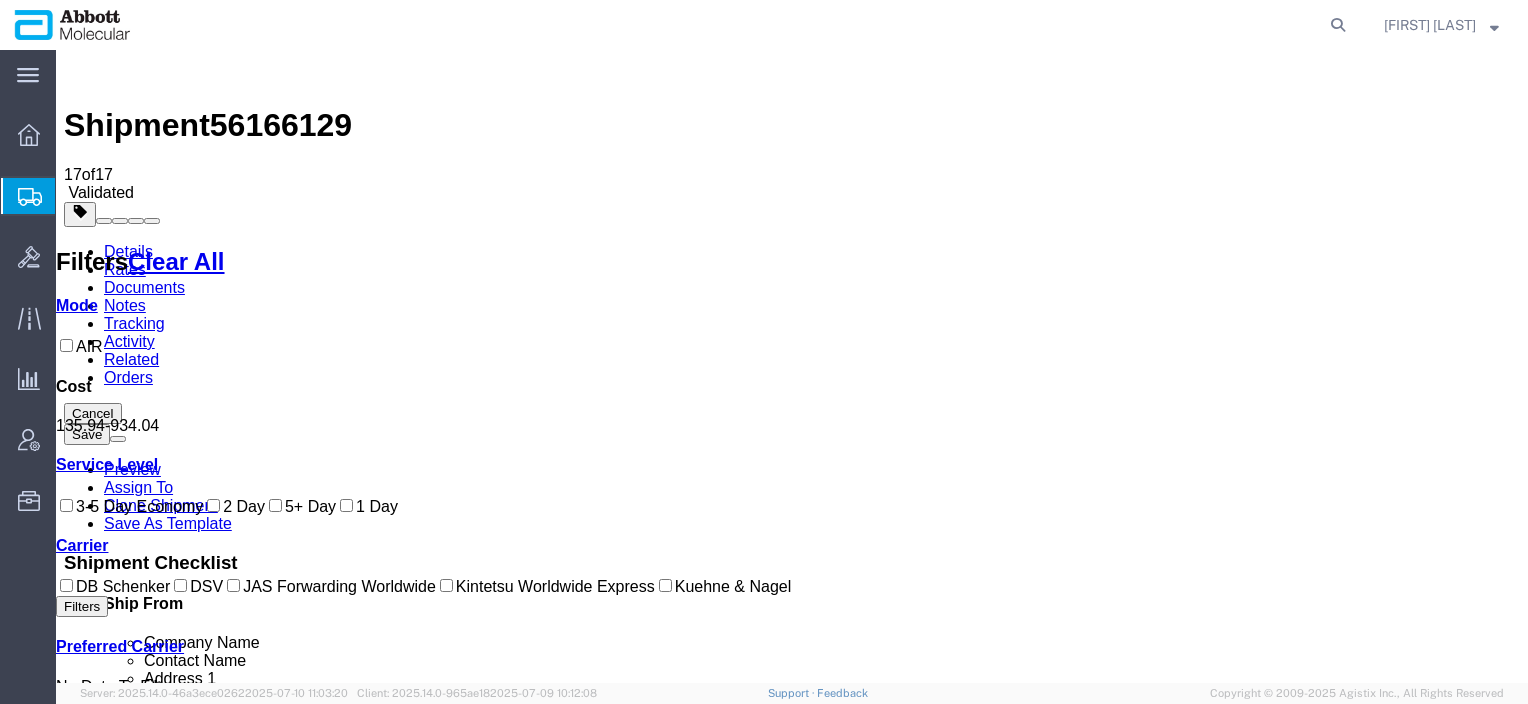 click on "Kintetsu Worldwide Express" at bounding box center (545, 586) 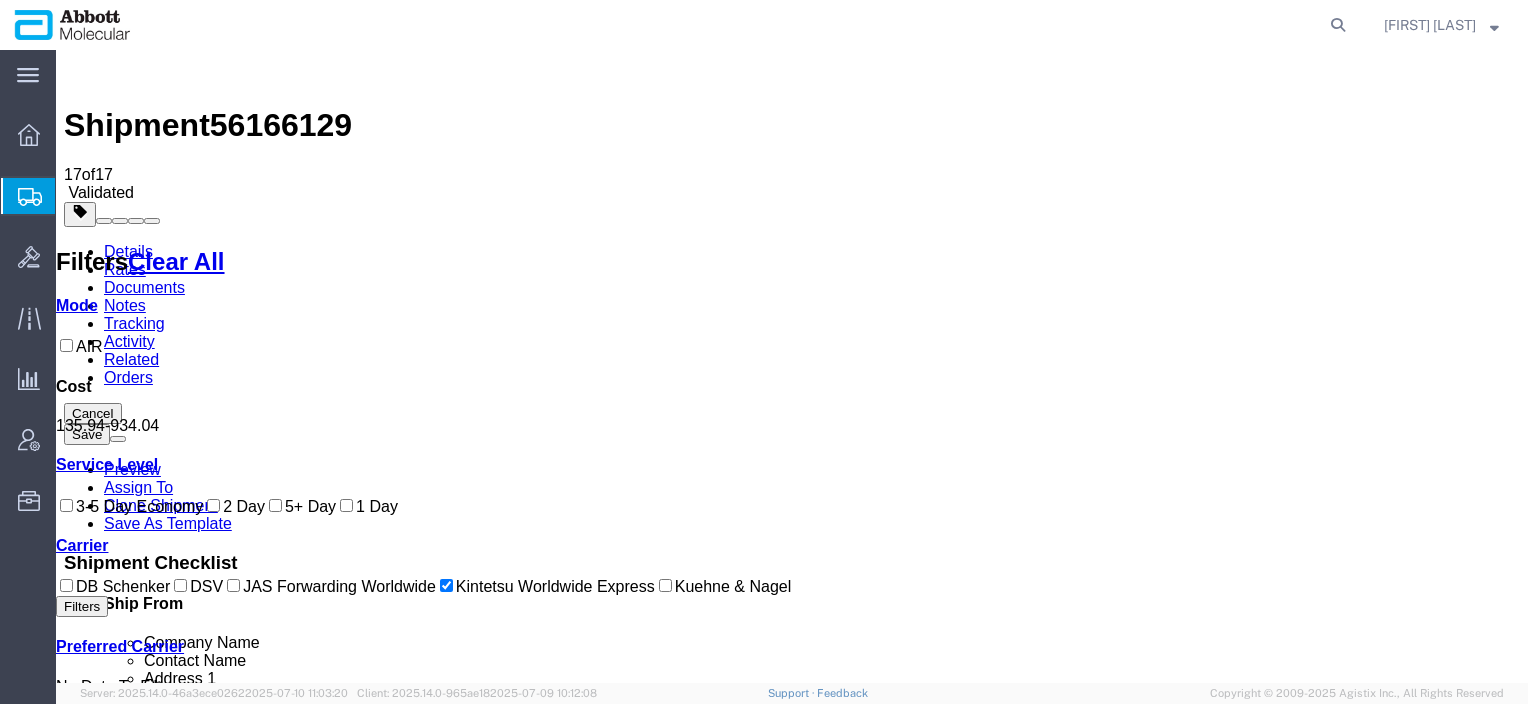 click on "Book" at bounding box center (1220, 1738) 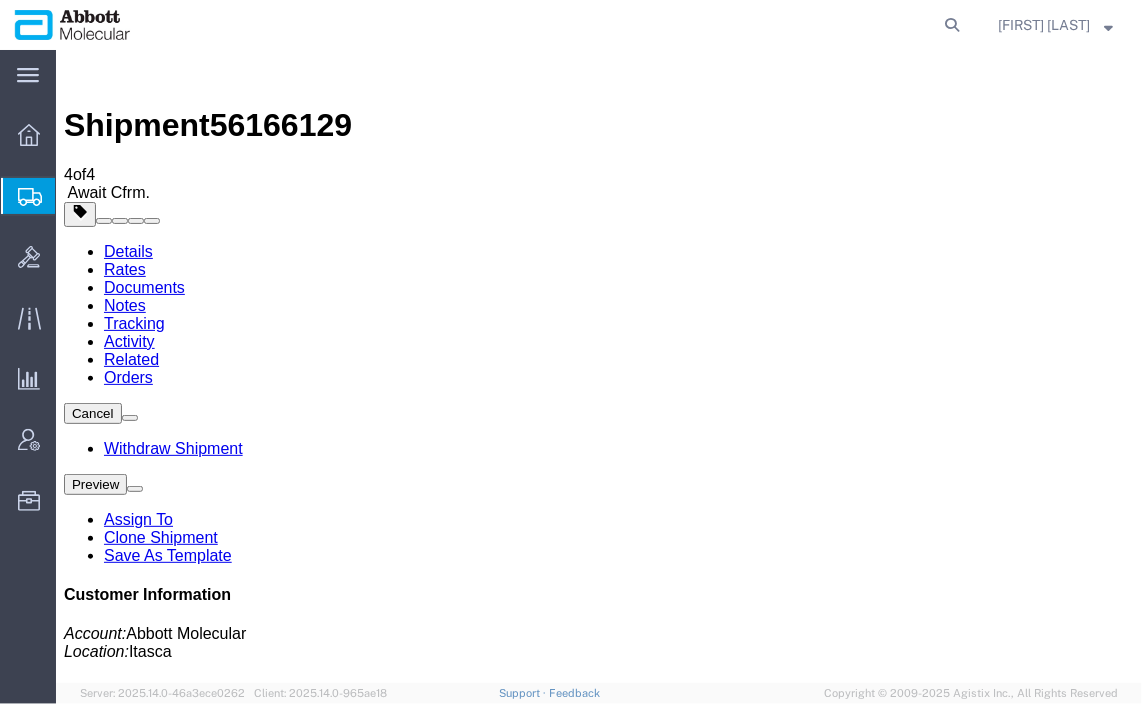click on "56166129" at bounding box center [280, 124] 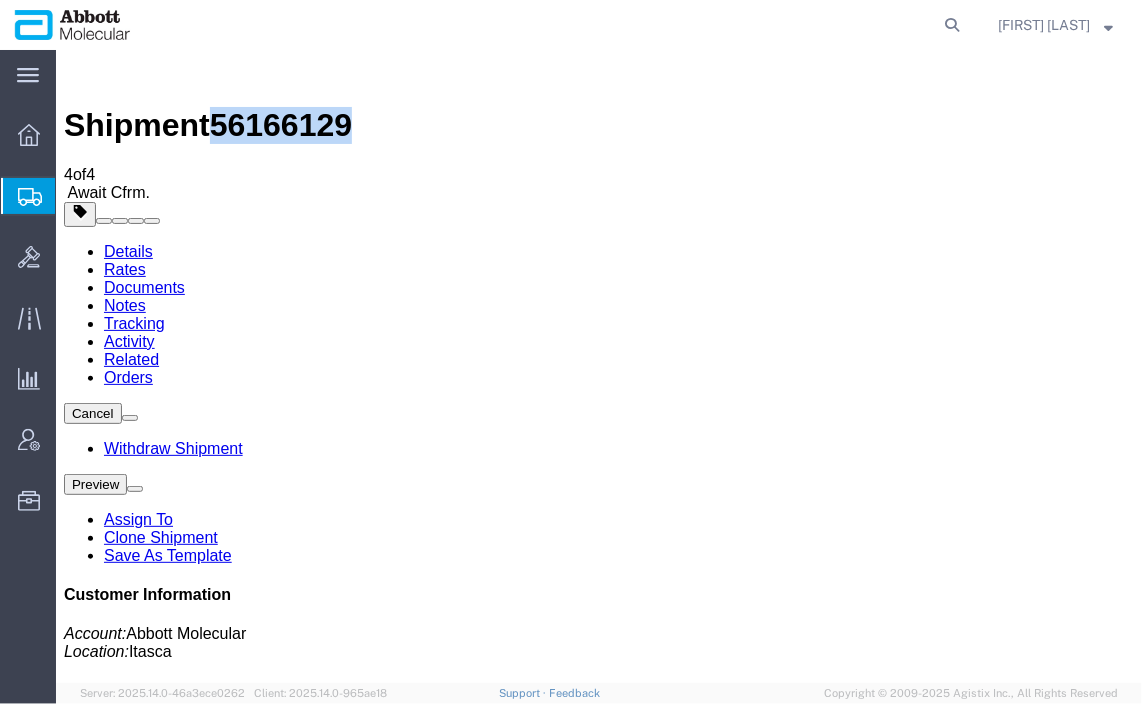 click on "56166129" at bounding box center (280, 124) 